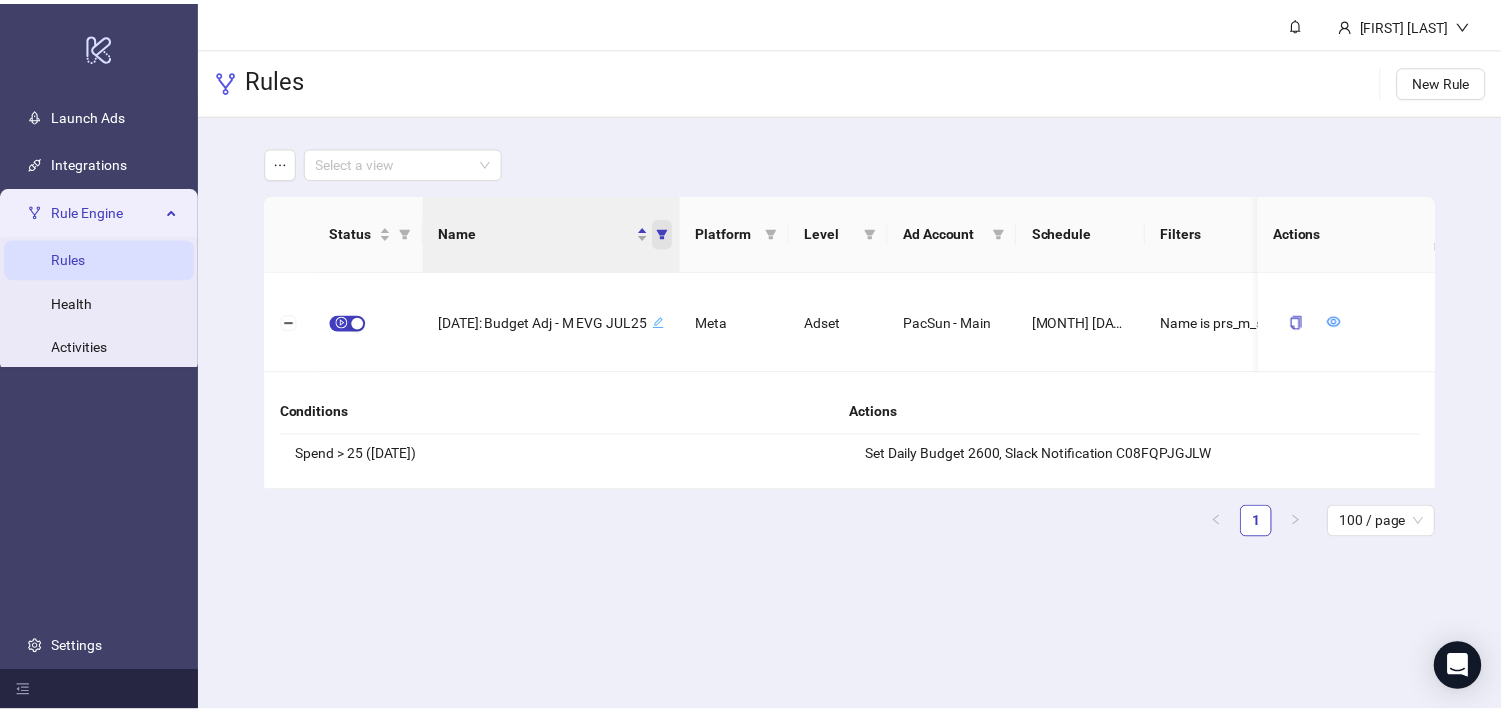 scroll, scrollTop: 0, scrollLeft: 0, axis: both 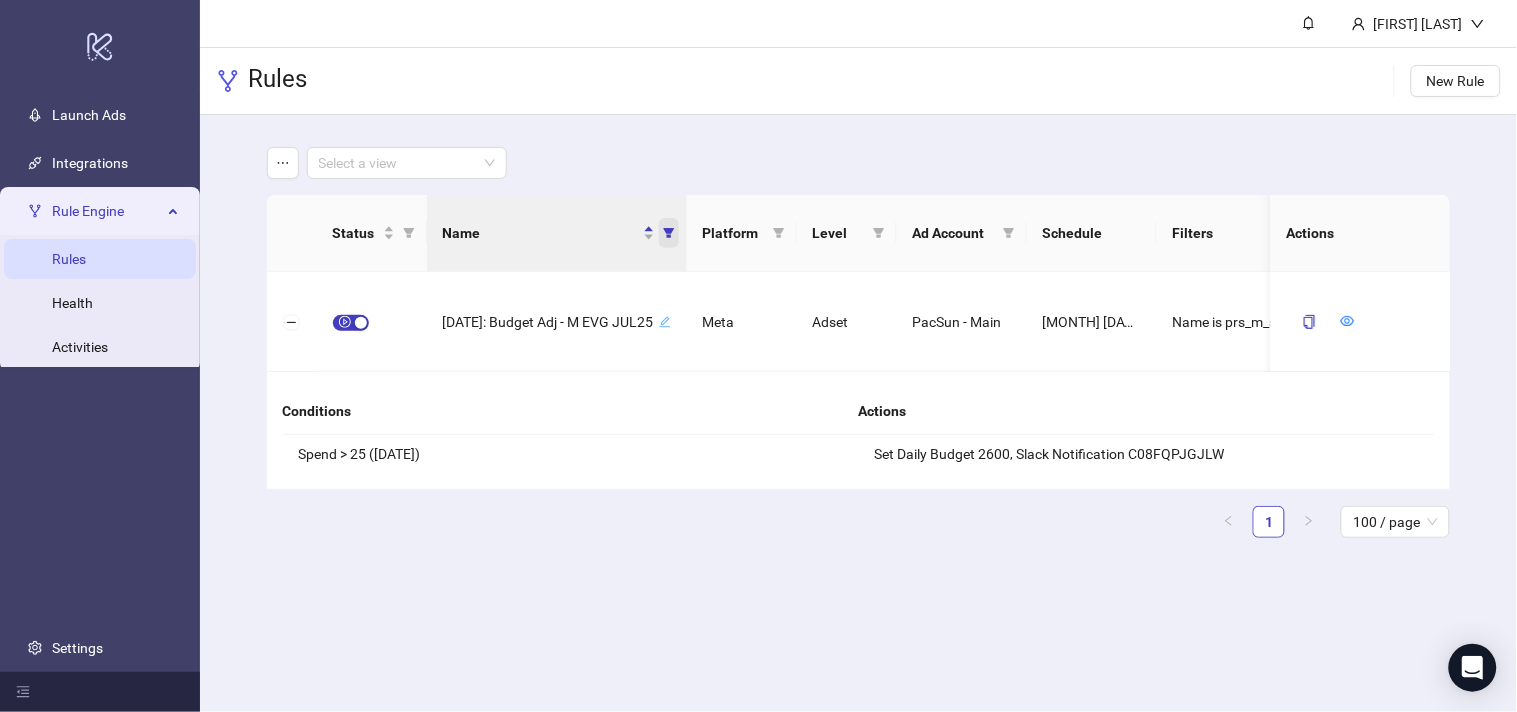 click 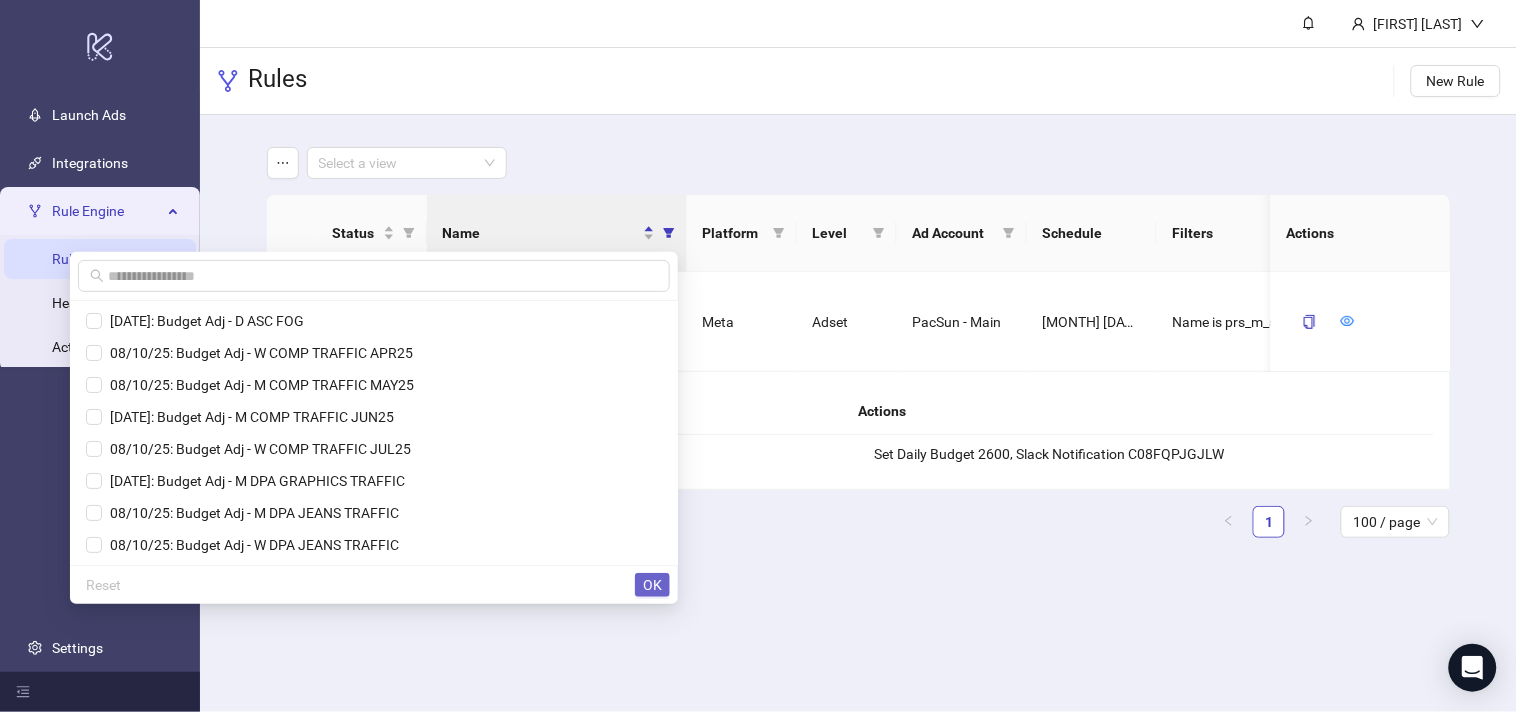 click on "OK" at bounding box center [652, 585] 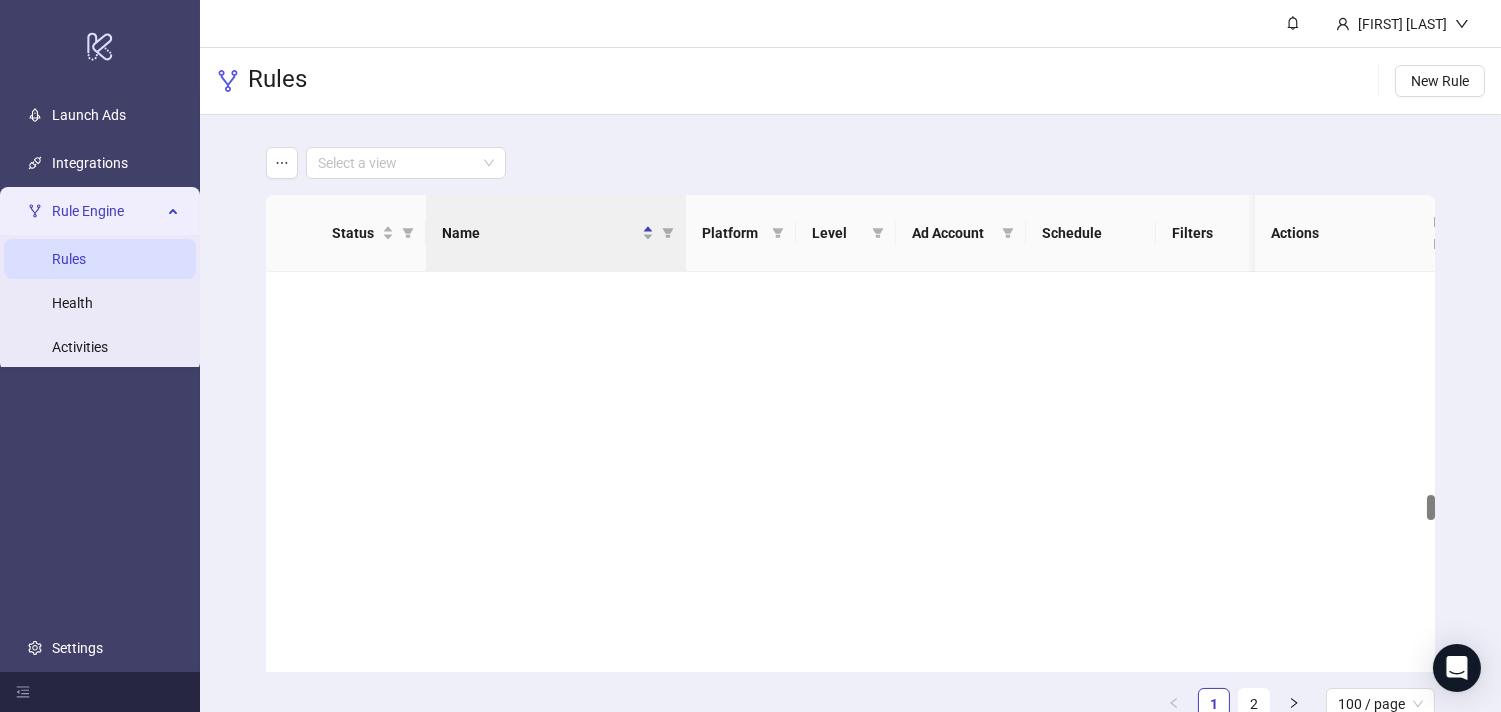 scroll, scrollTop: 3518, scrollLeft: 0, axis: vertical 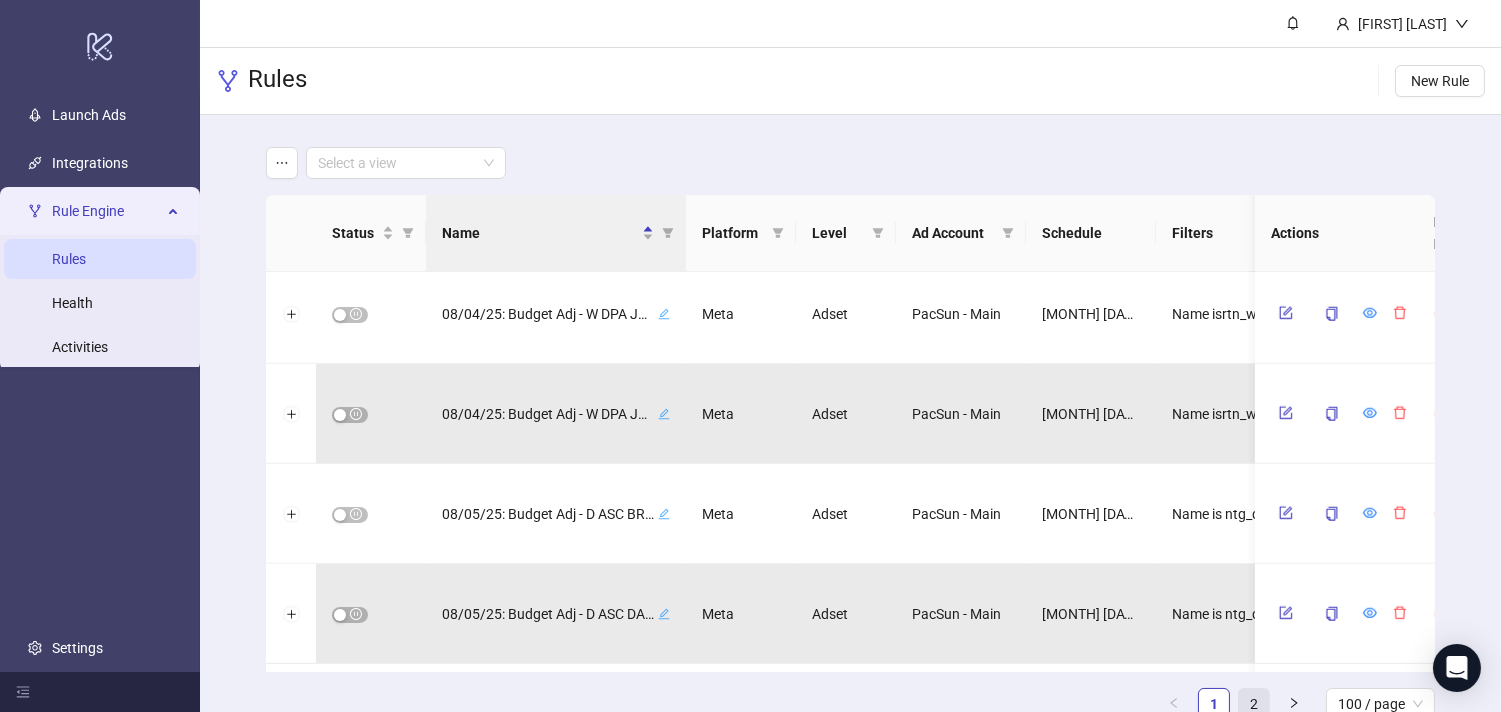 click on "2" at bounding box center (1254, 704) 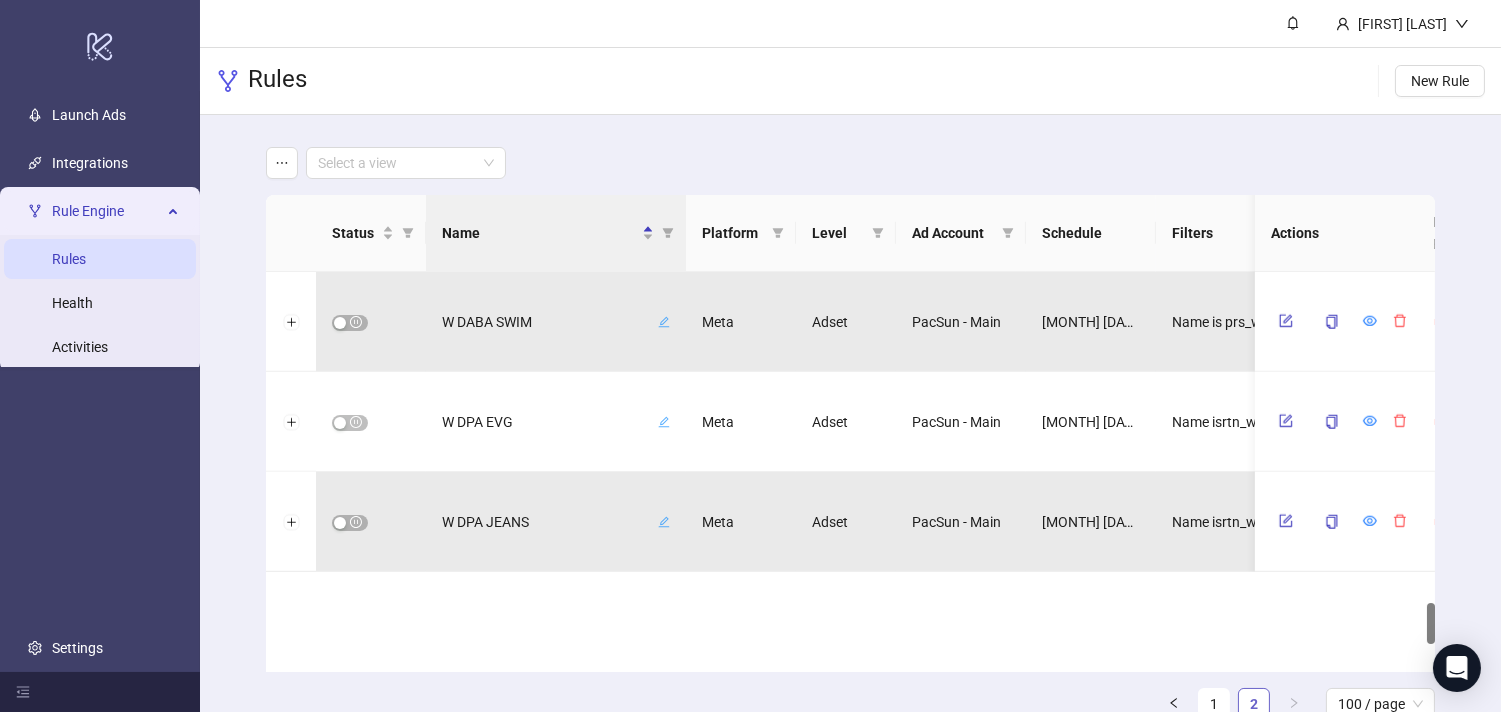 scroll, scrollTop: 3215, scrollLeft: 0, axis: vertical 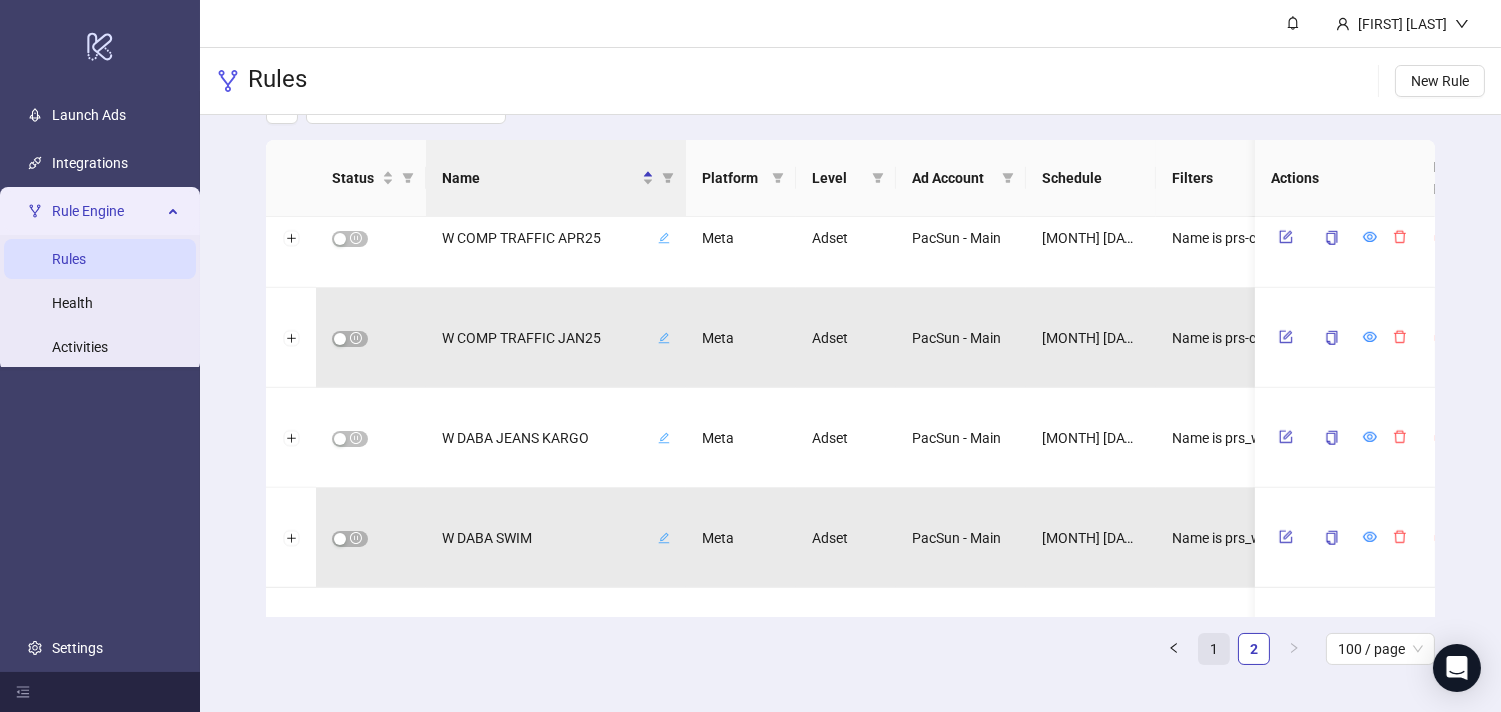 click on "1" at bounding box center [1214, 649] 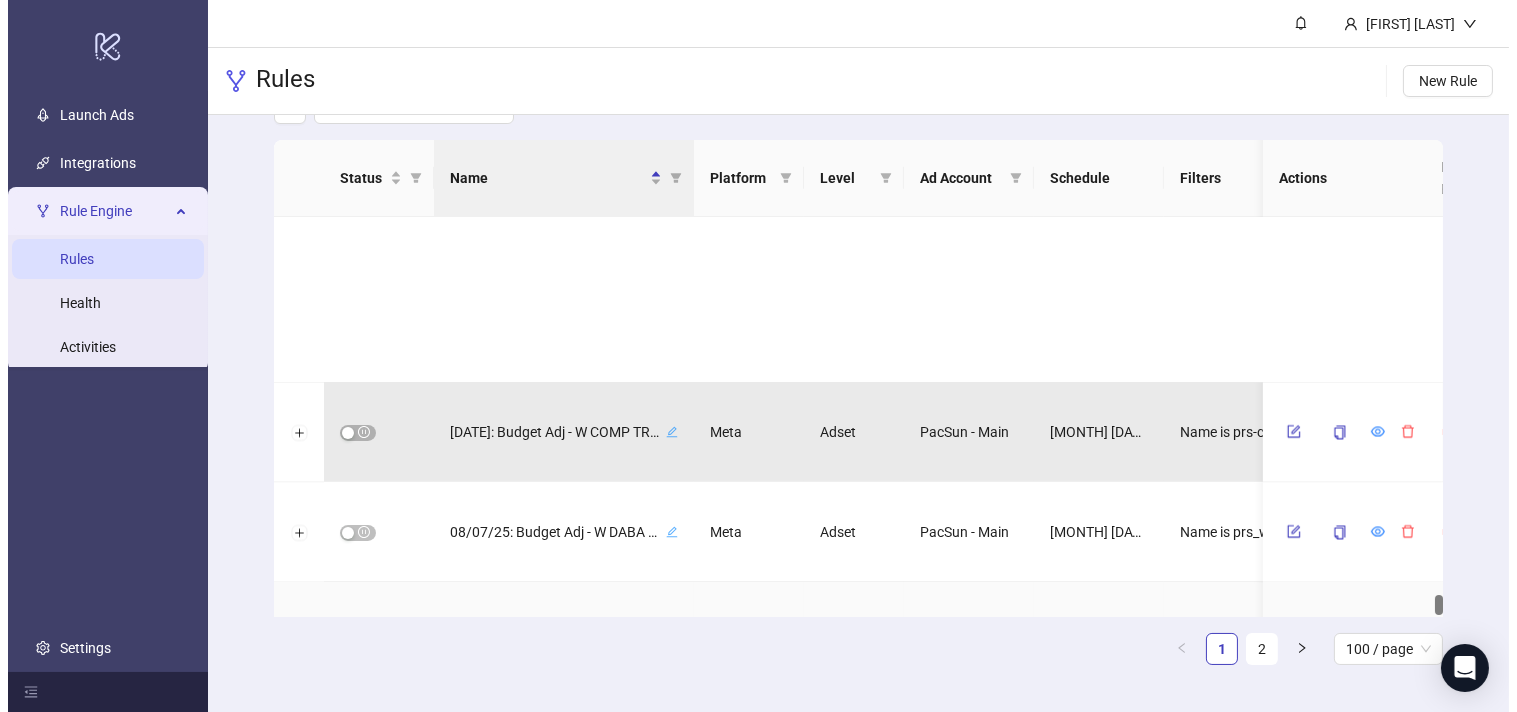 scroll, scrollTop: 7485, scrollLeft: 0, axis: vertical 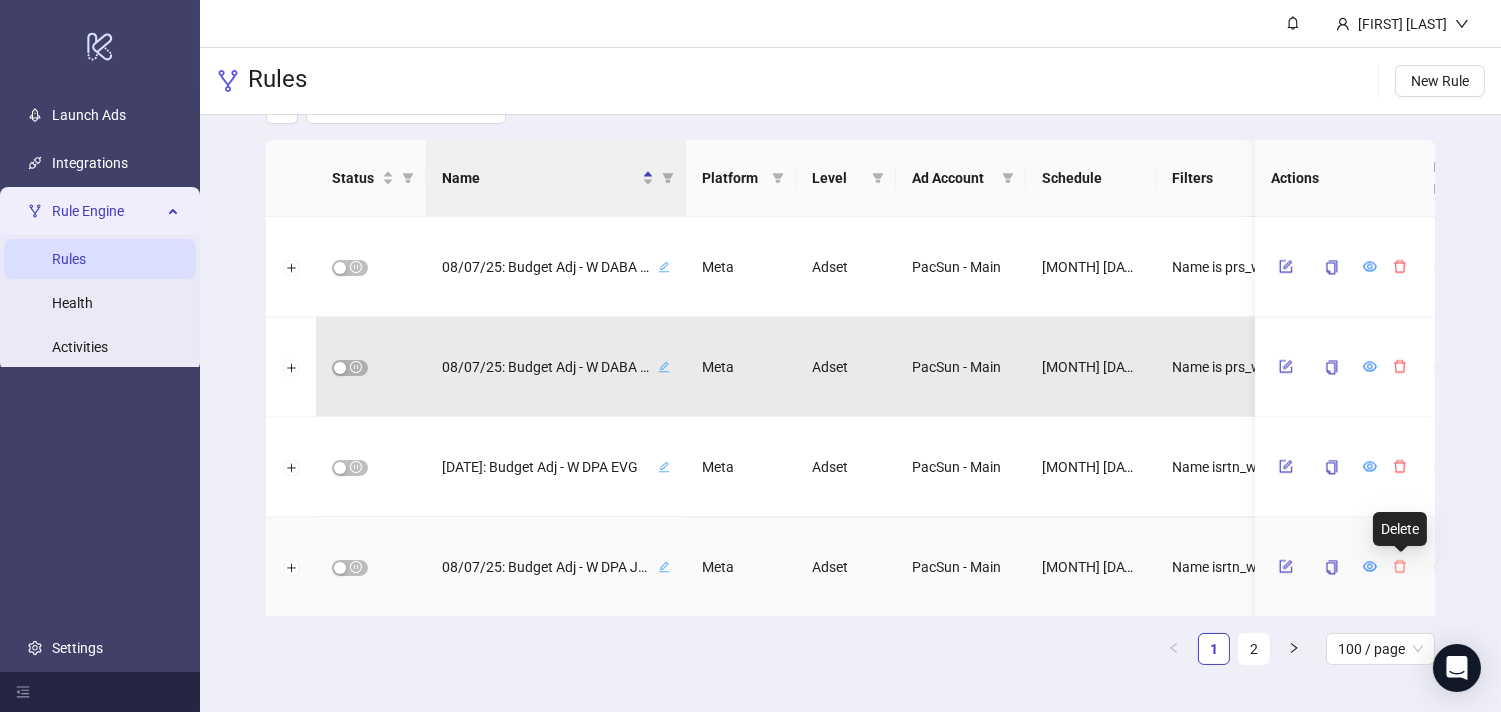 click 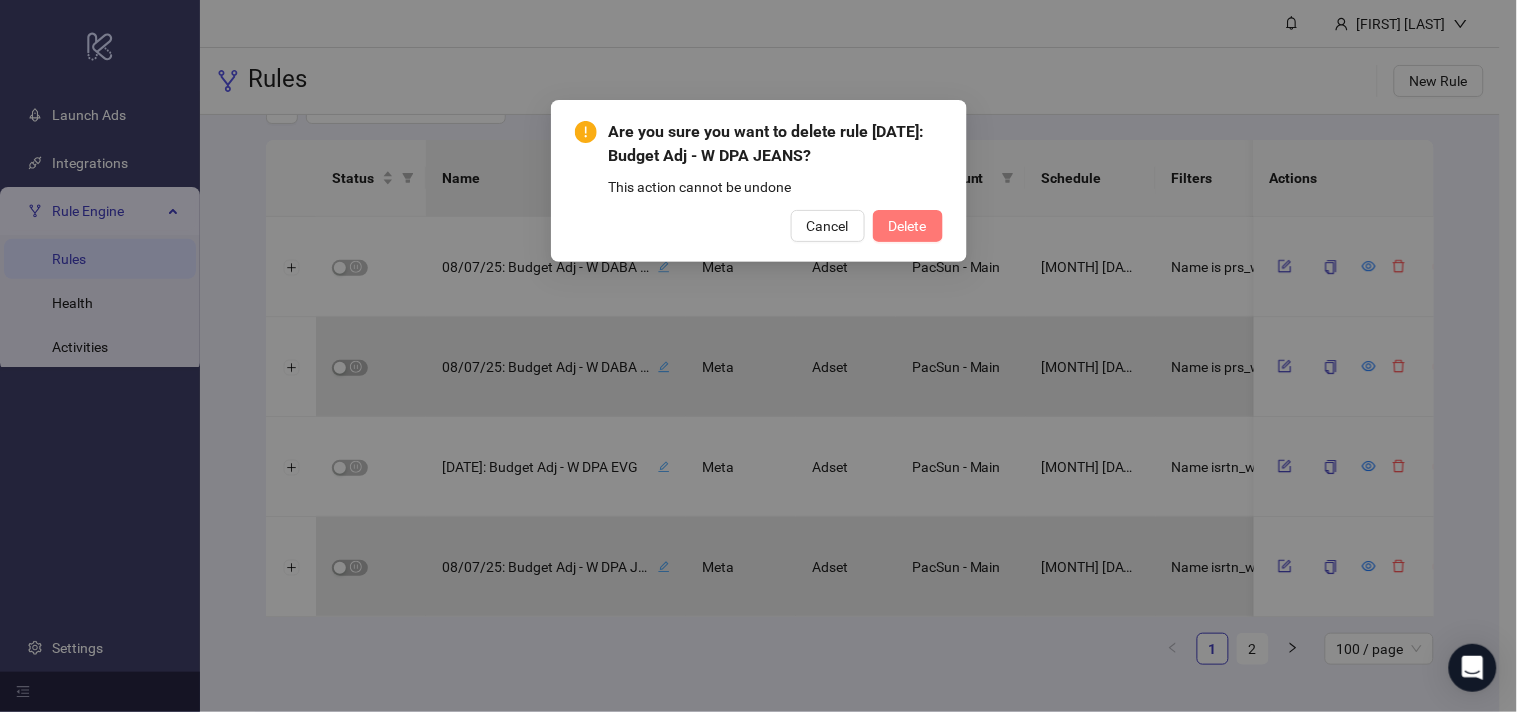 click on "Delete" at bounding box center (908, 226) 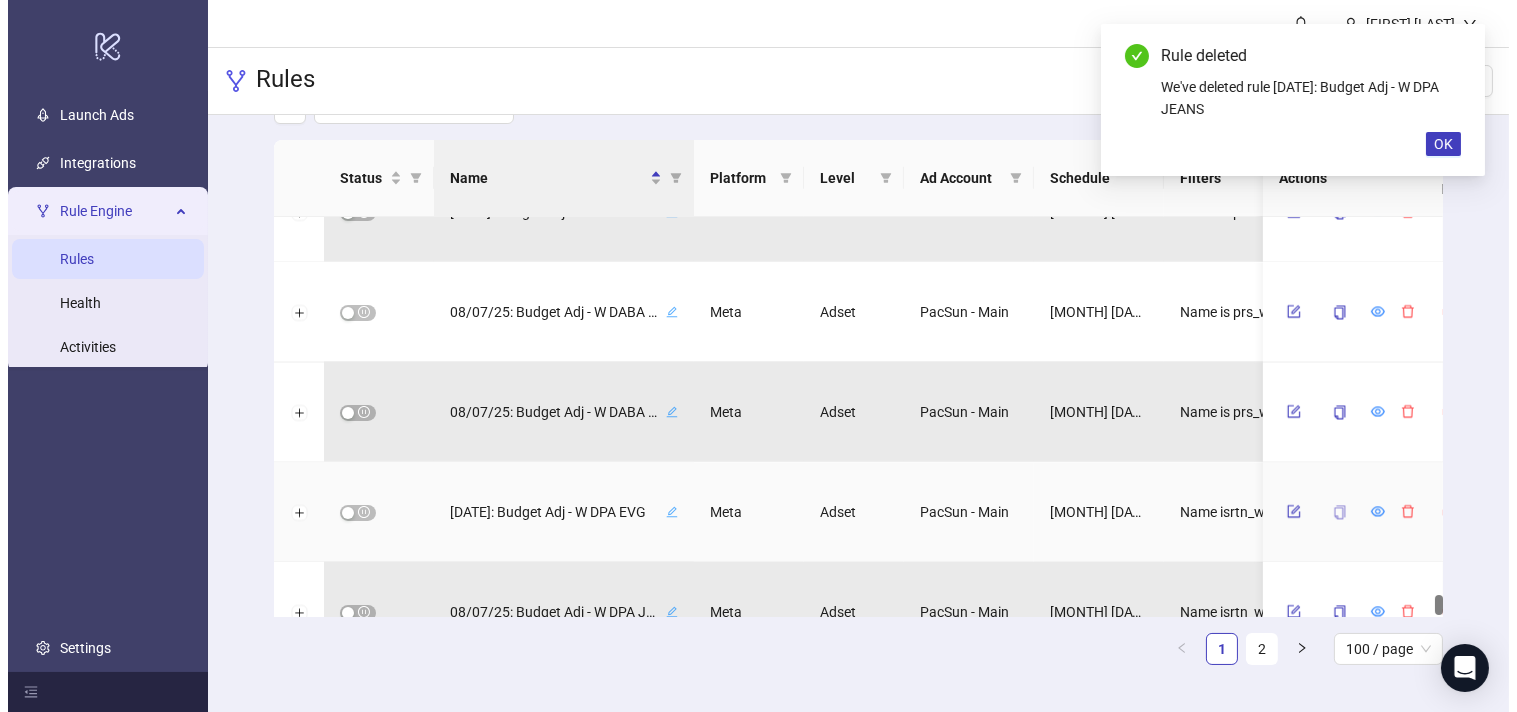 scroll, scrollTop: 7485, scrollLeft: 0, axis: vertical 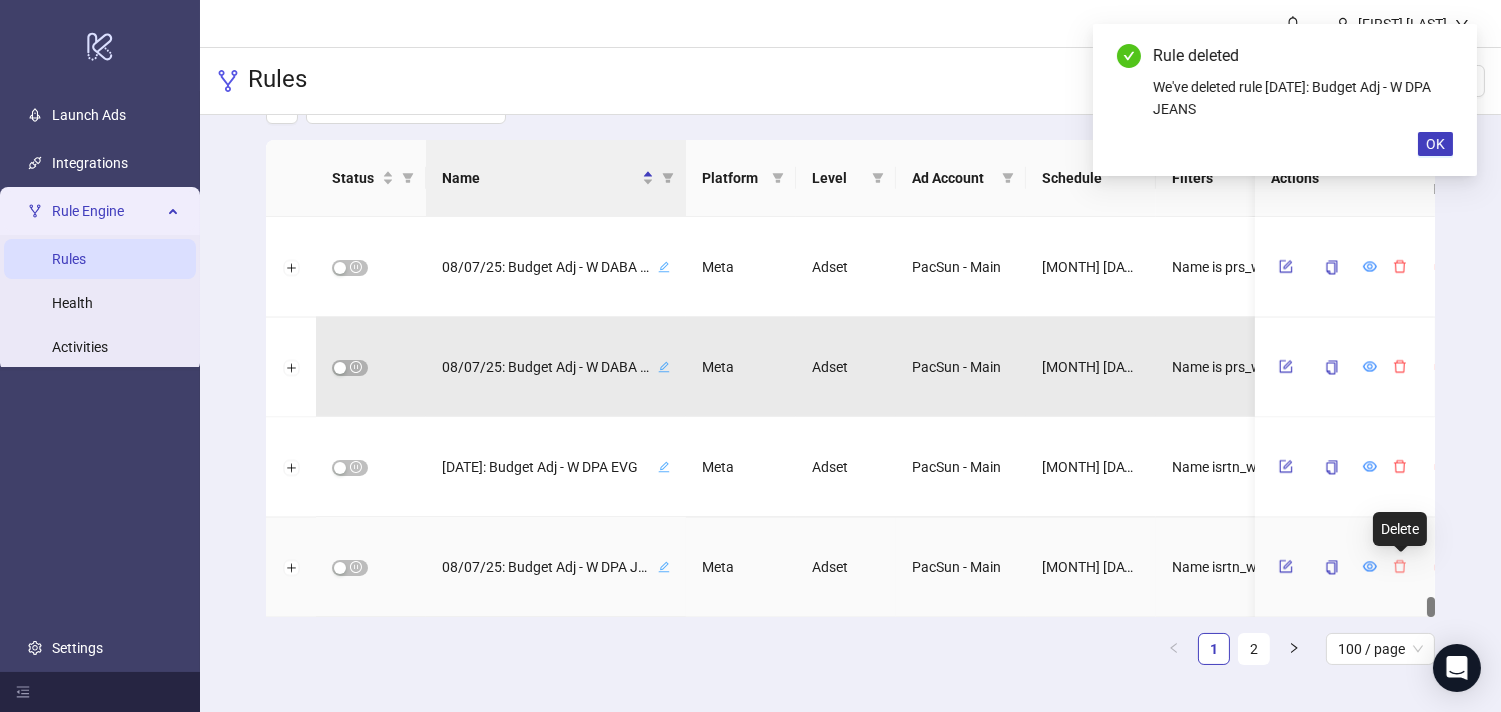 click 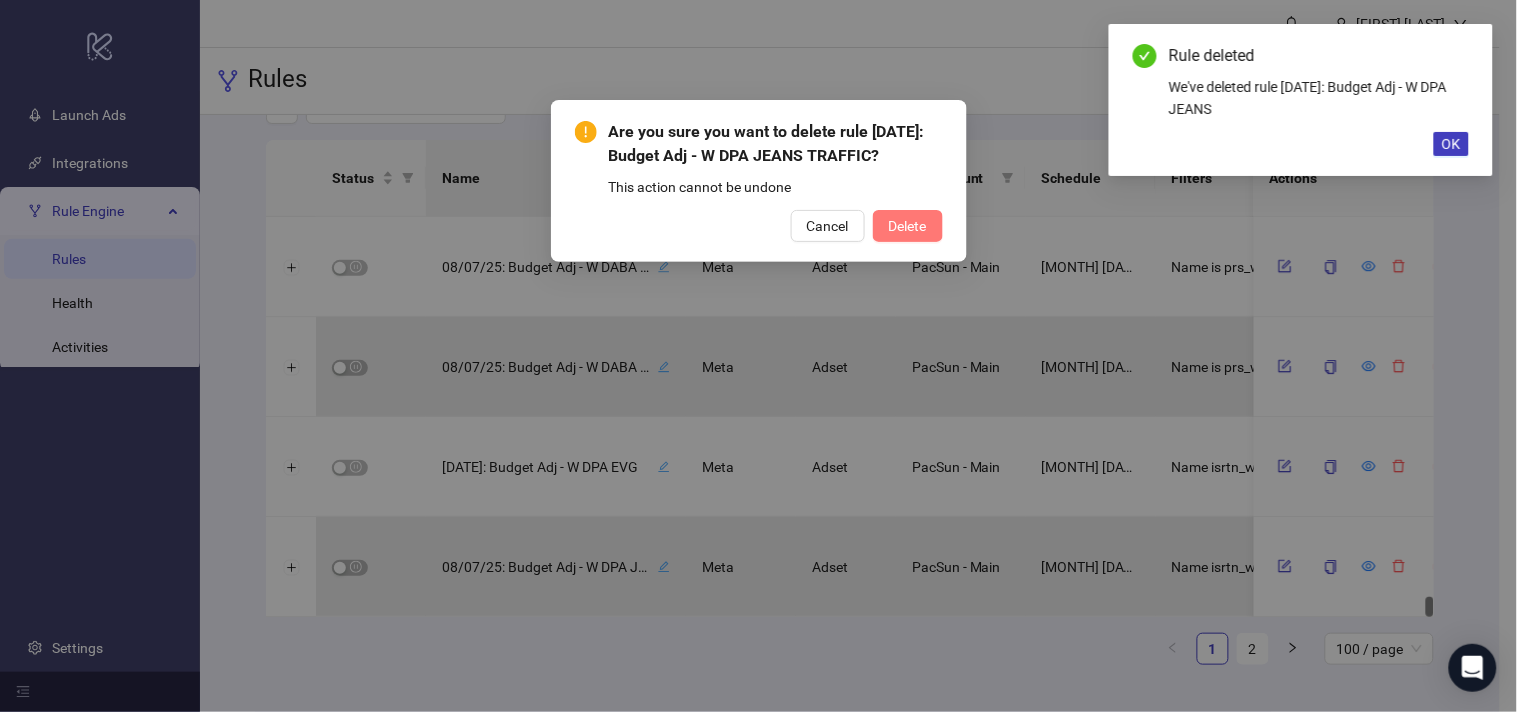 click on "Delete" at bounding box center [908, 226] 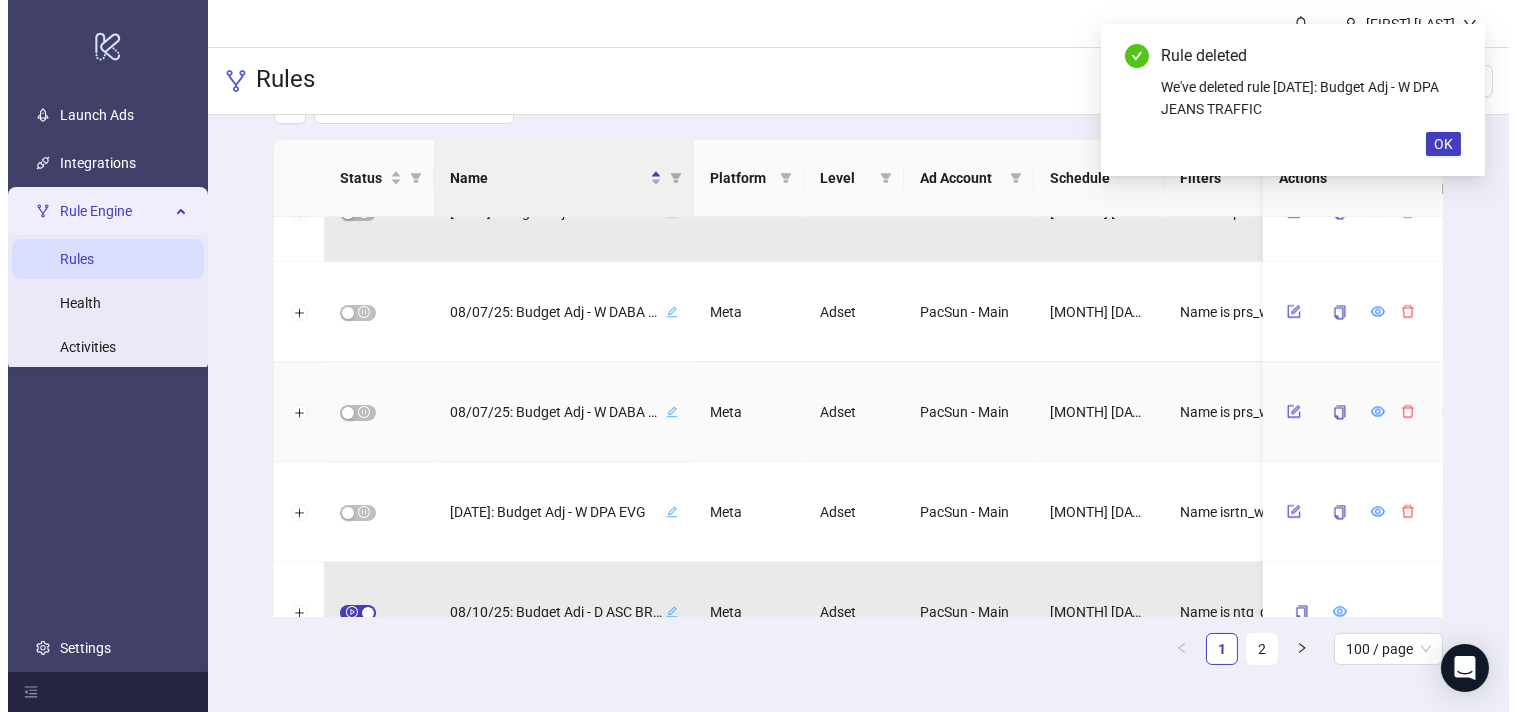 scroll, scrollTop: 7485, scrollLeft: 0, axis: vertical 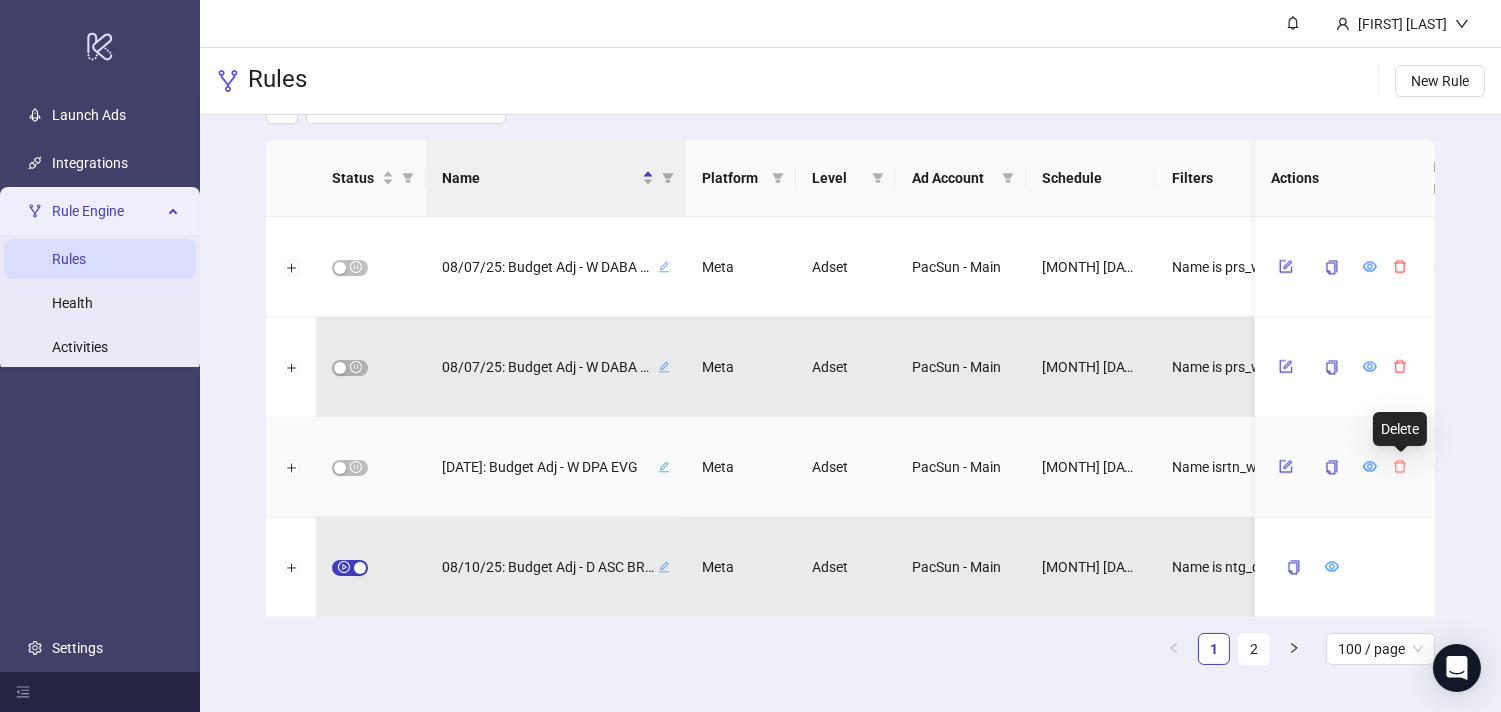click 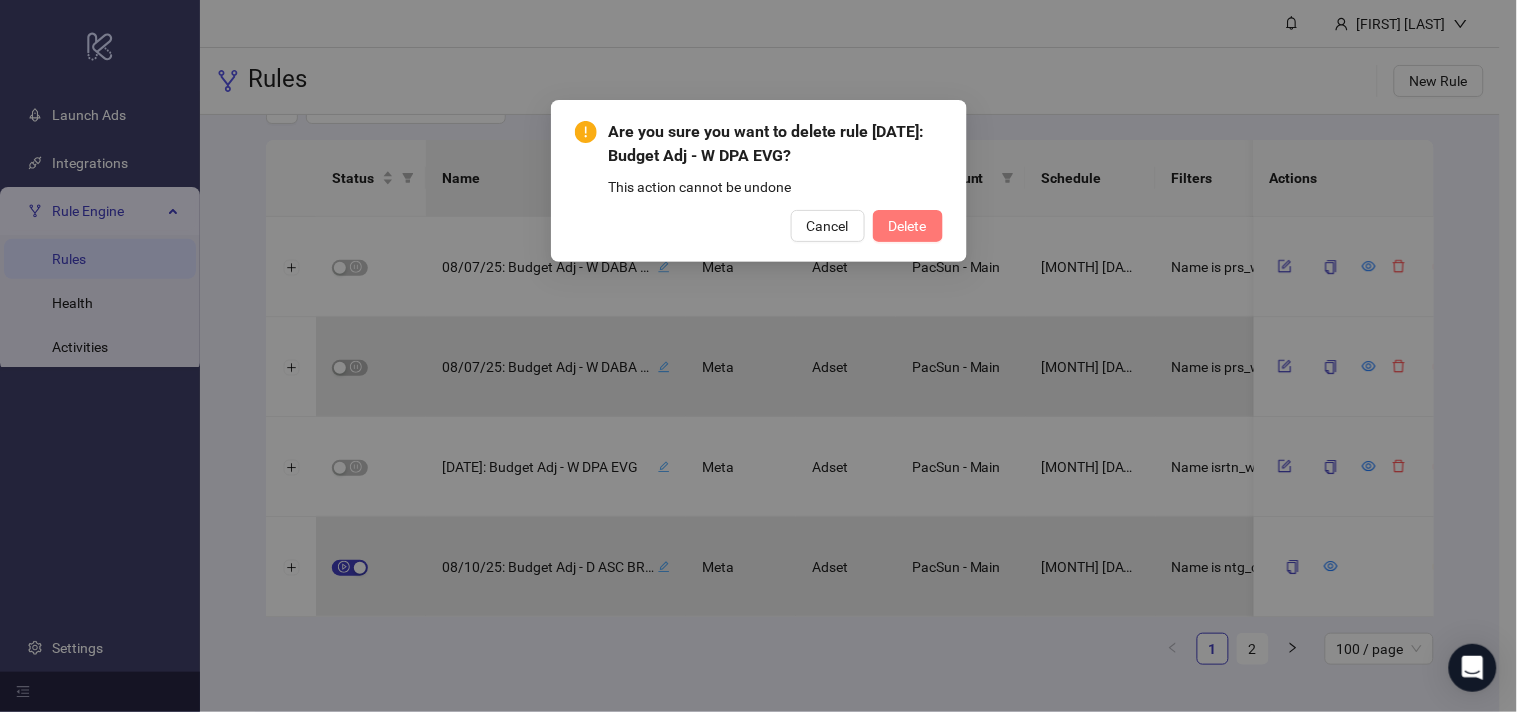 click on "Delete" at bounding box center [908, 226] 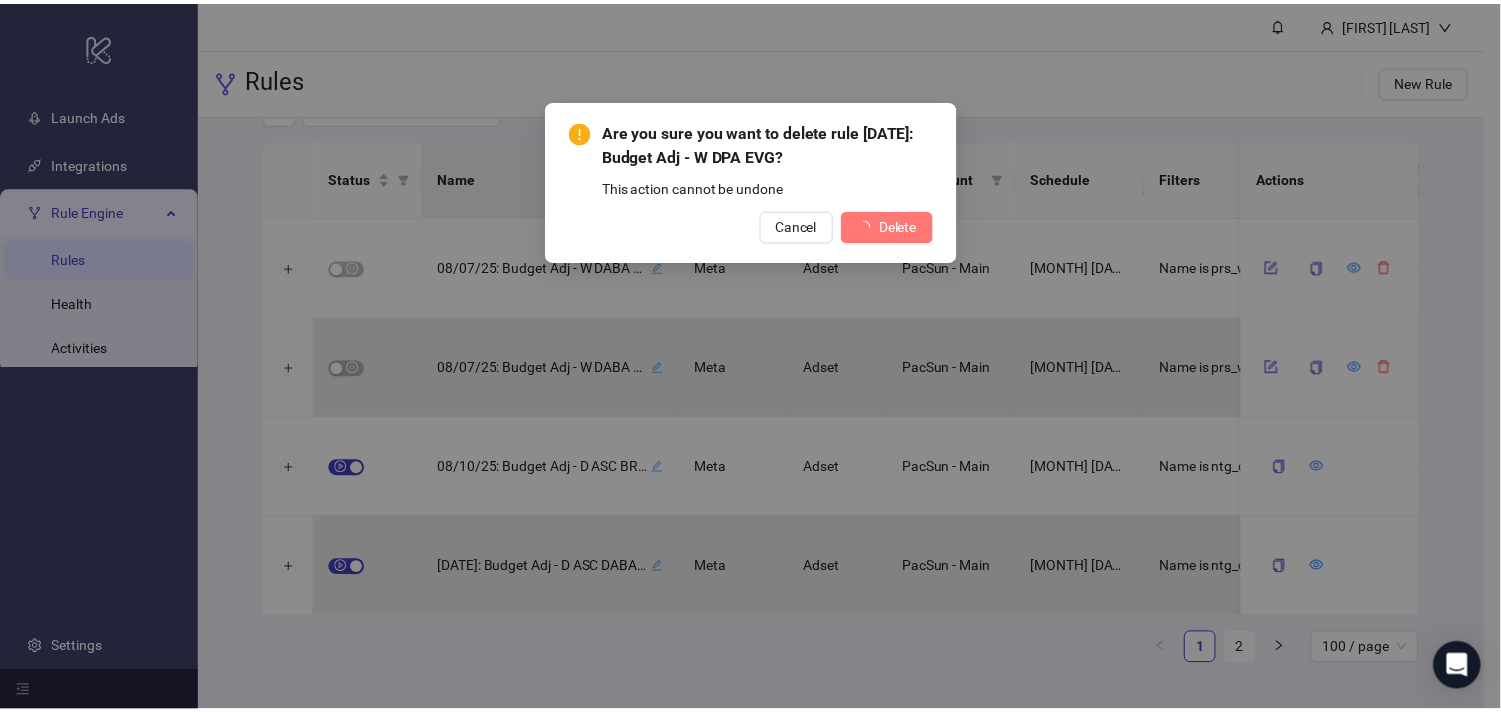 scroll, scrollTop: 7440, scrollLeft: 0, axis: vertical 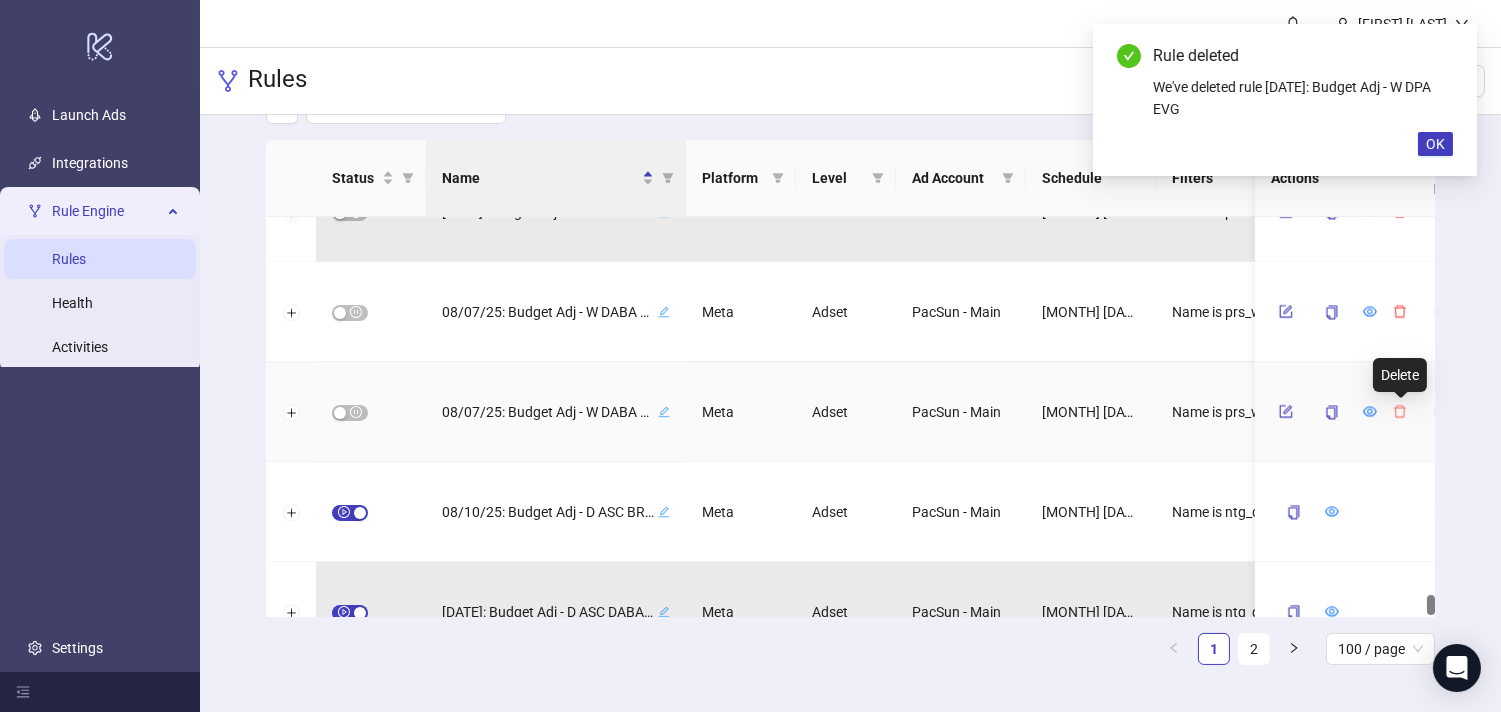 click 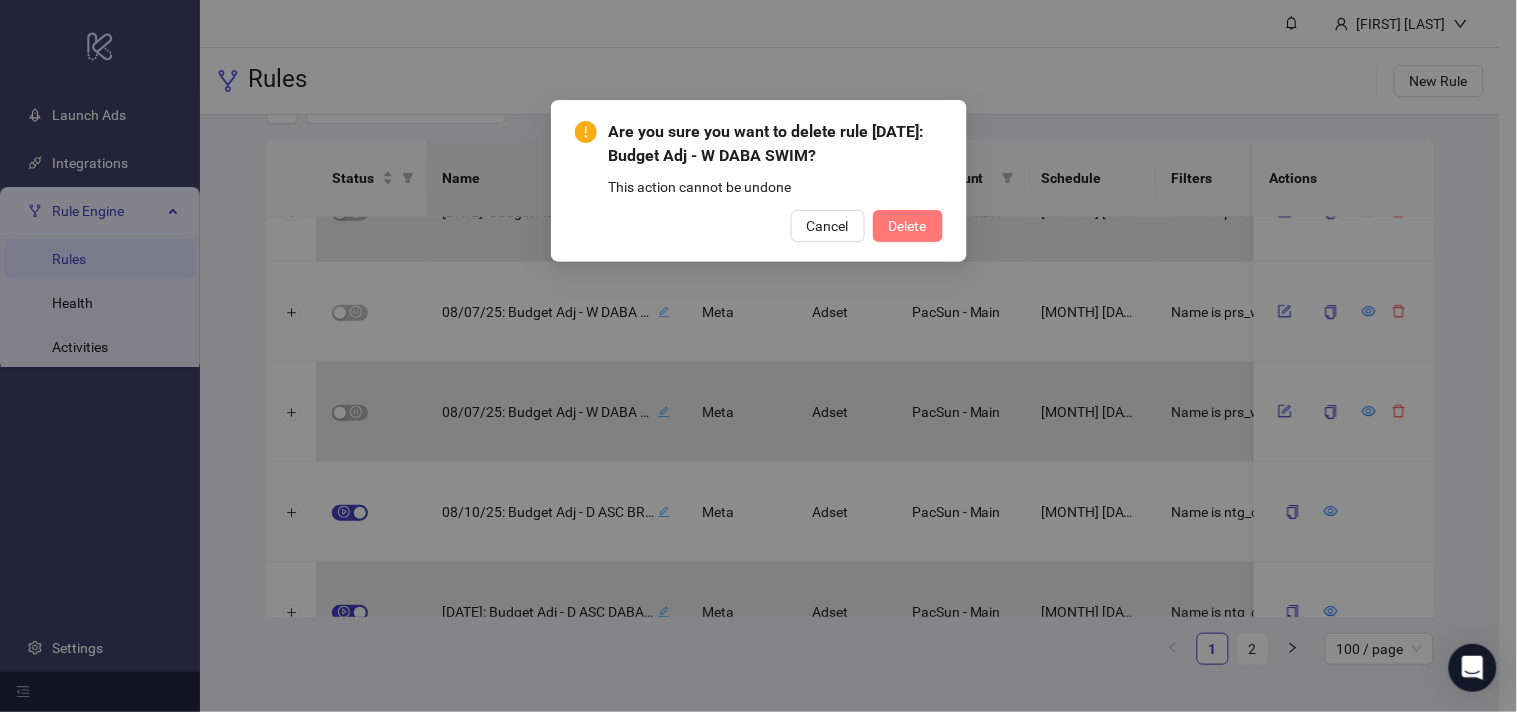 click on "Delete" at bounding box center (908, 226) 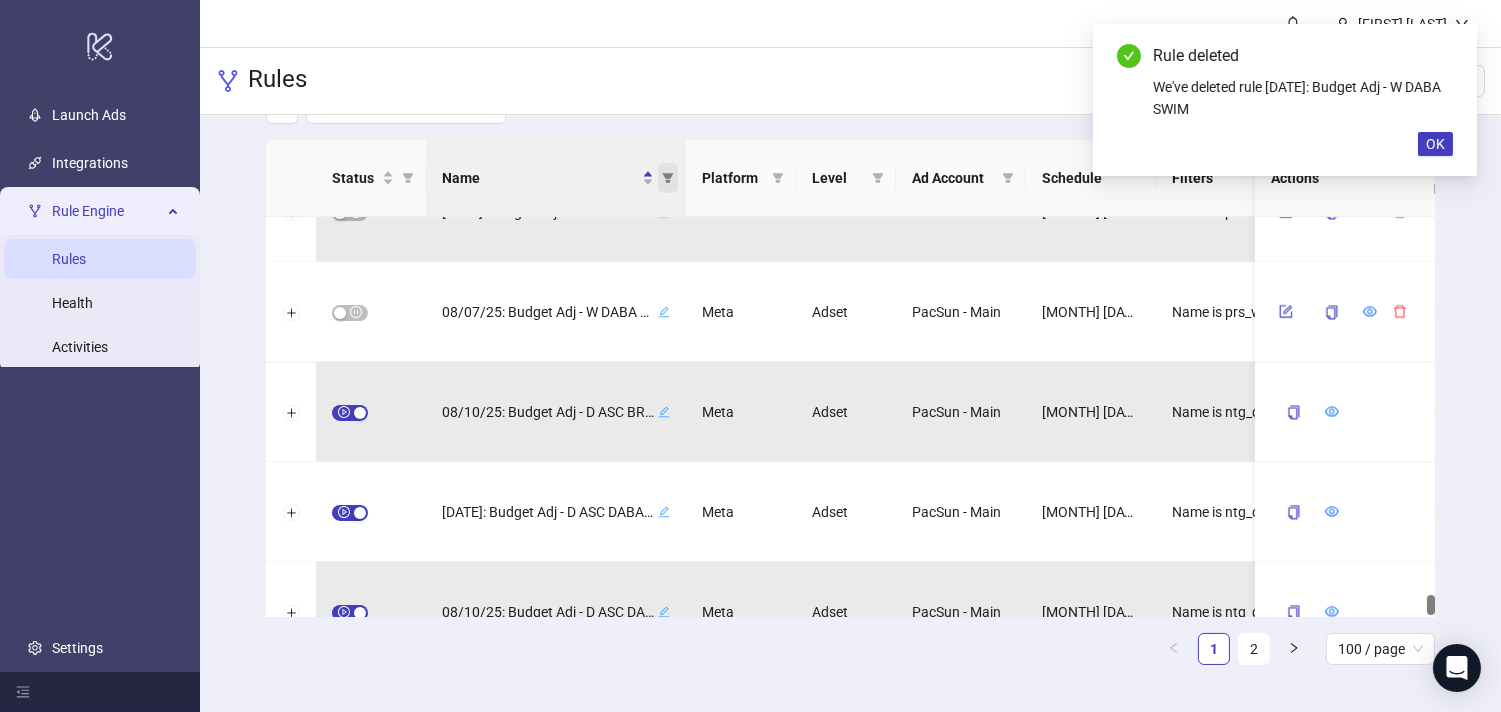 click 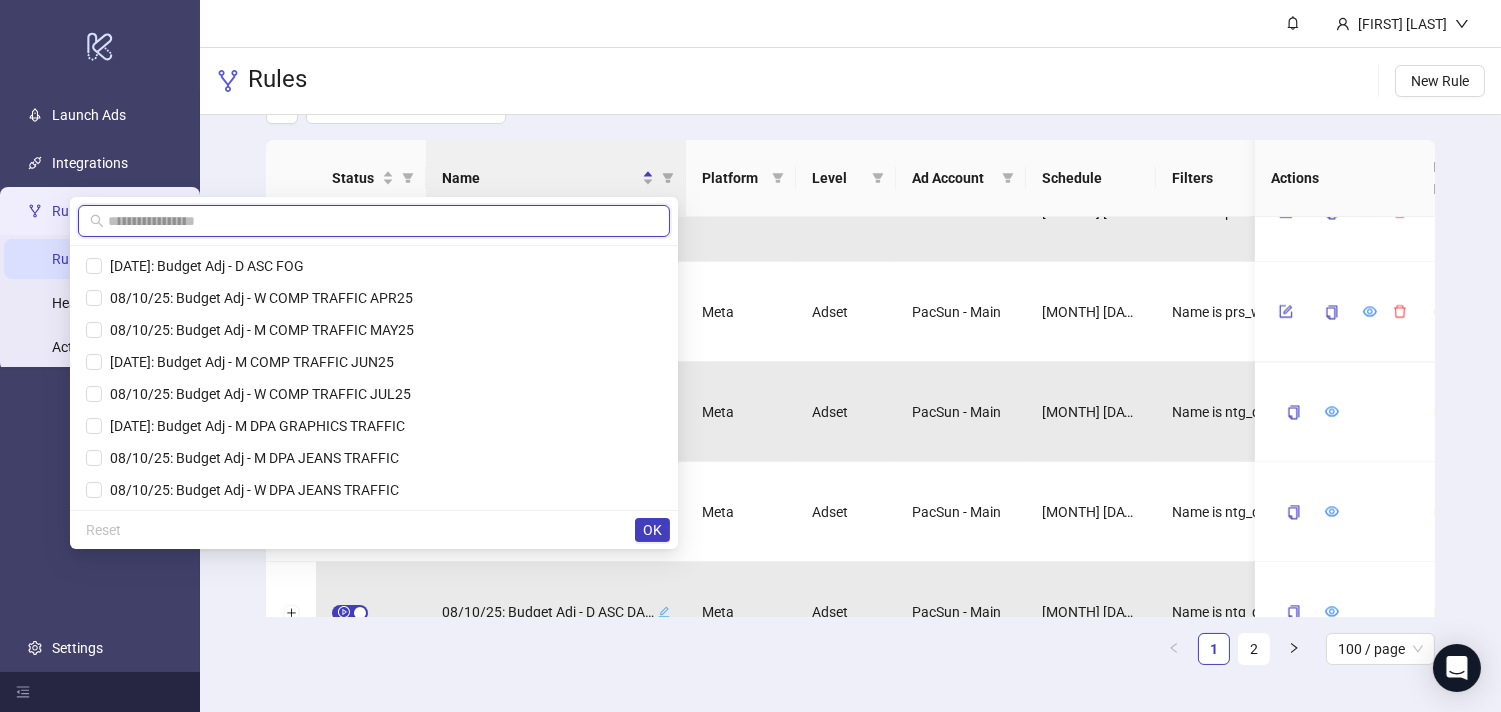click at bounding box center (383, 221) 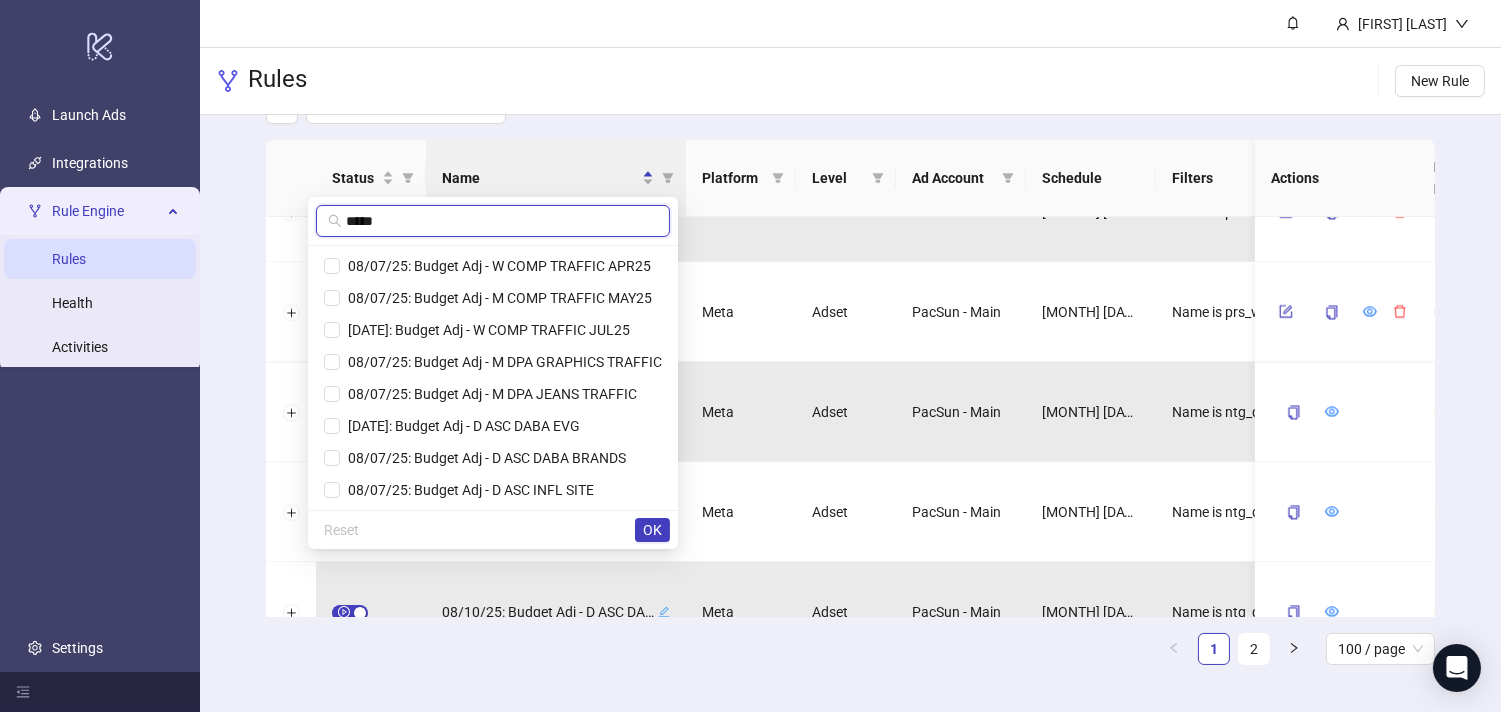 scroll, scrollTop: 446, scrollLeft: 0, axis: vertical 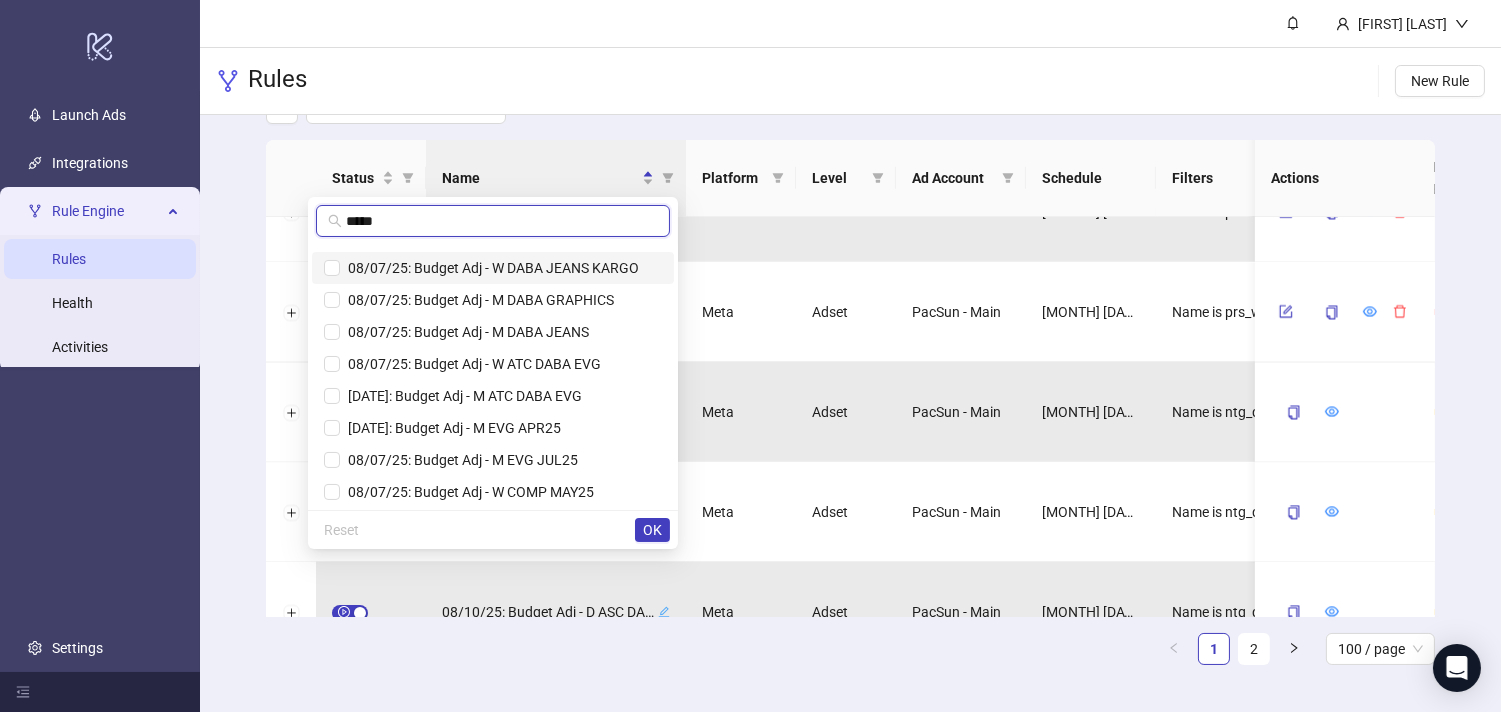 type on "*****" 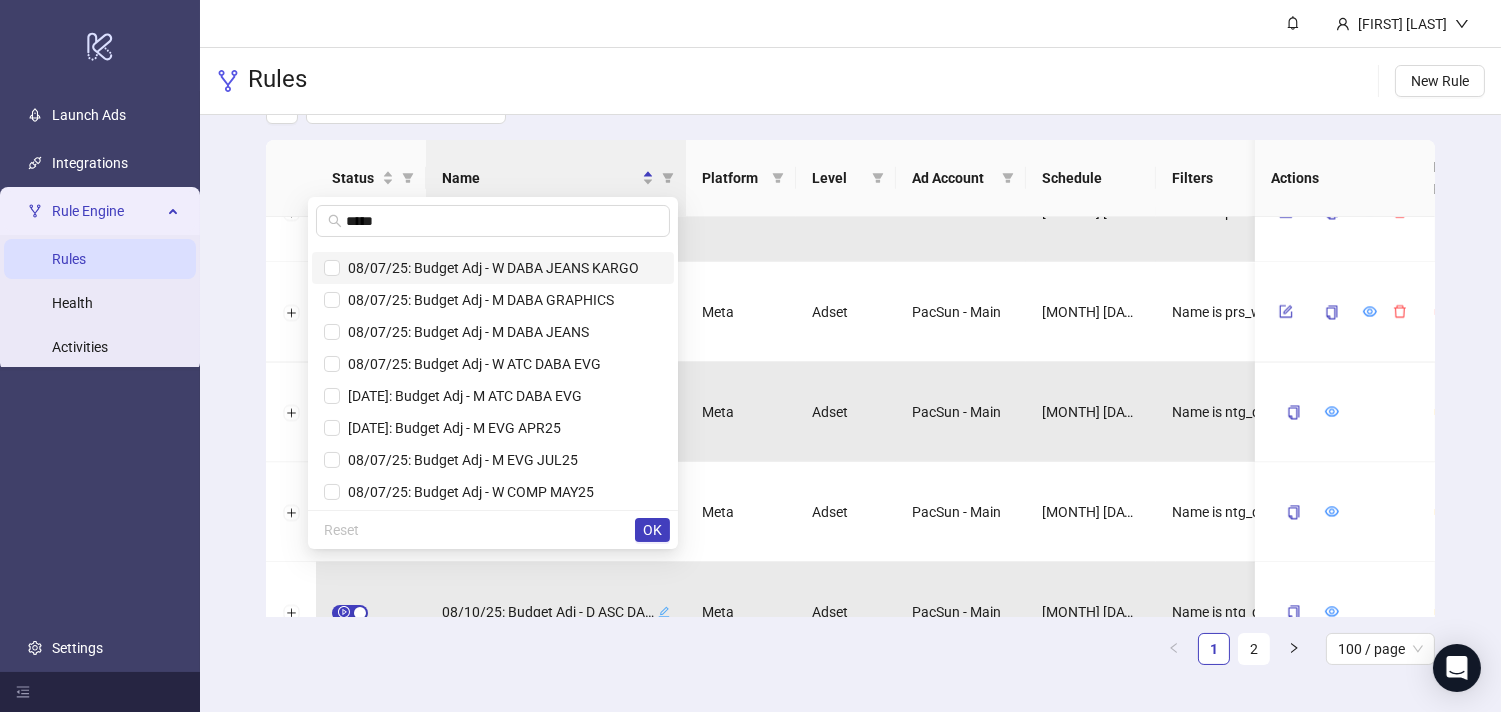 click on "08/07/25: Budget Adj - W DABA JEANS KARGO" at bounding box center (489, 268) 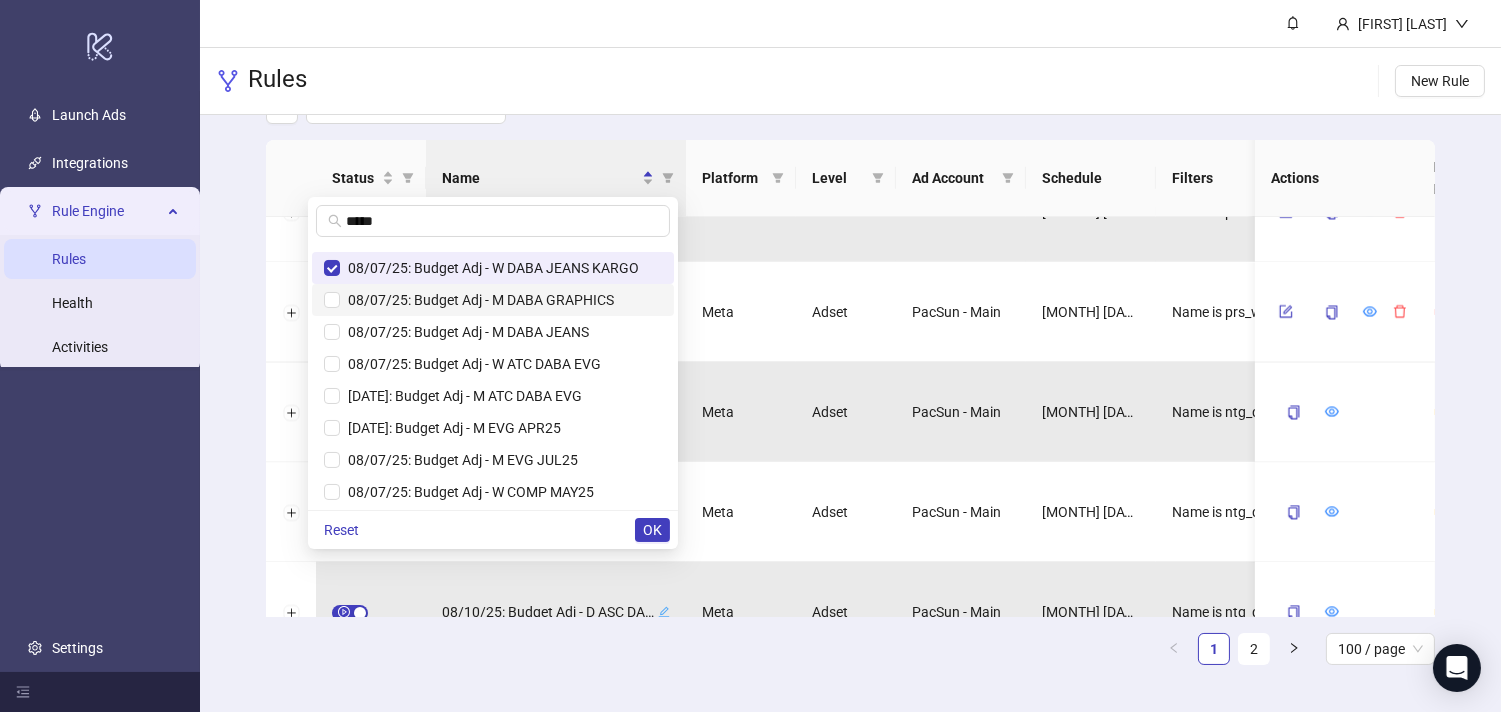 click on "08/07/25: Budget Adj - M DABA GRAPHICS" at bounding box center (477, 300) 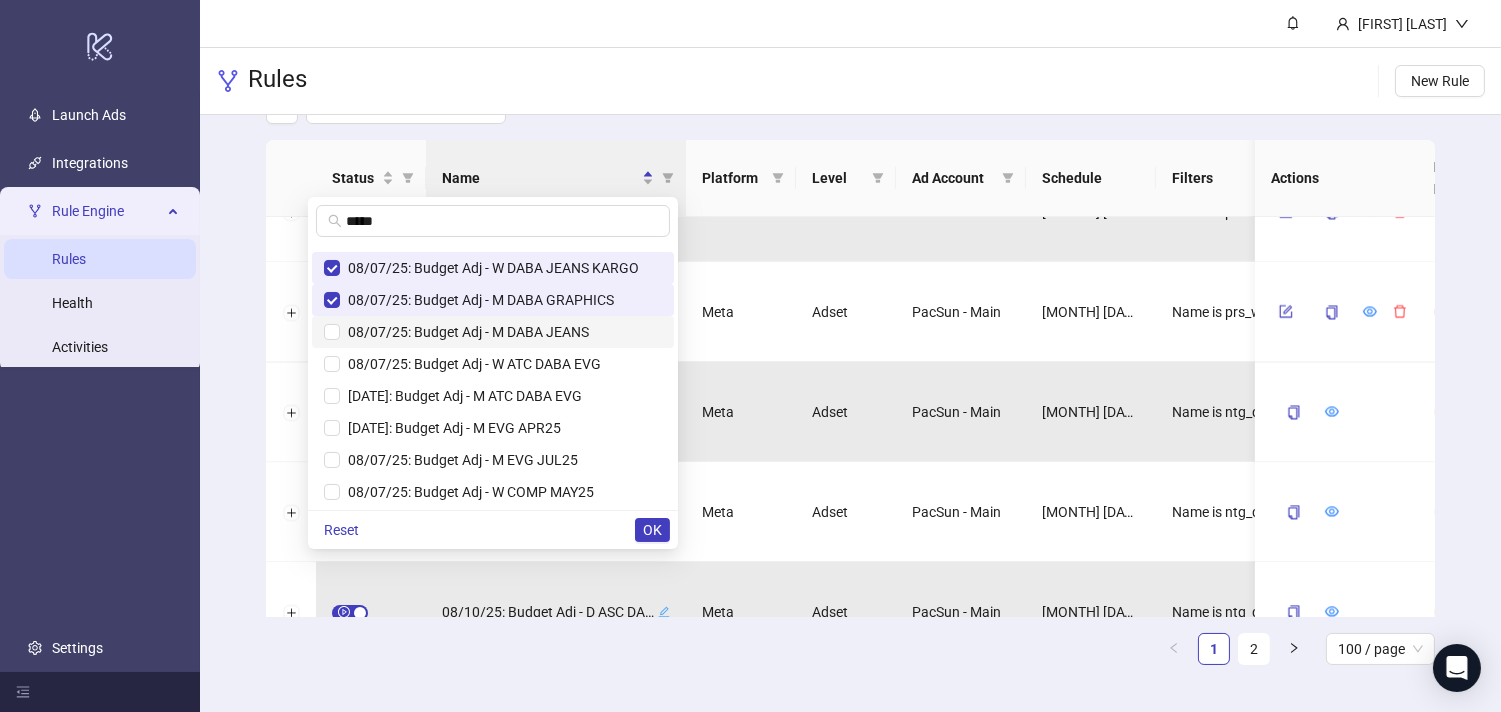 click on "08/07/25: Budget Adj - M DABA JEANS" at bounding box center (464, 332) 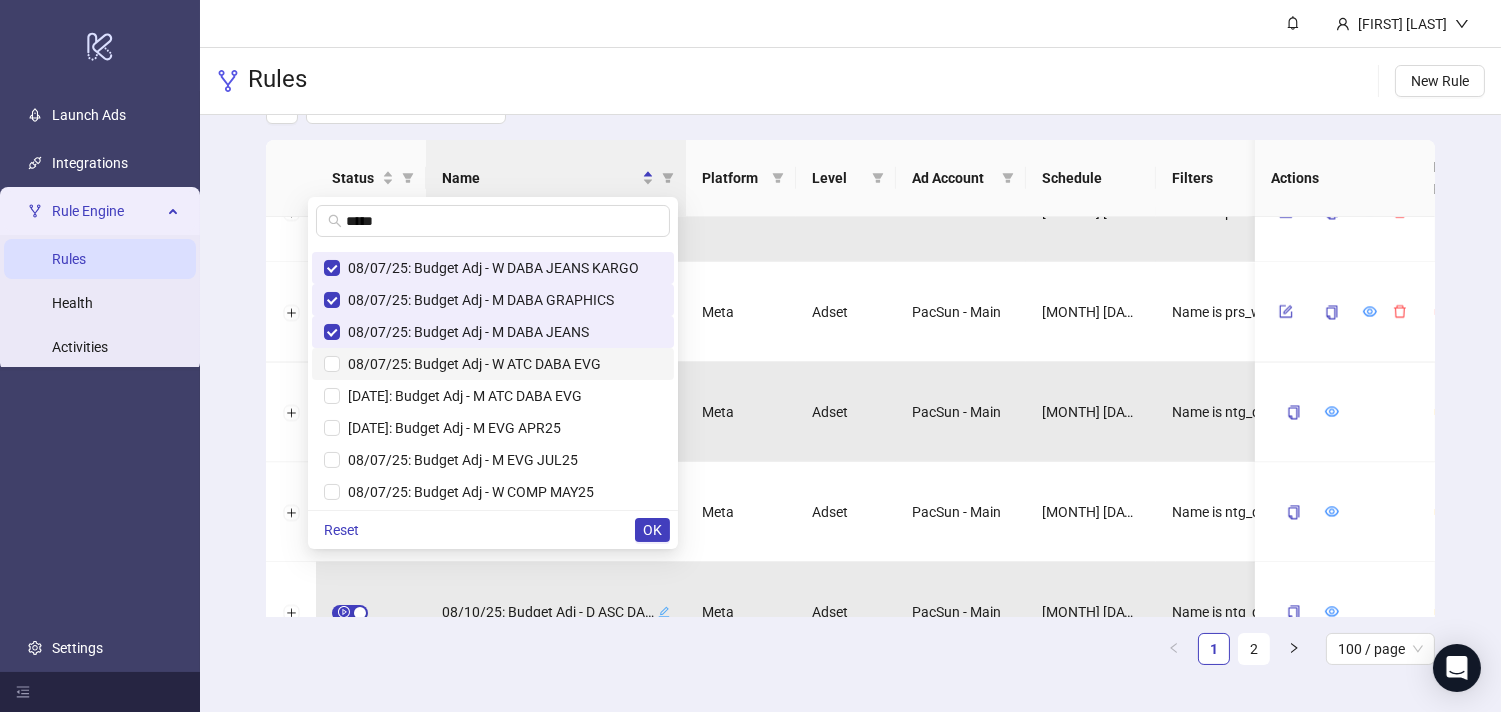 click on "08/07/25: Budget Adj - W ATC DABA EVG" at bounding box center [470, 364] 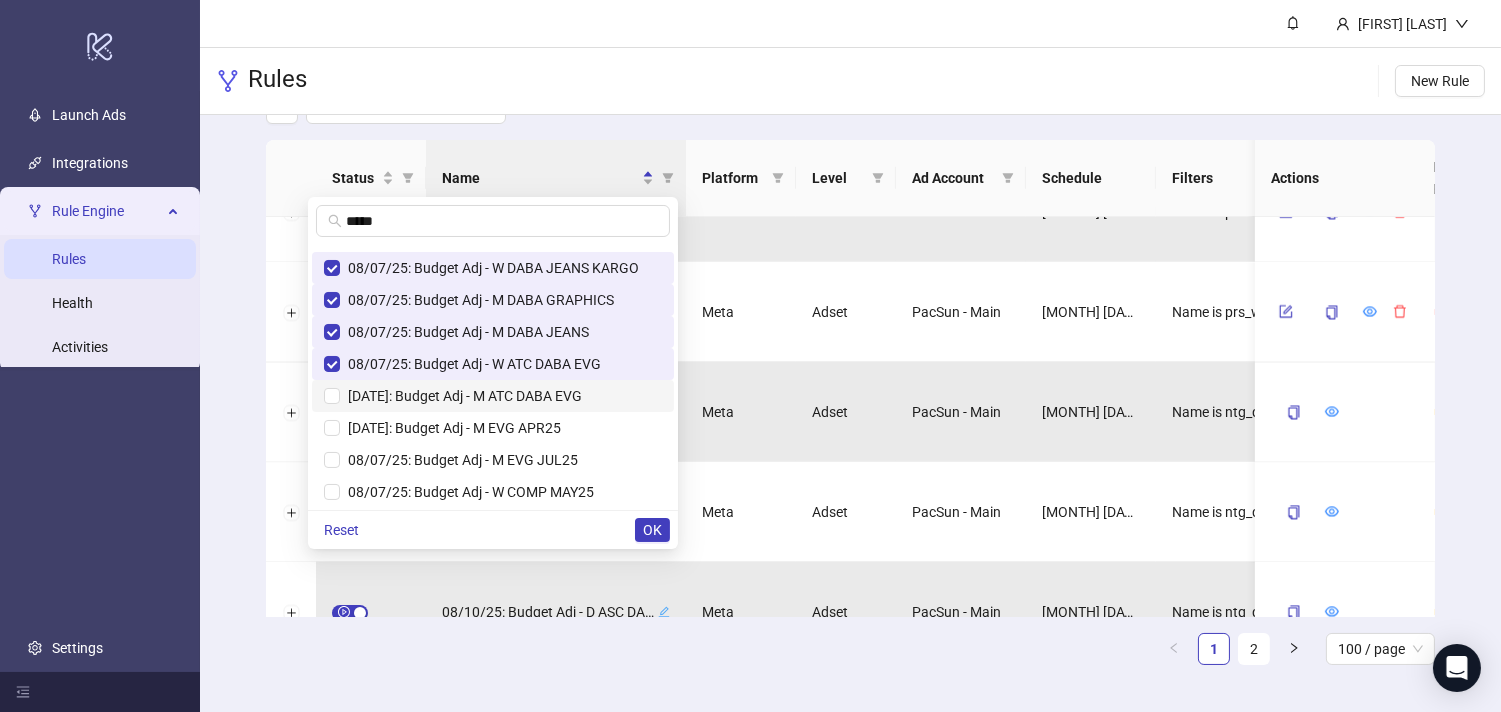 click on "[DATE]: Budget Adj - M ATC DABA EVG" at bounding box center (461, 396) 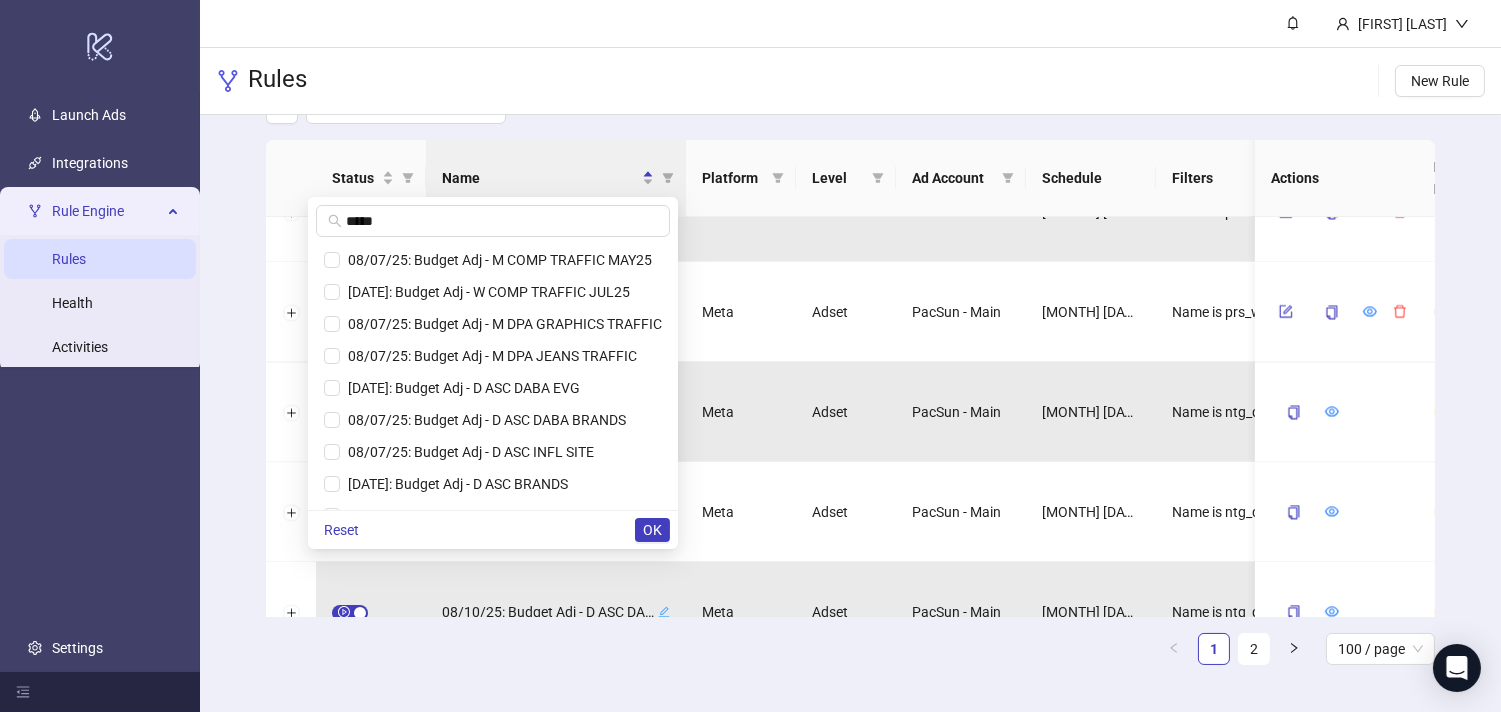 scroll, scrollTop: 0, scrollLeft: 0, axis: both 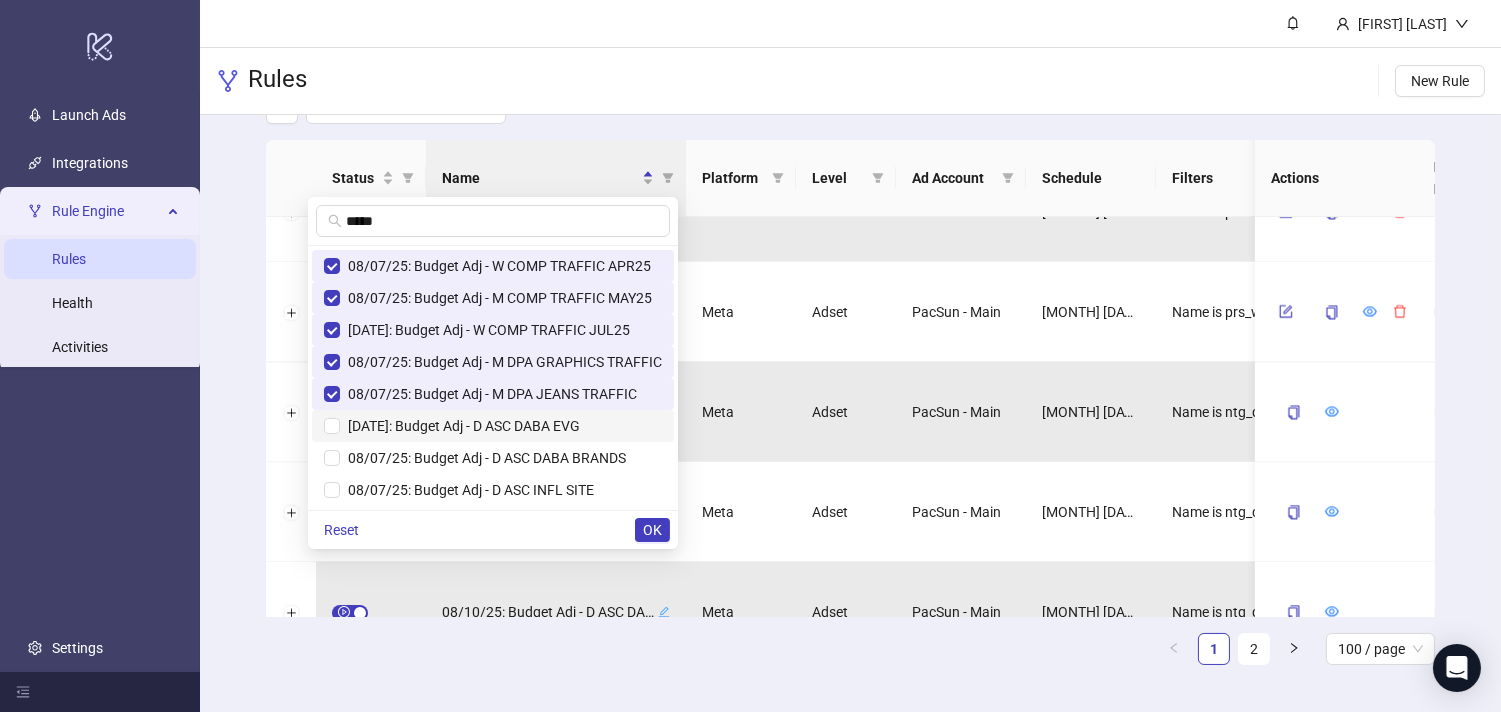 click on "[DATE]: Budget Adj - D ASC DABA EVG" at bounding box center [493, 426] 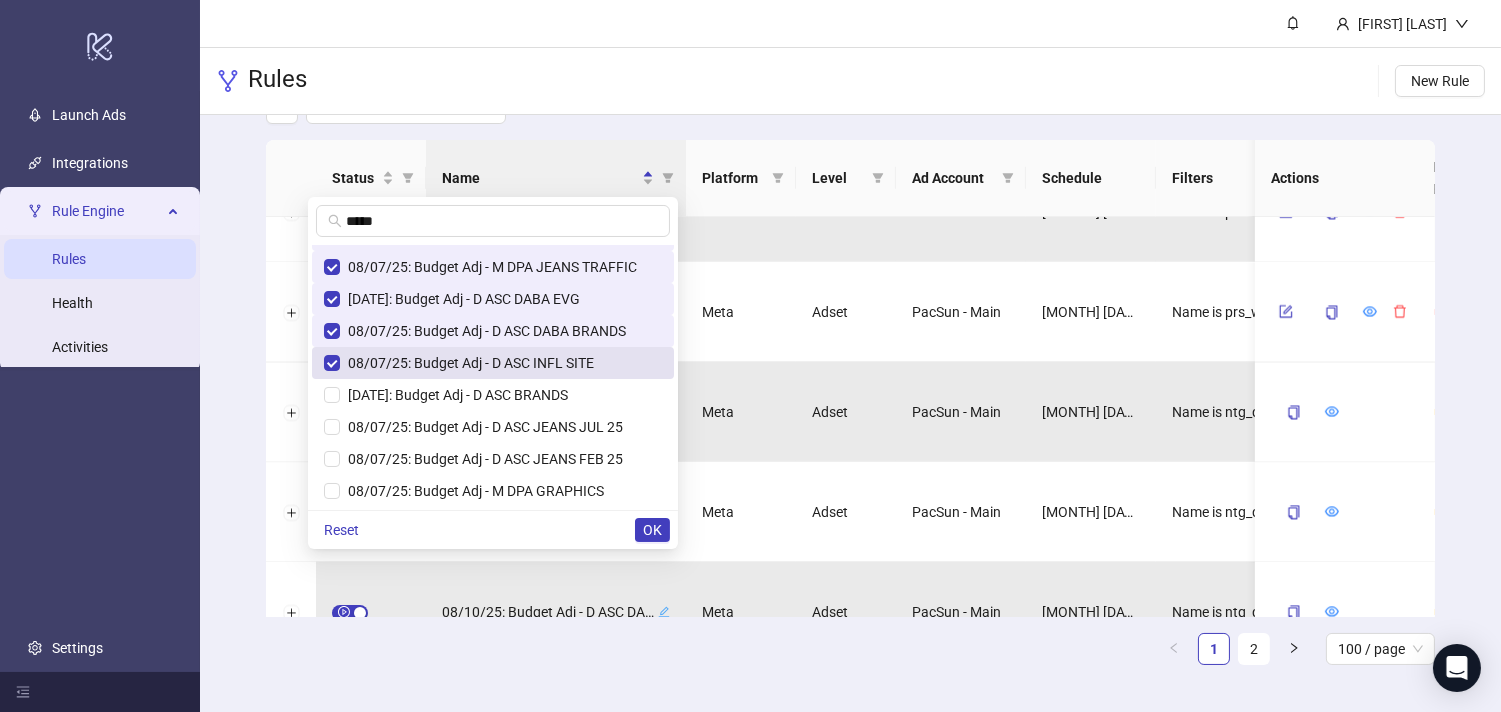 scroll, scrollTop: 173, scrollLeft: 0, axis: vertical 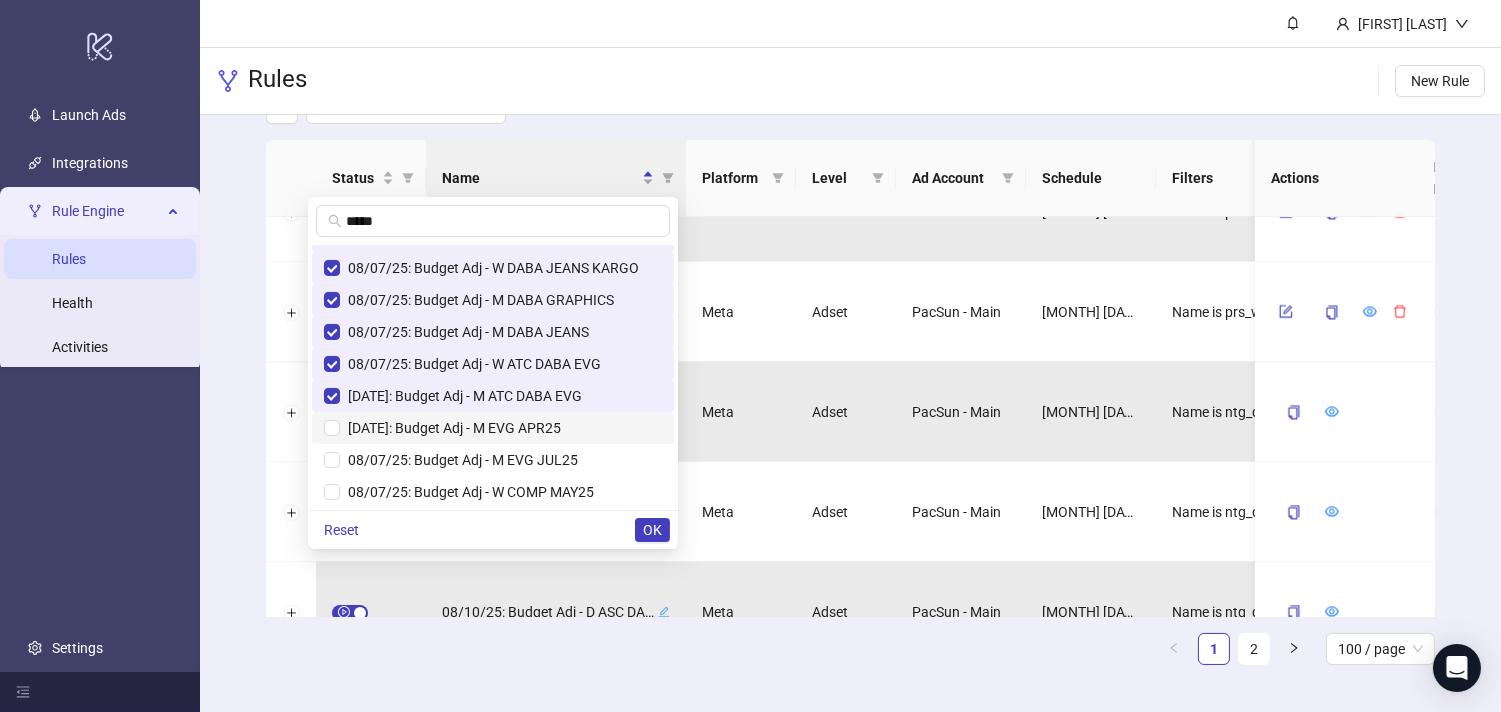 click on "[DATE]: Budget Adj - M EVG APR25" at bounding box center (450, 428) 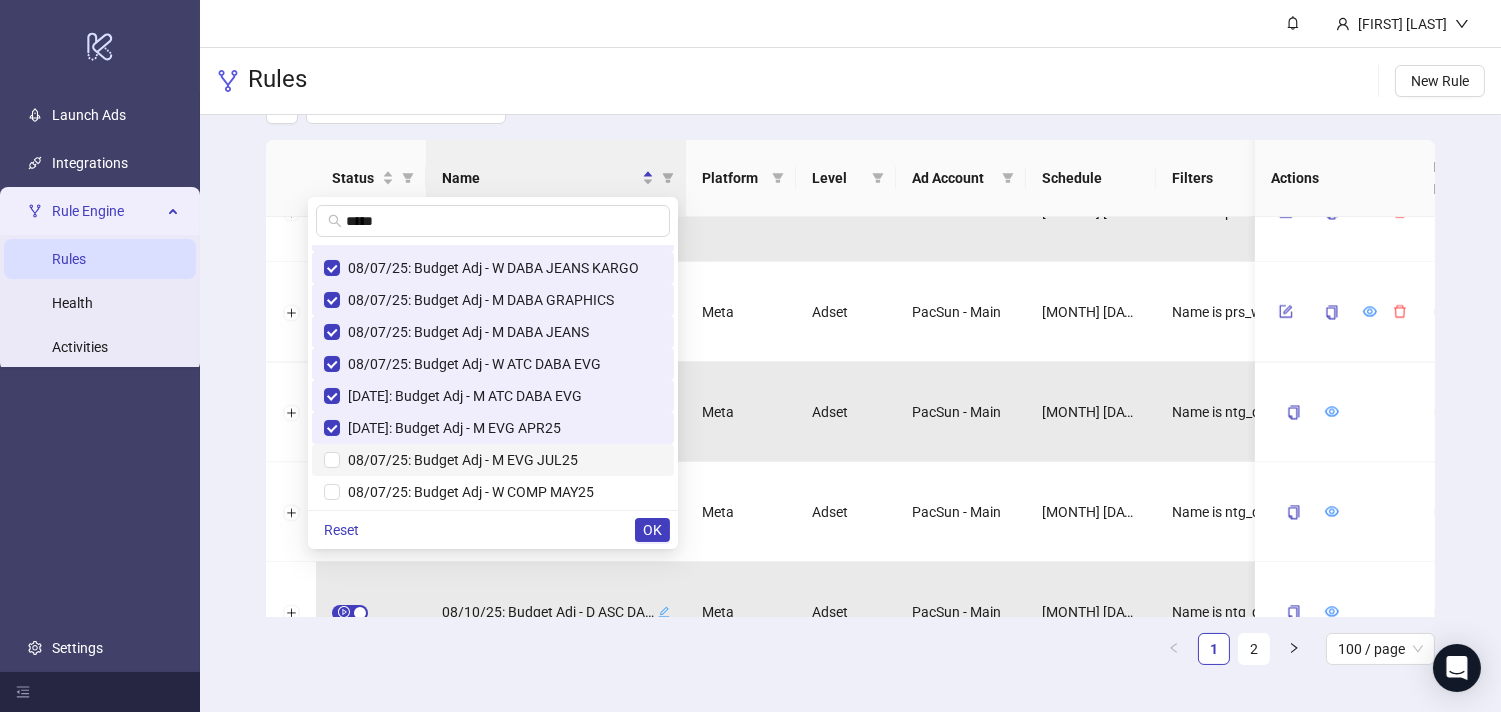 click on "08/07/25: Budget Adj - M EVG JUL25" at bounding box center [459, 460] 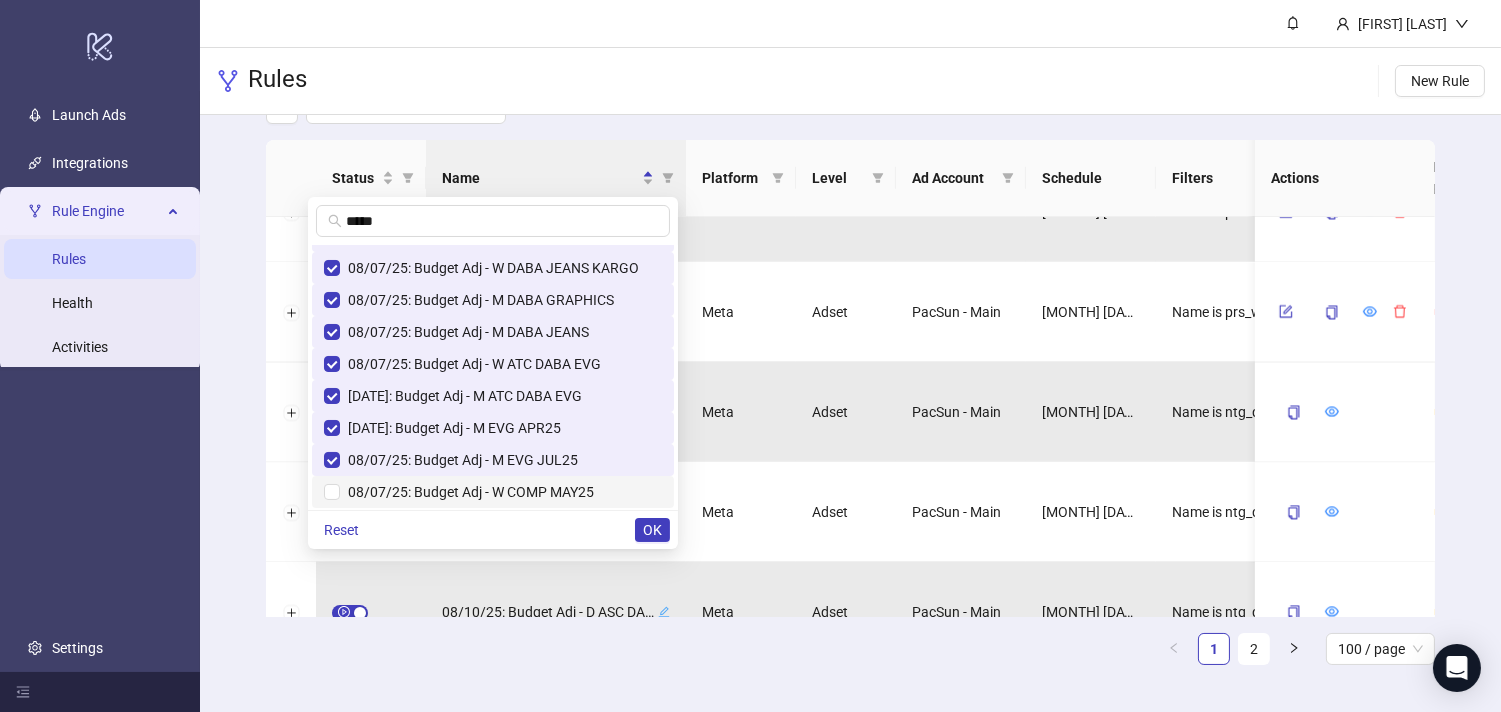 click on "08/07/25: Budget Adj - W COMP MAY25" at bounding box center [467, 492] 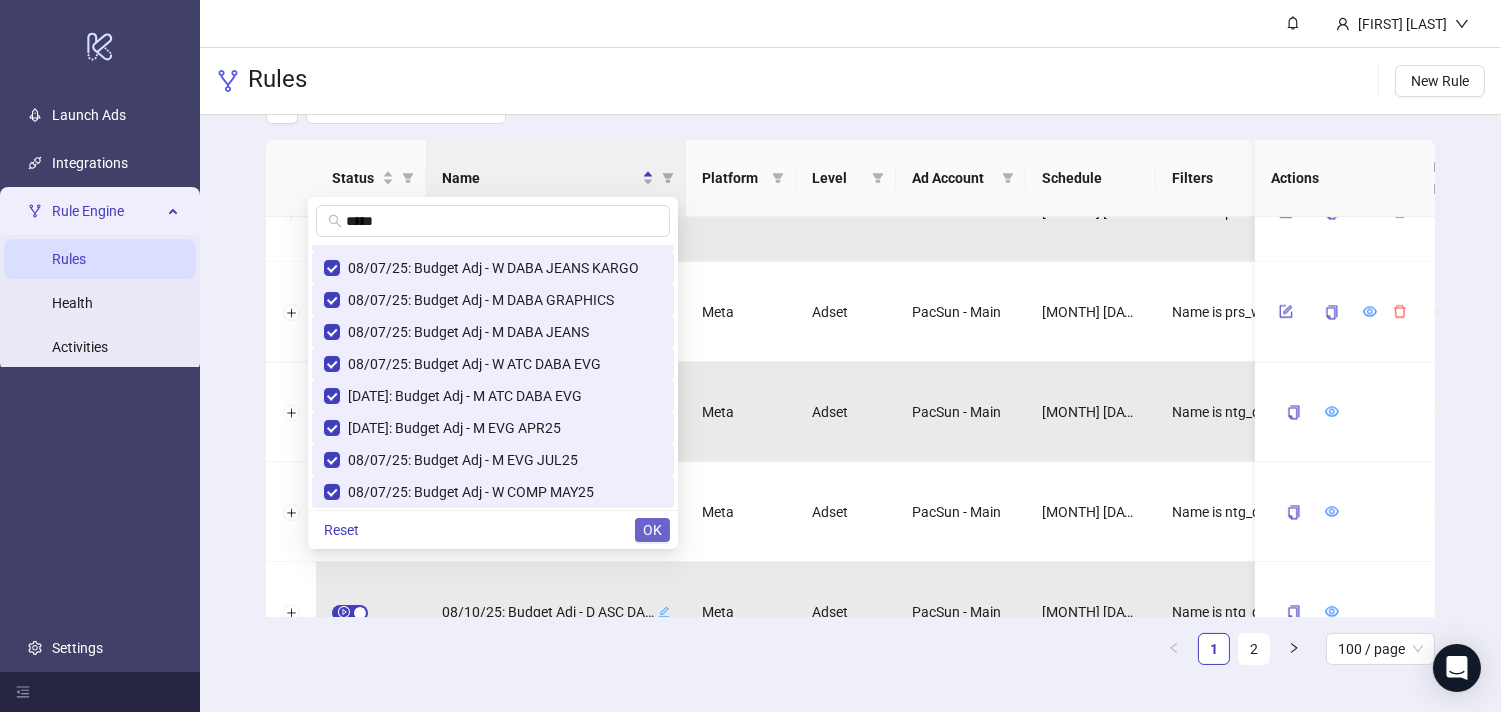 click on "OK" at bounding box center [652, 530] 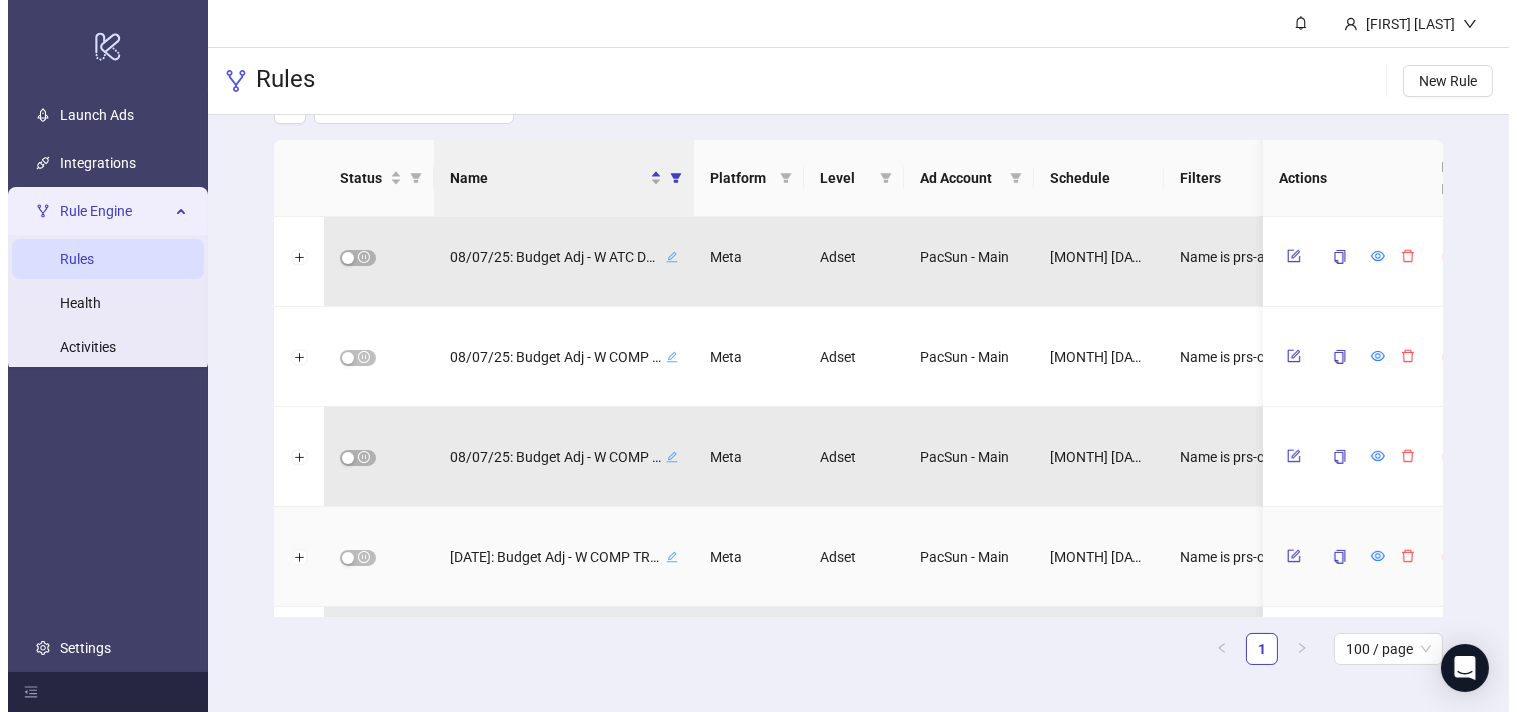 scroll, scrollTop: 1665, scrollLeft: 0, axis: vertical 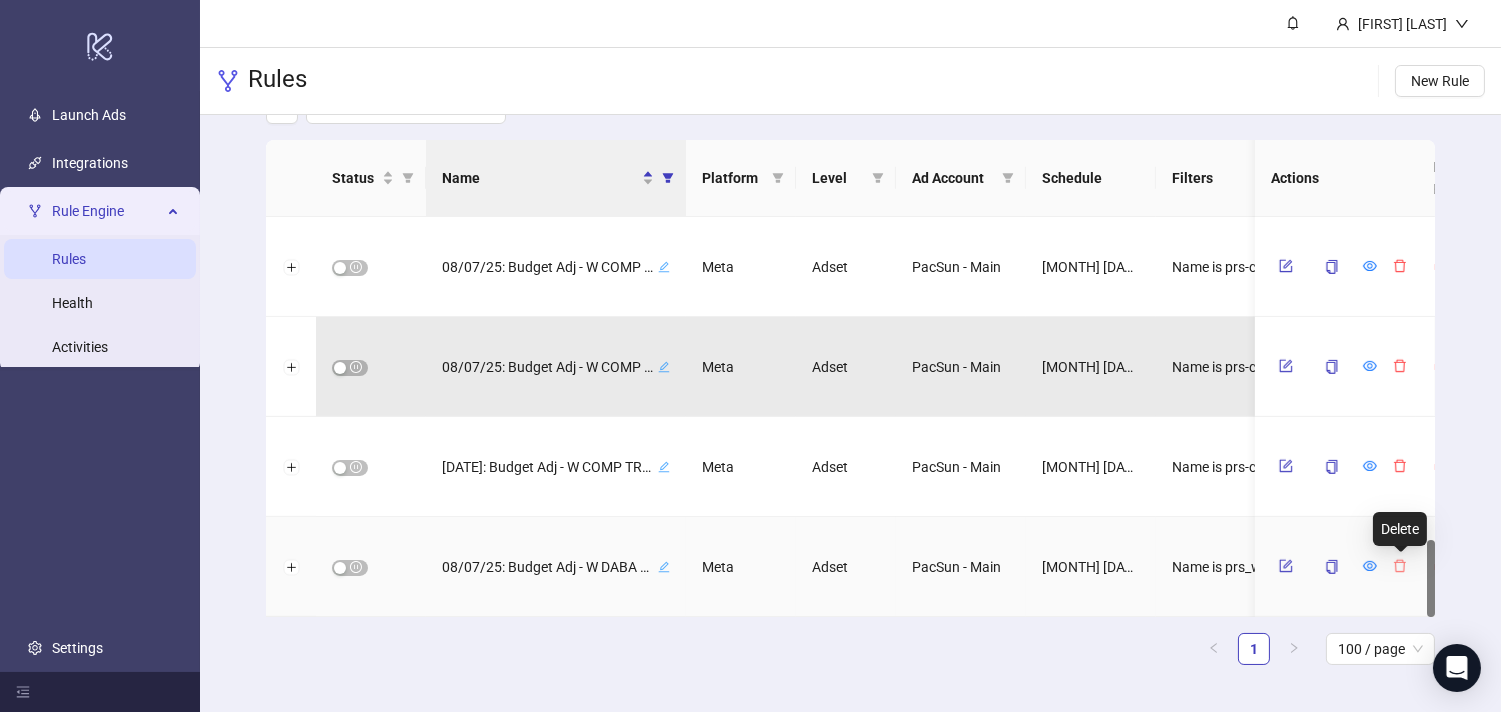 click 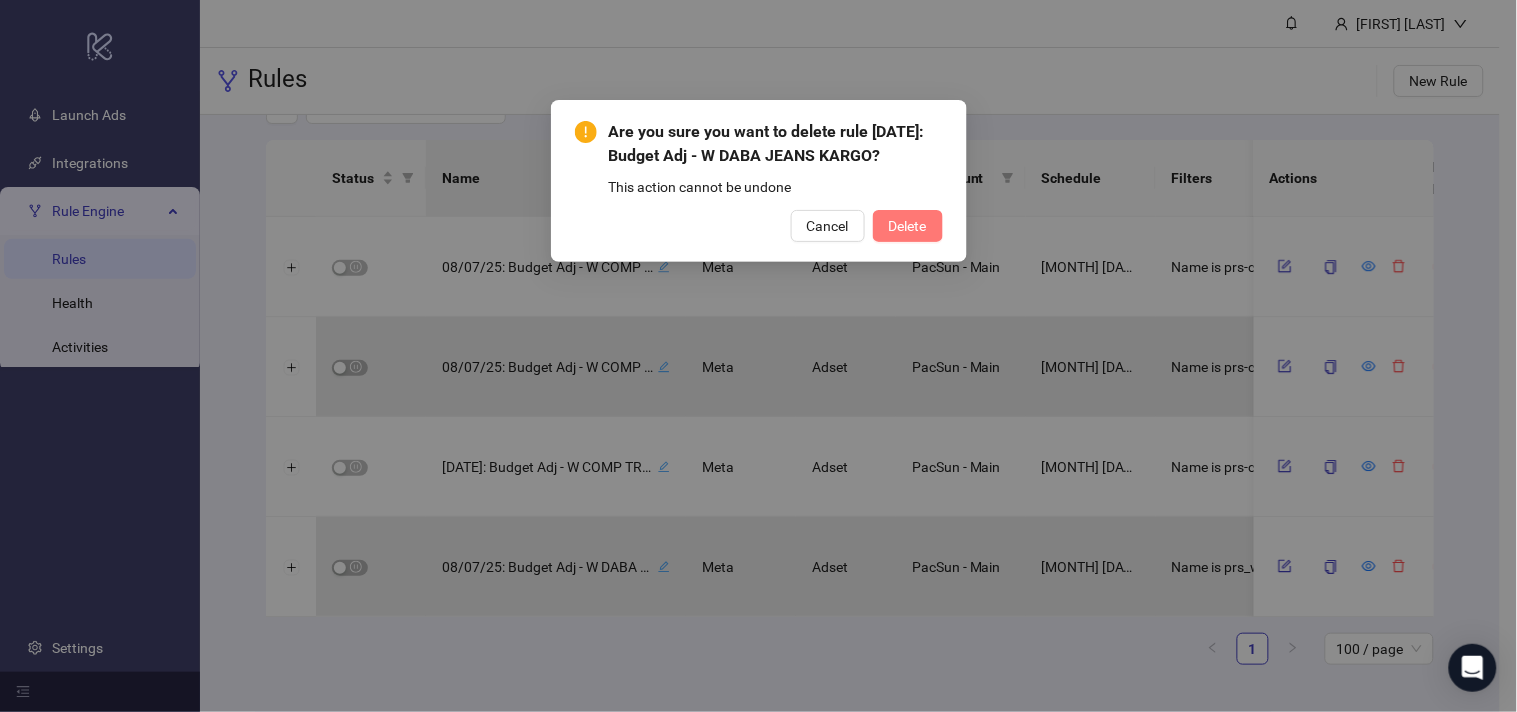 click on "Delete" at bounding box center (908, 226) 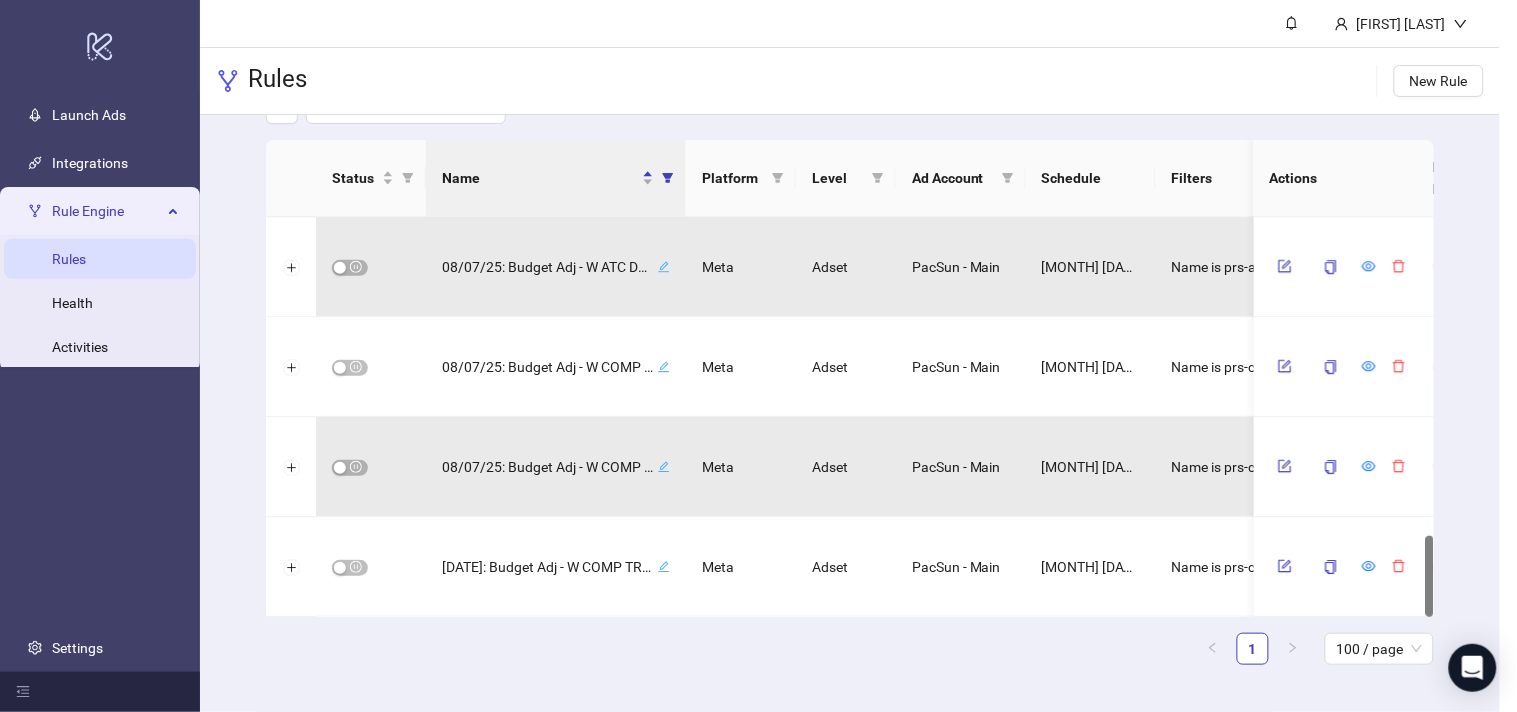 scroll, scrollTop: 1565, scrollLeft: 0, axis: vertical 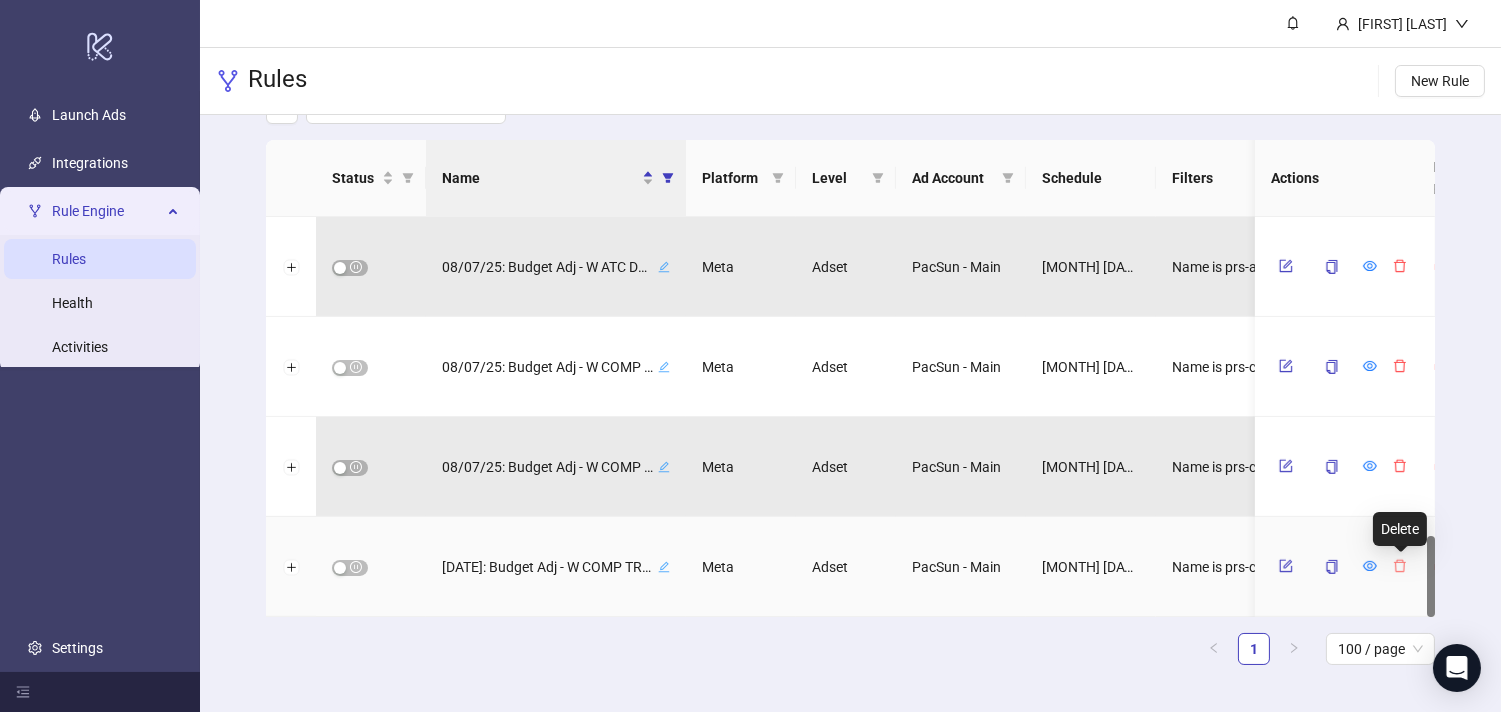 click 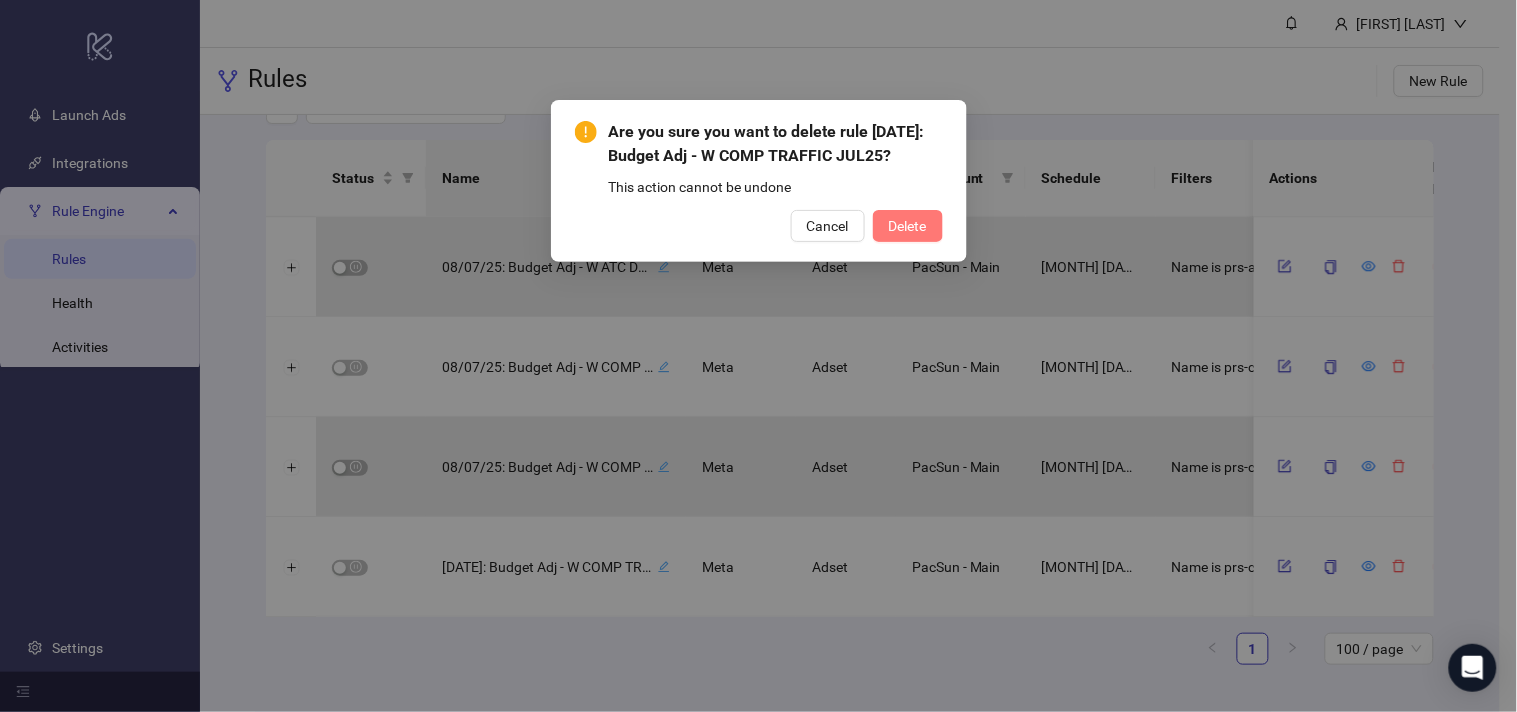 click on "Delete" at bounding box center [908, 226] 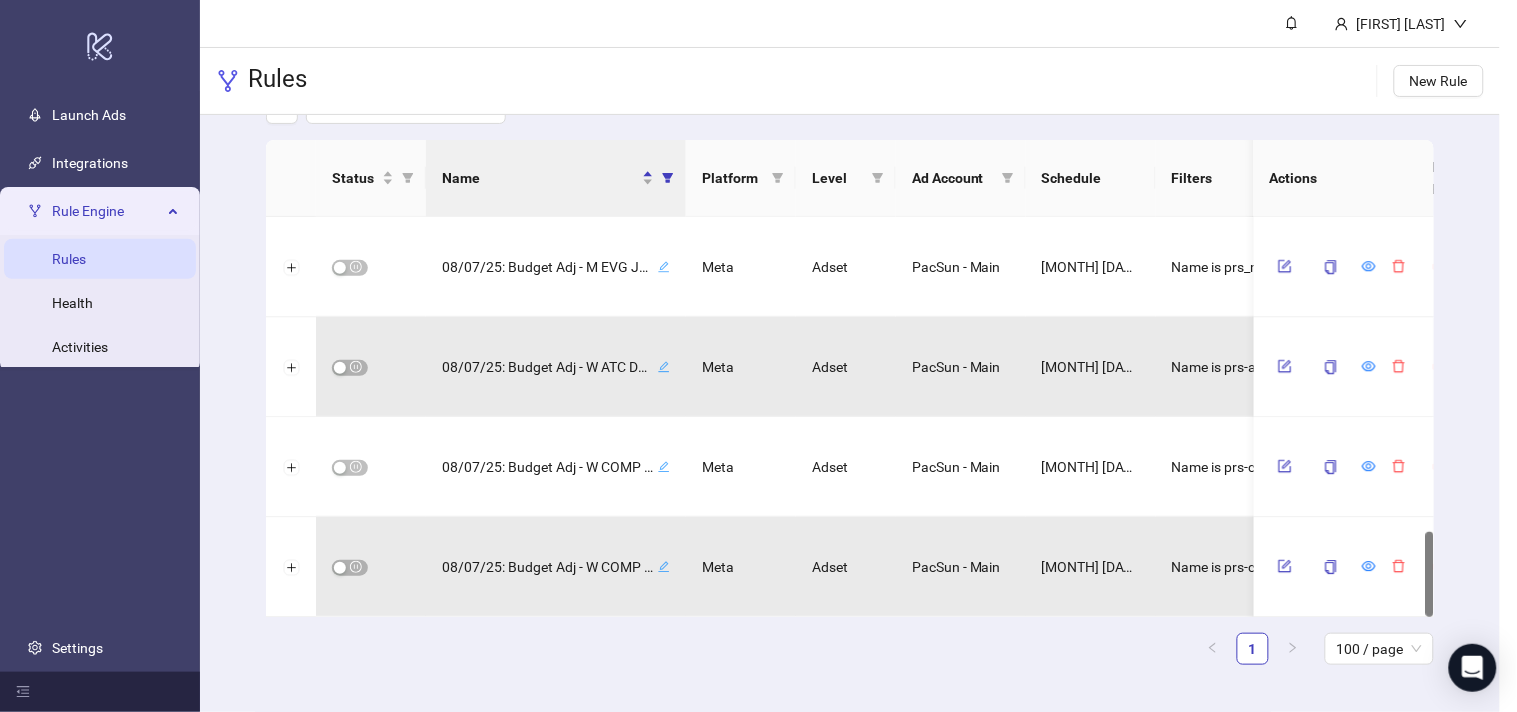 scroll, scrollTop: 1465, scrollLeft: 0, axis: vertical 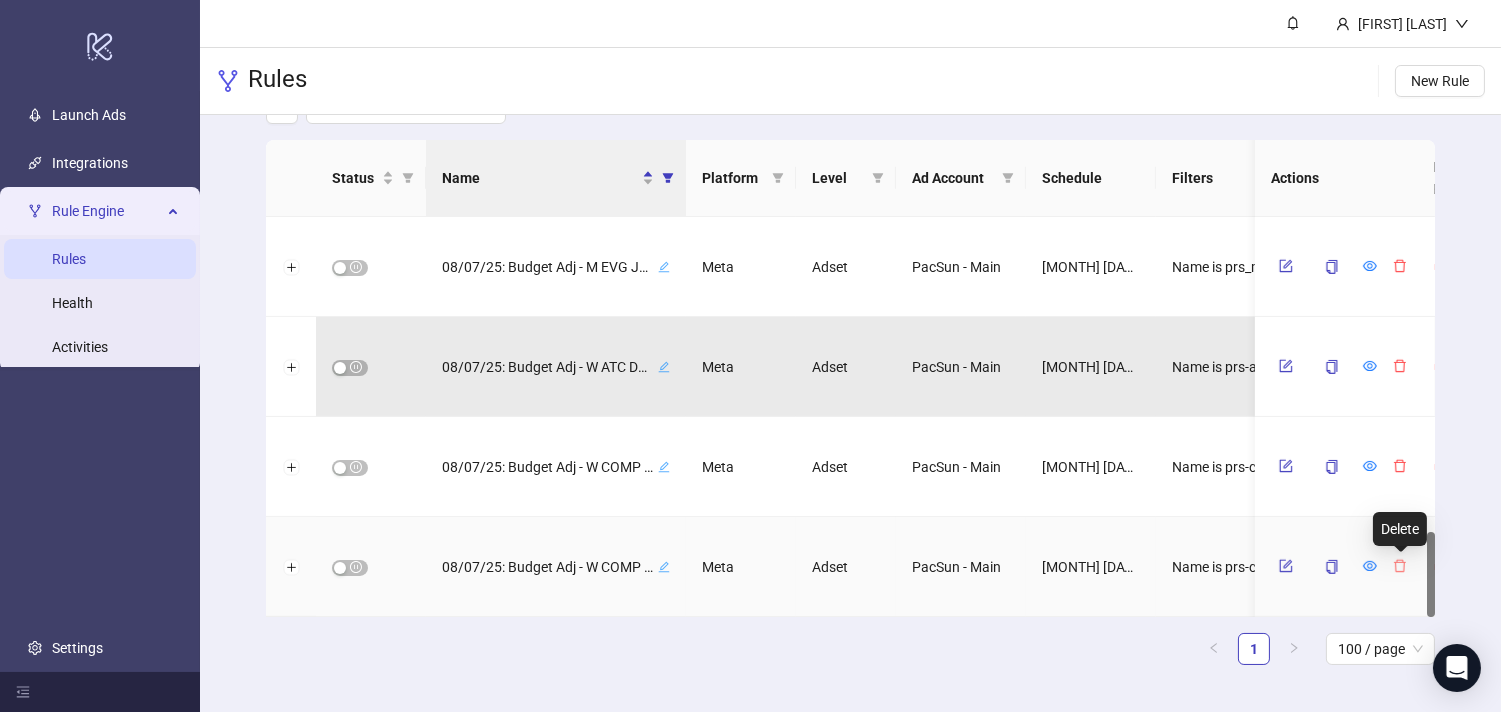 click 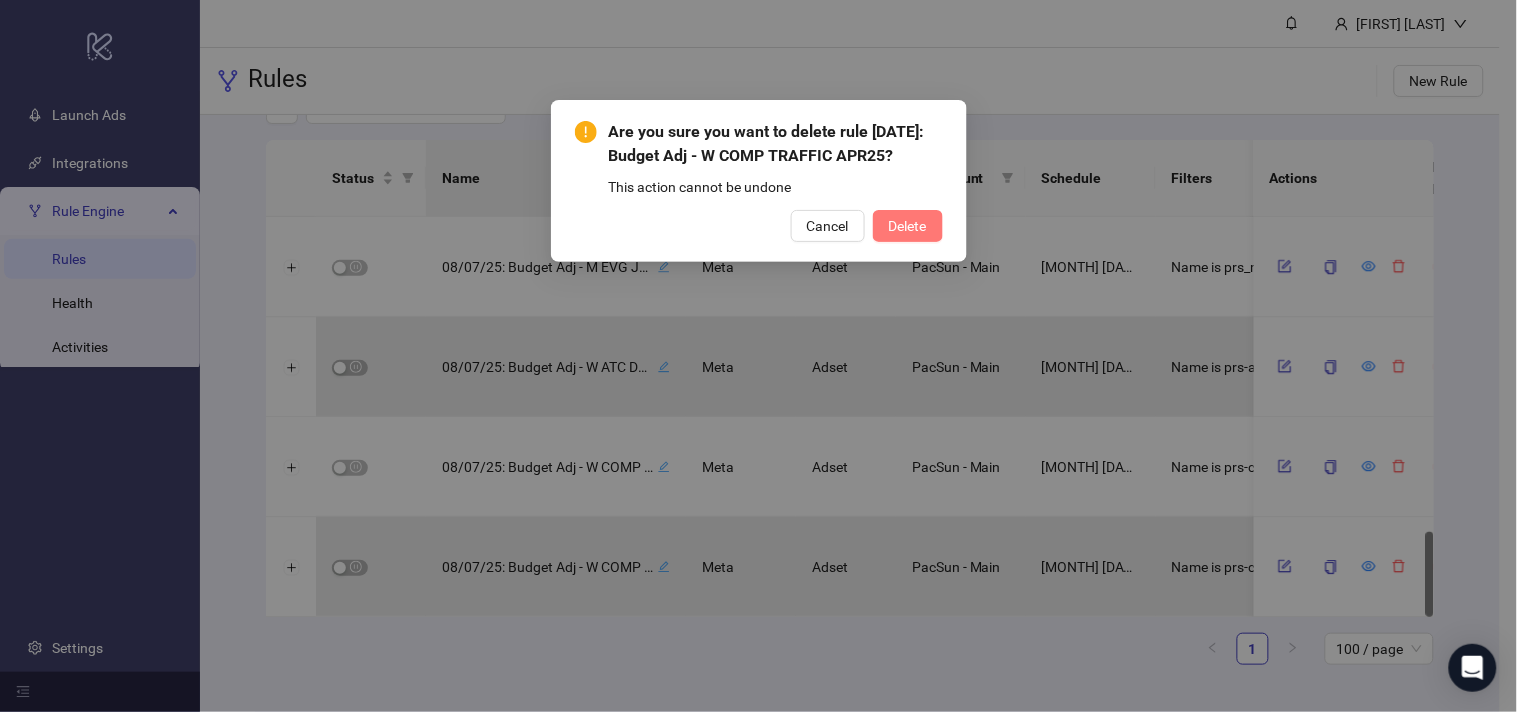 click on "Delete" at bounding box center (908, 226) 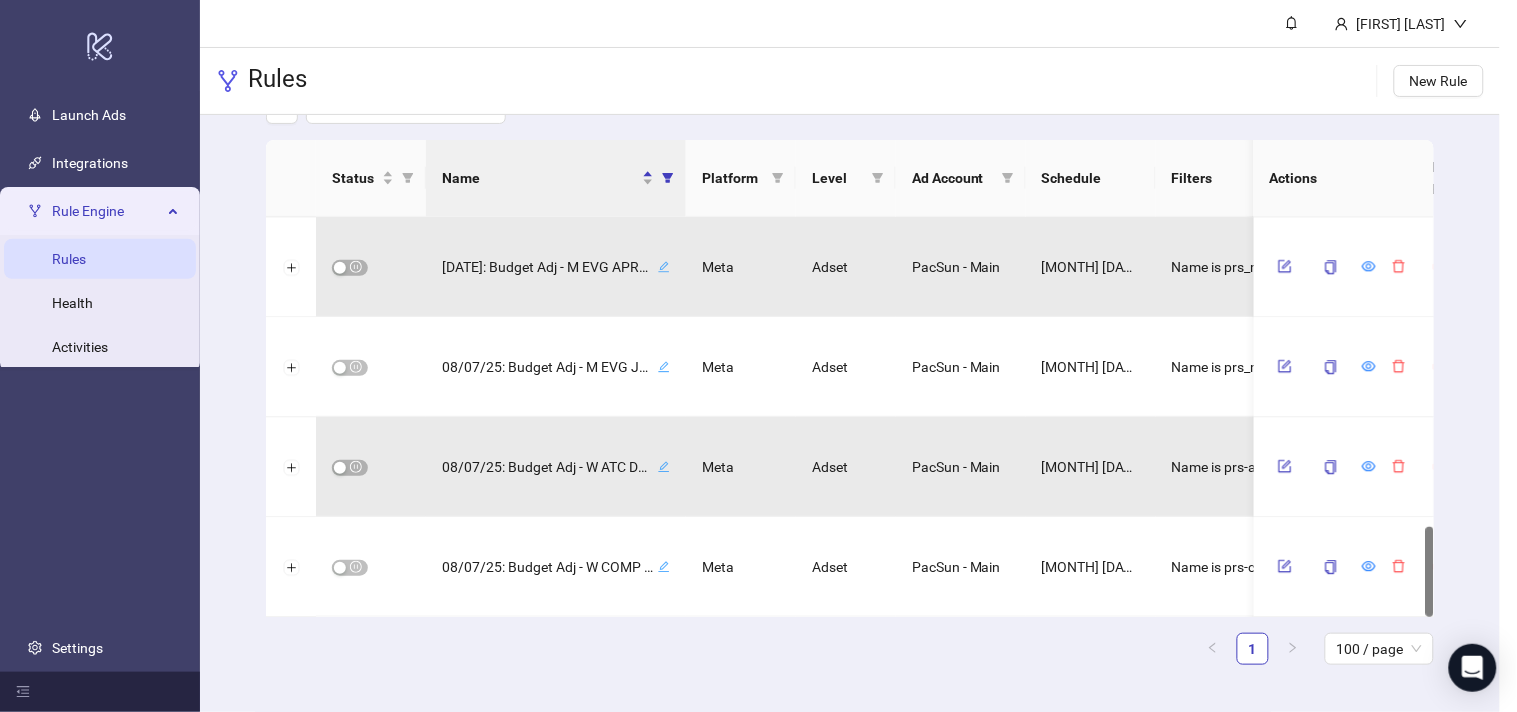 scroll, scrollTop: 1365, scrollLeft: 0, axis: vertical 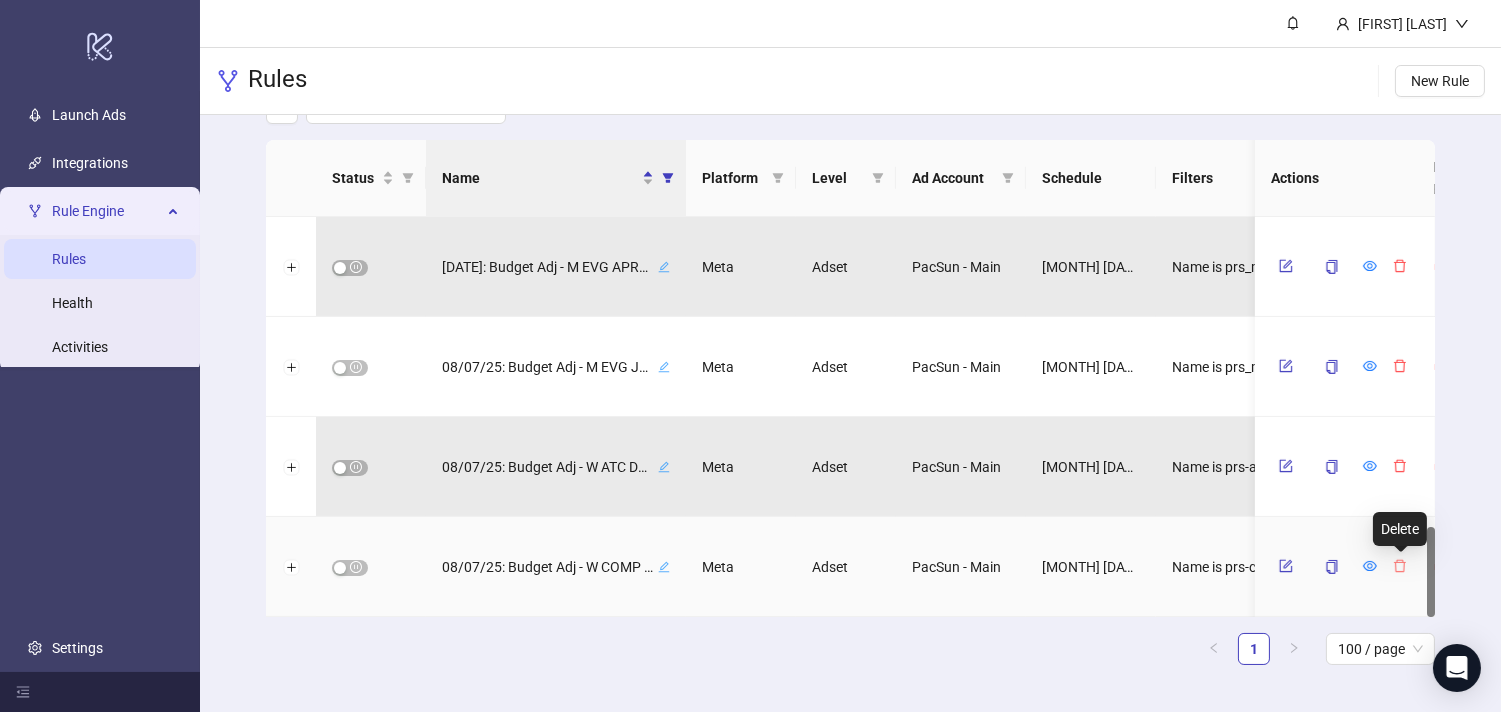 click 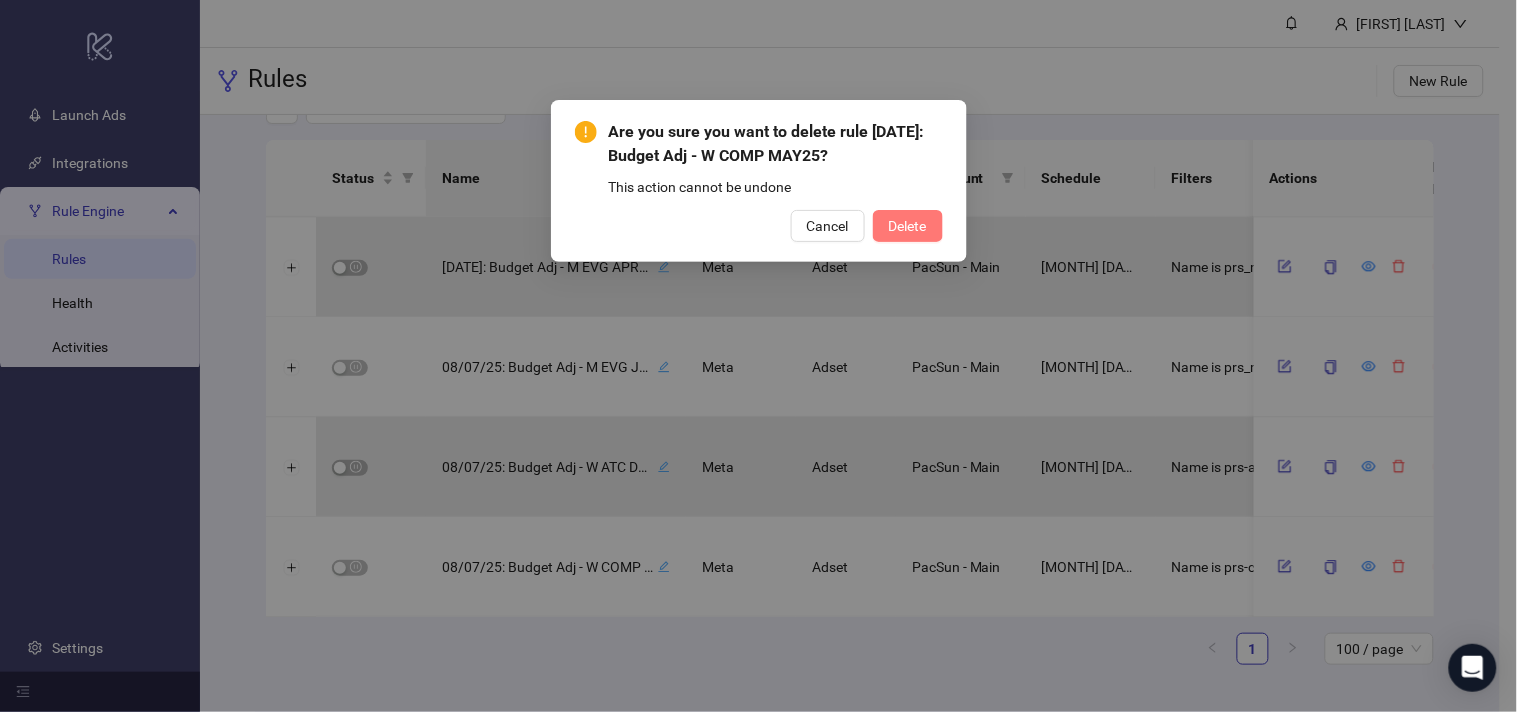 click on "Delete" at bounding box center [908, 226] 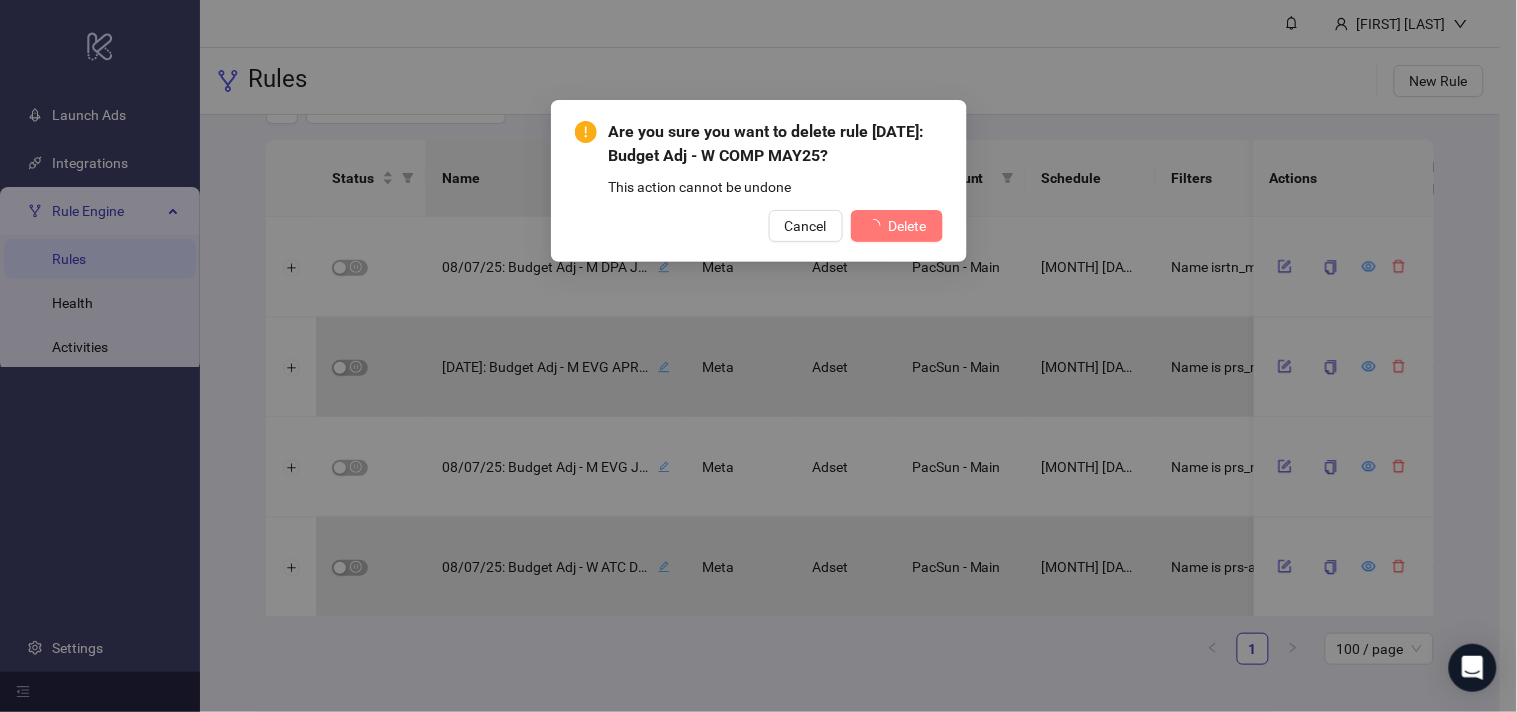 scroll, scrollTop: 1265, scrollLeft: 0, axis: vertical 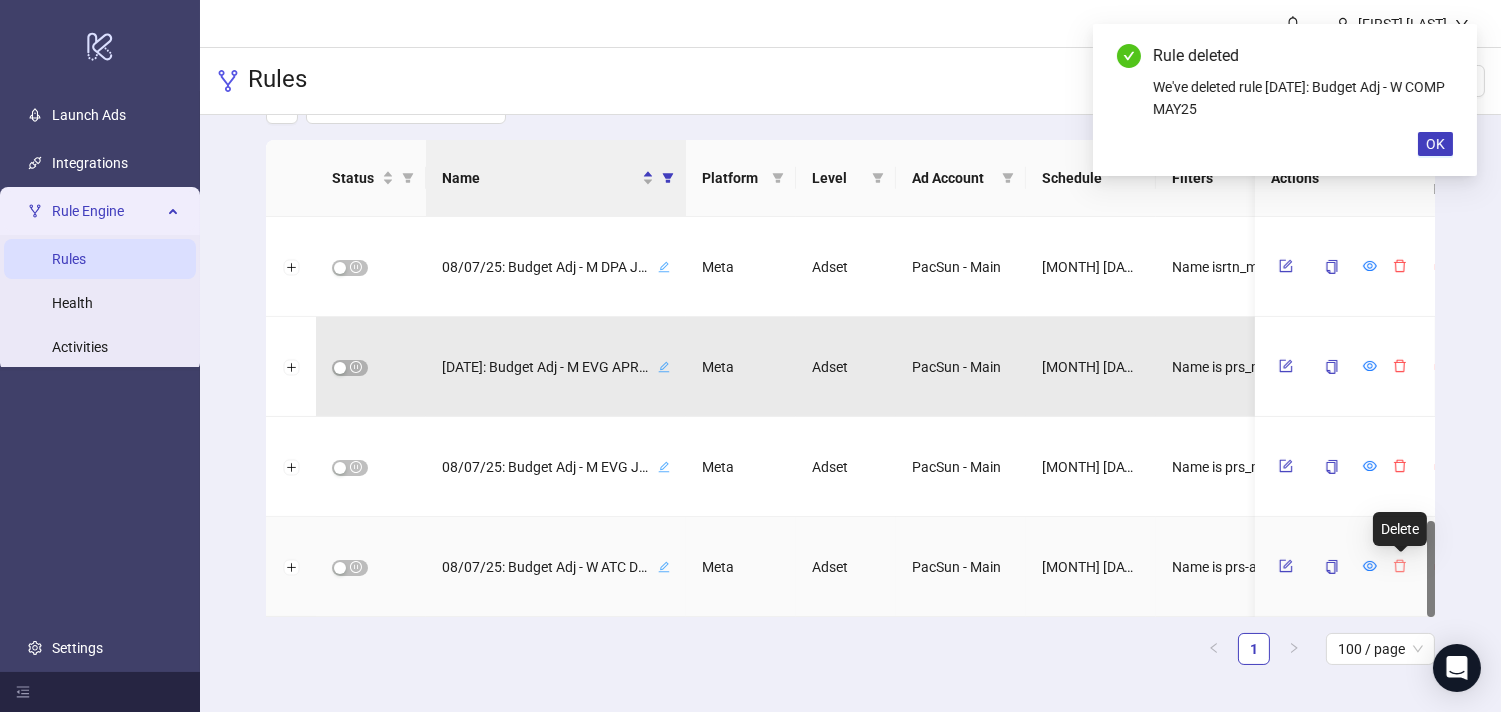 click 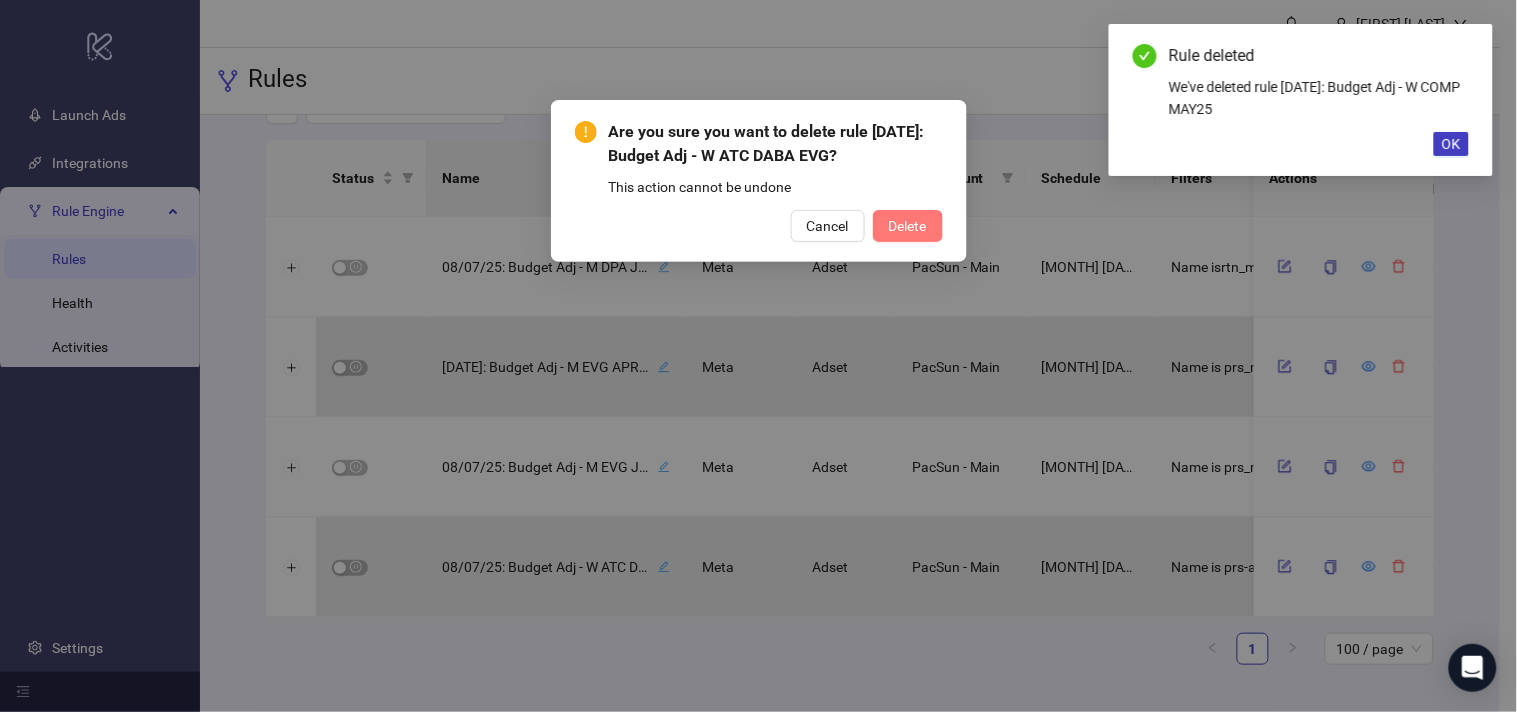 click on "Delete" at bounding box center (908, 226) 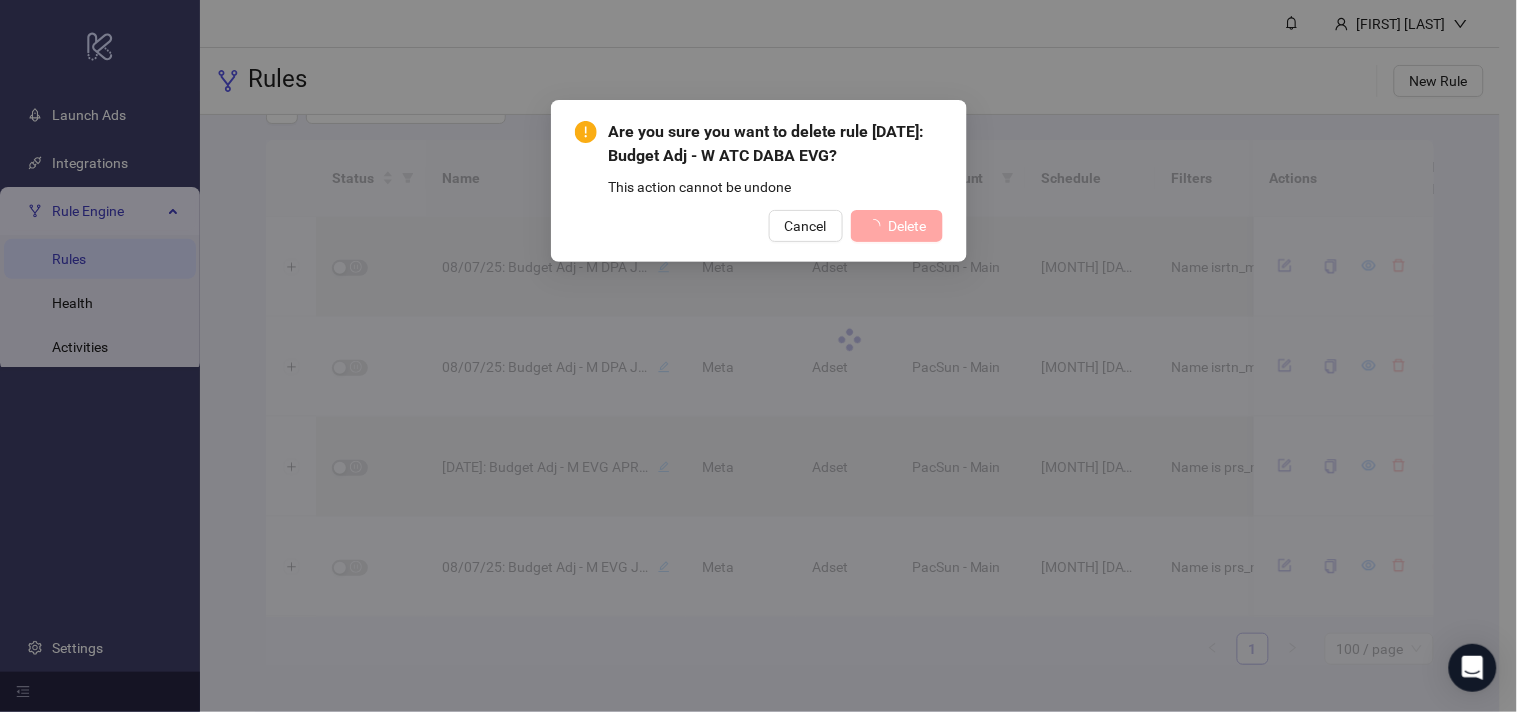 scroll, scrollTop: 1210, scrollLeft: 0, axis: vertical 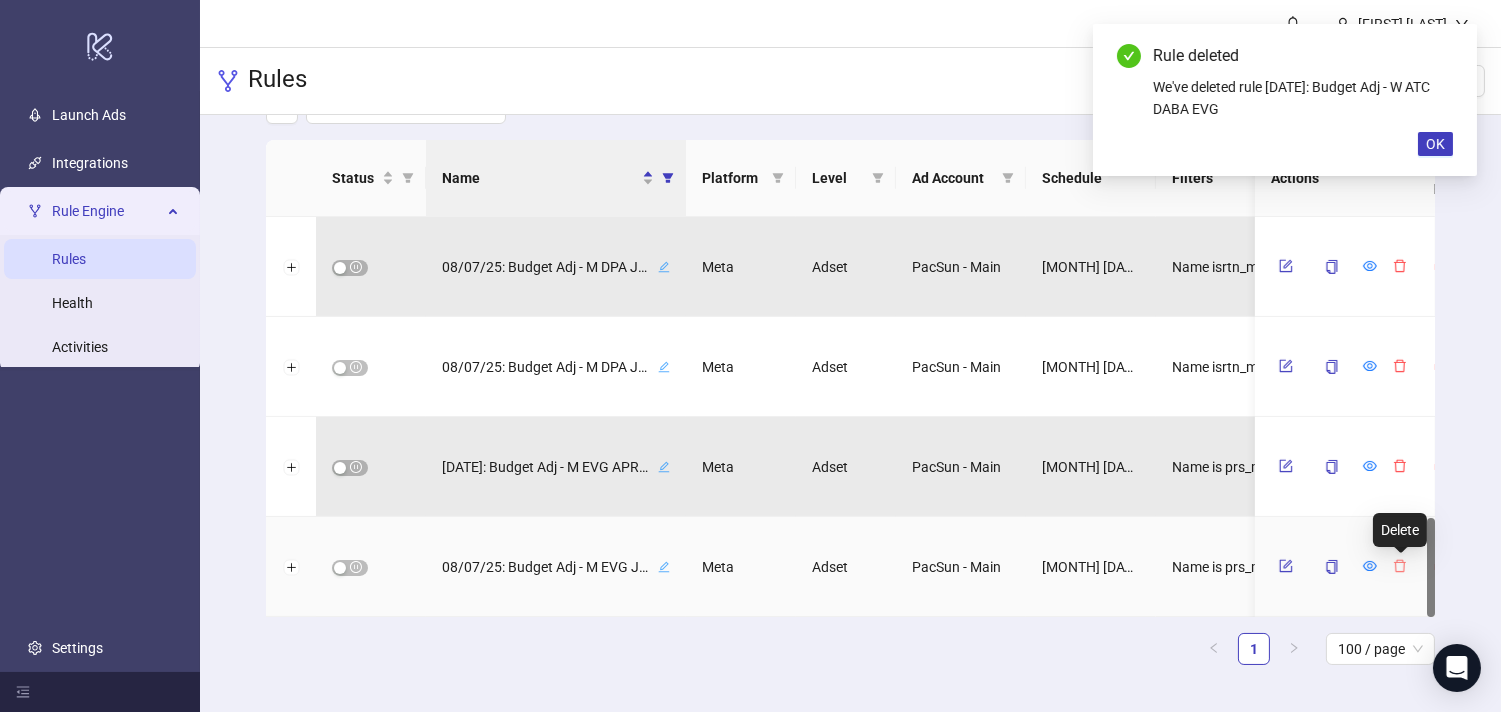 click 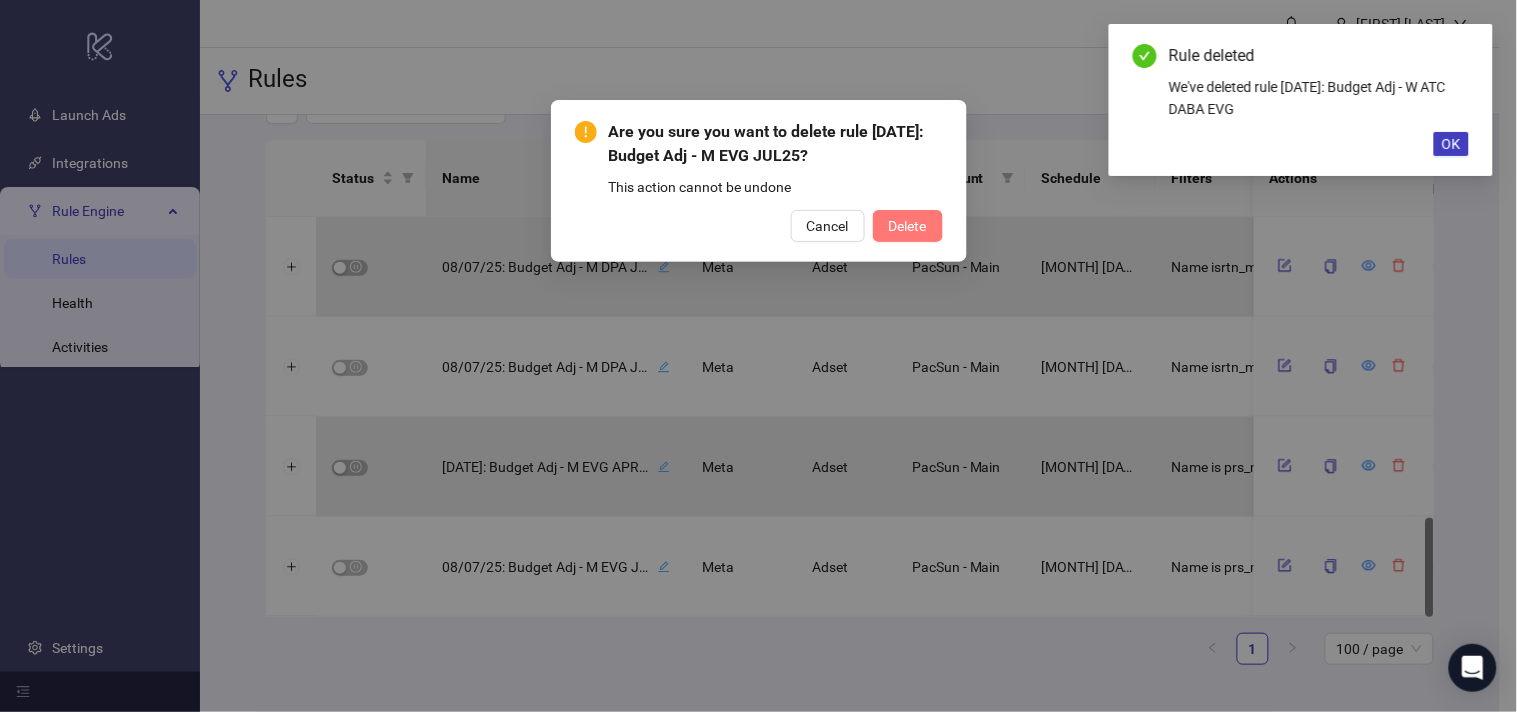 click on "Delete" at bounding box center (908, 226) 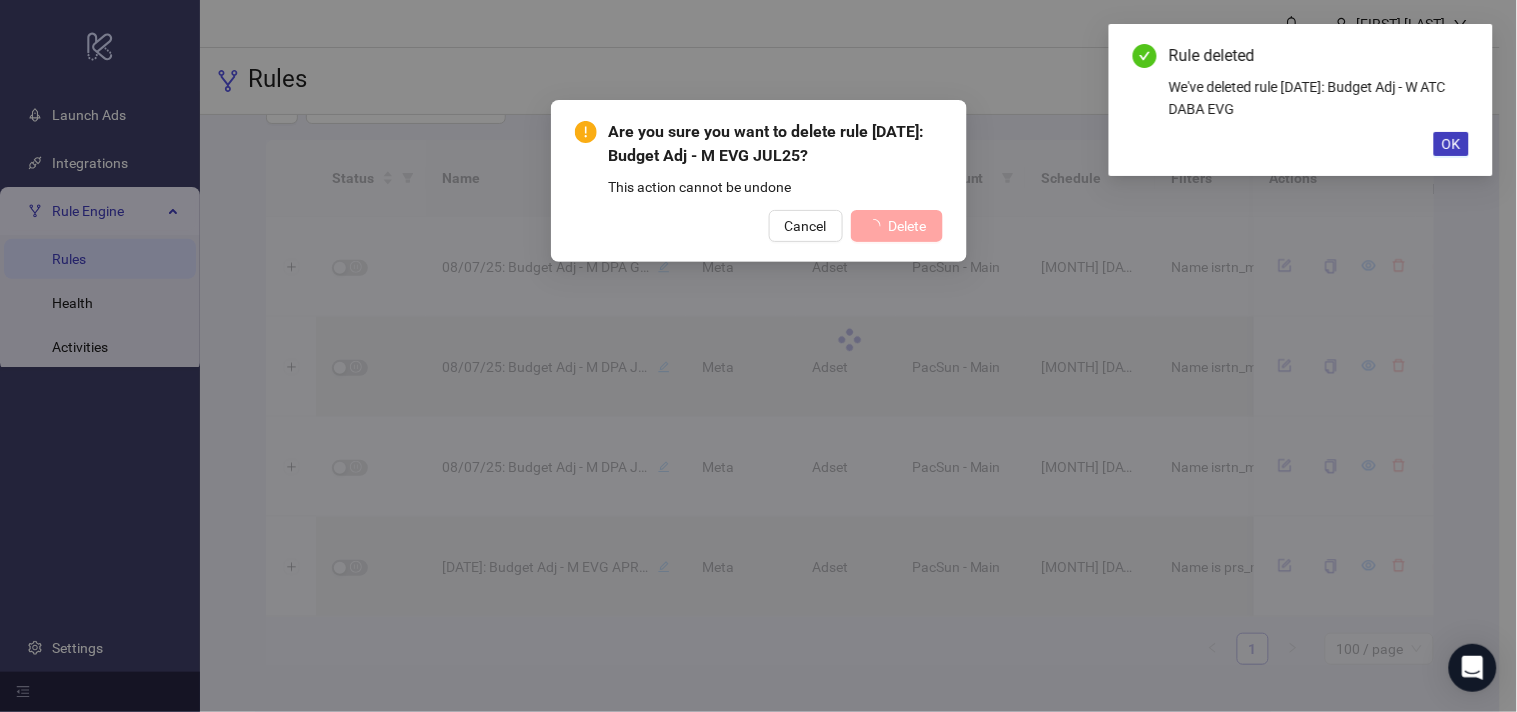 scroll, scrollTop: 1155, scrollLeft: 0, axis: vertical 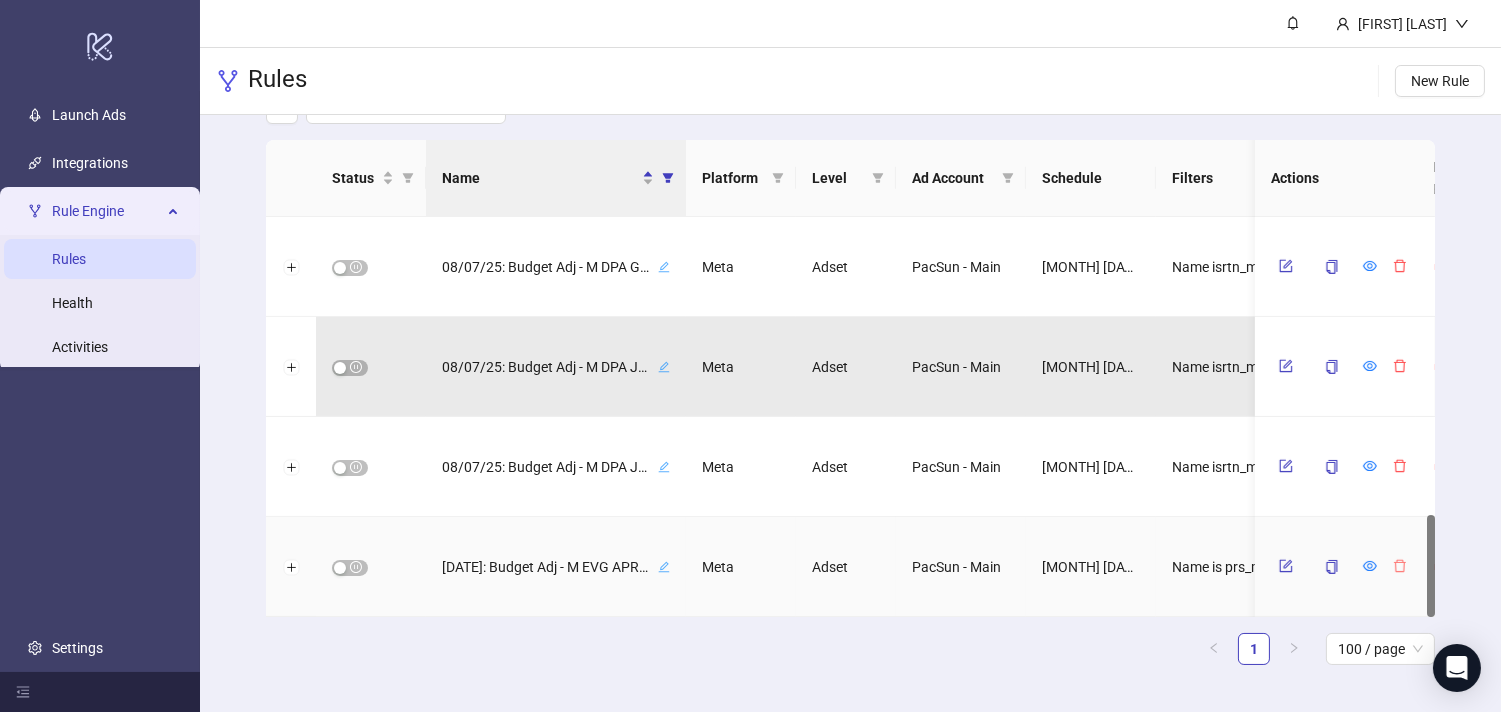 click at bounding box center (1400, 566) 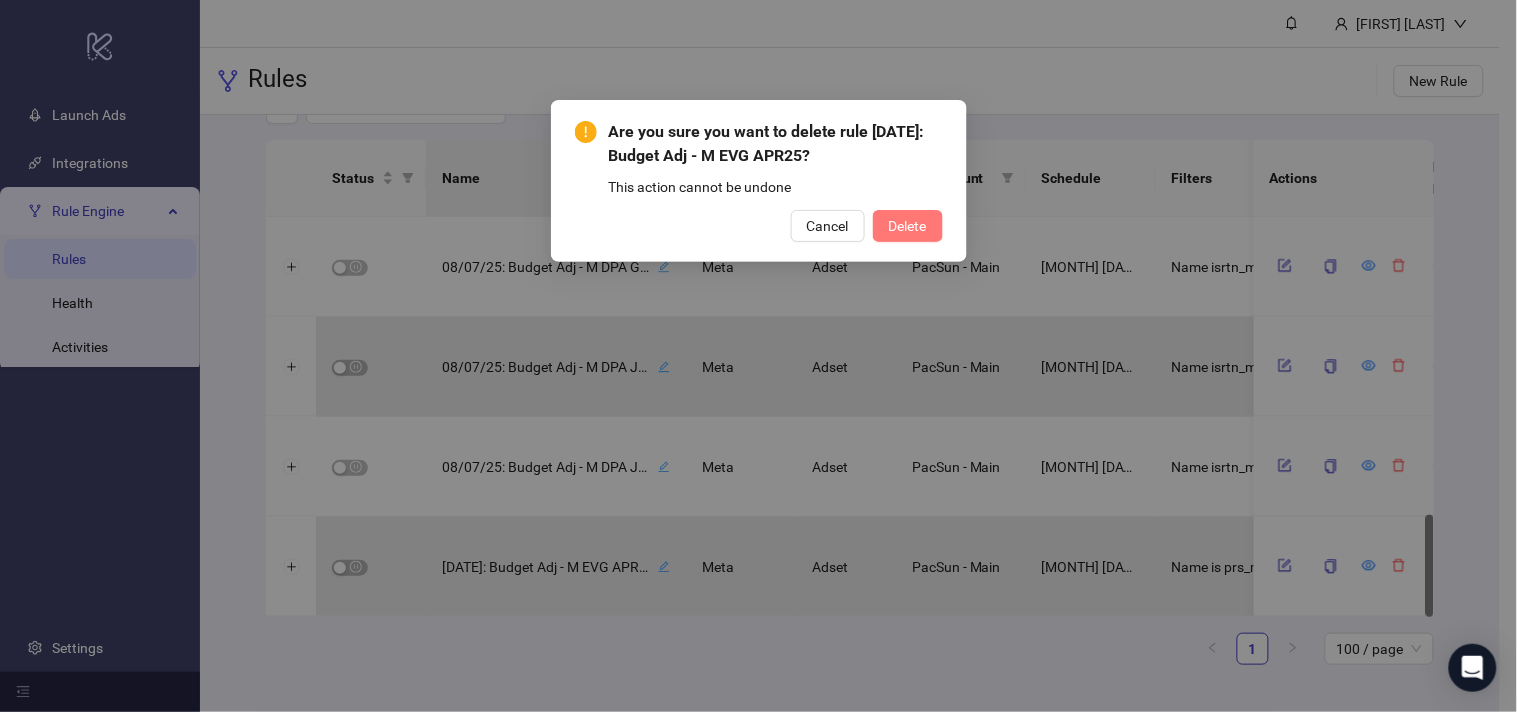 click on "Delete" at bounding box center (908, 226) 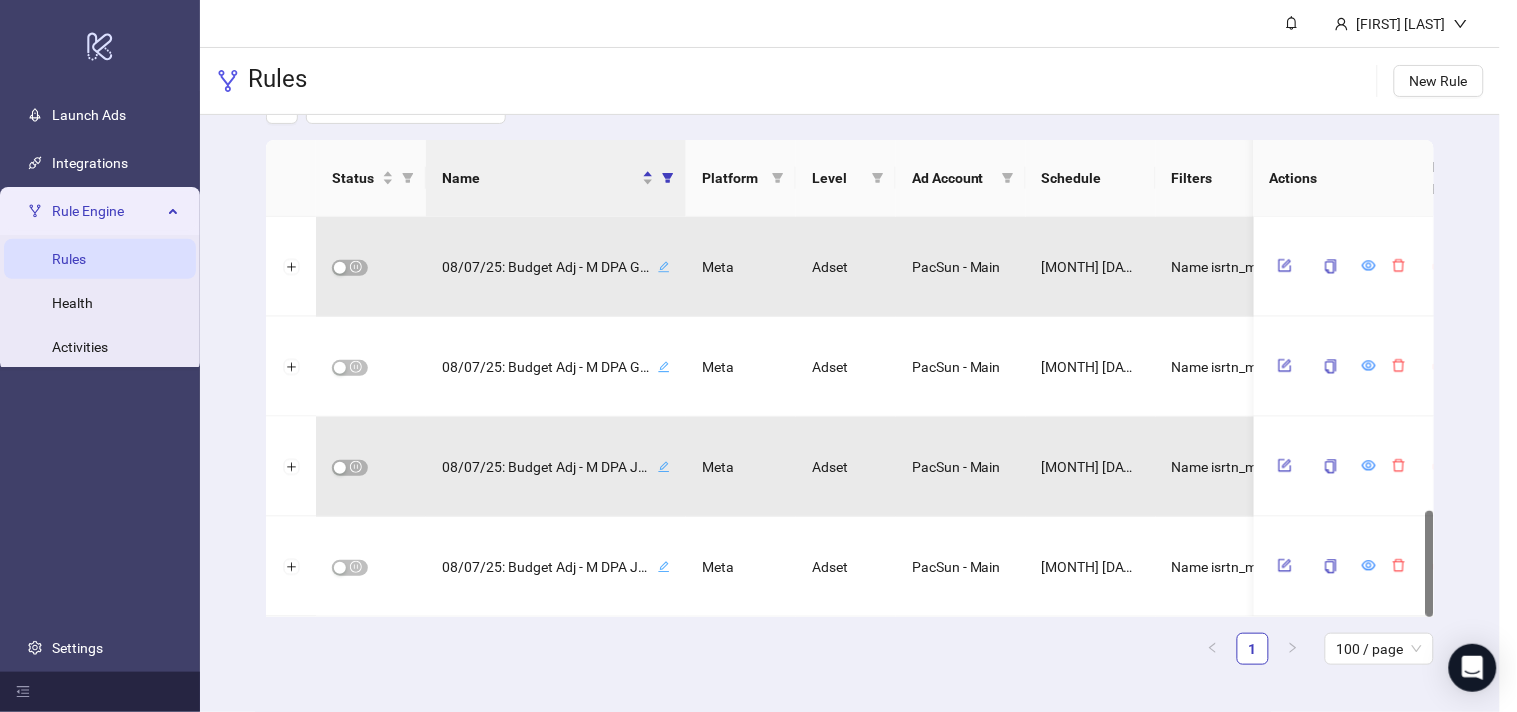 scroll, scrollTop: 1100, scrollLeft: 0, axis: vertical 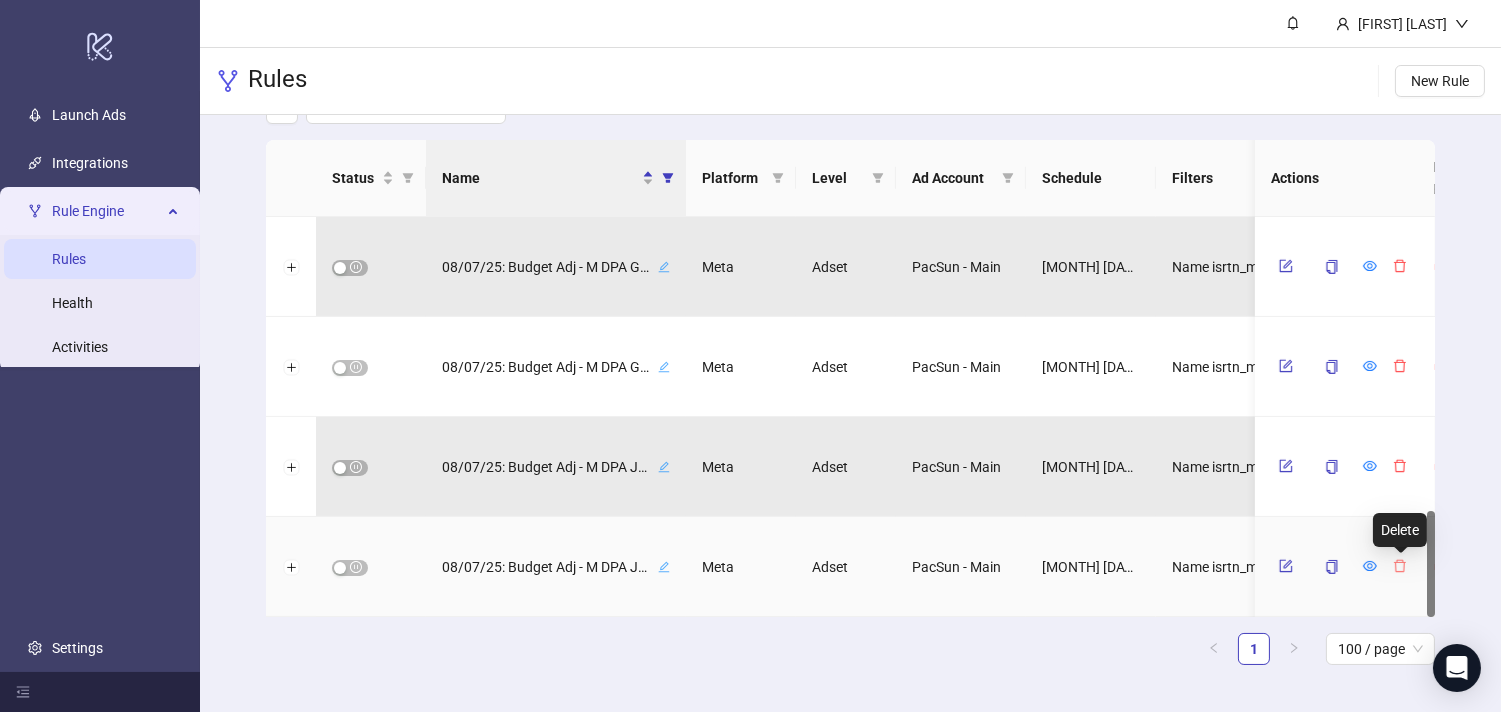 click 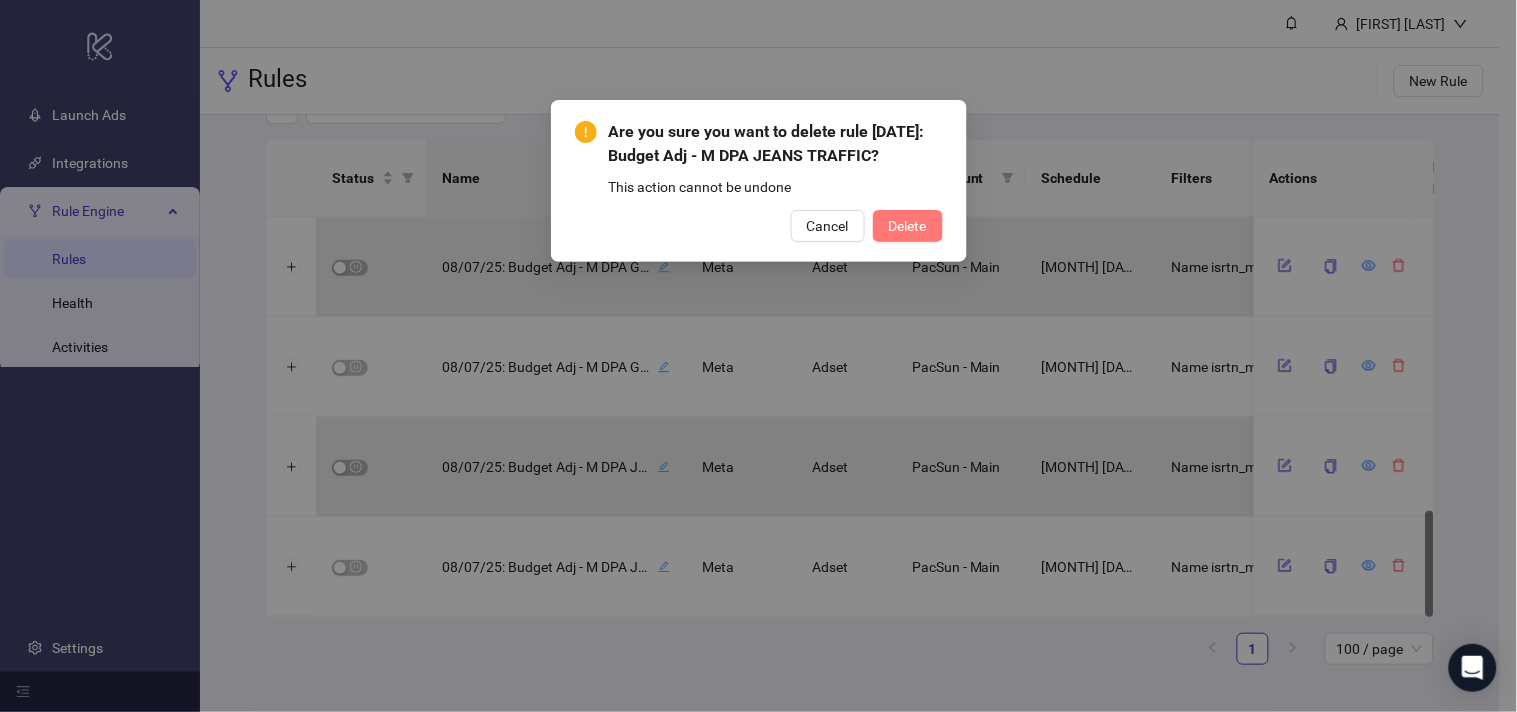 click on "Delete" at bounding box center (908, 226) 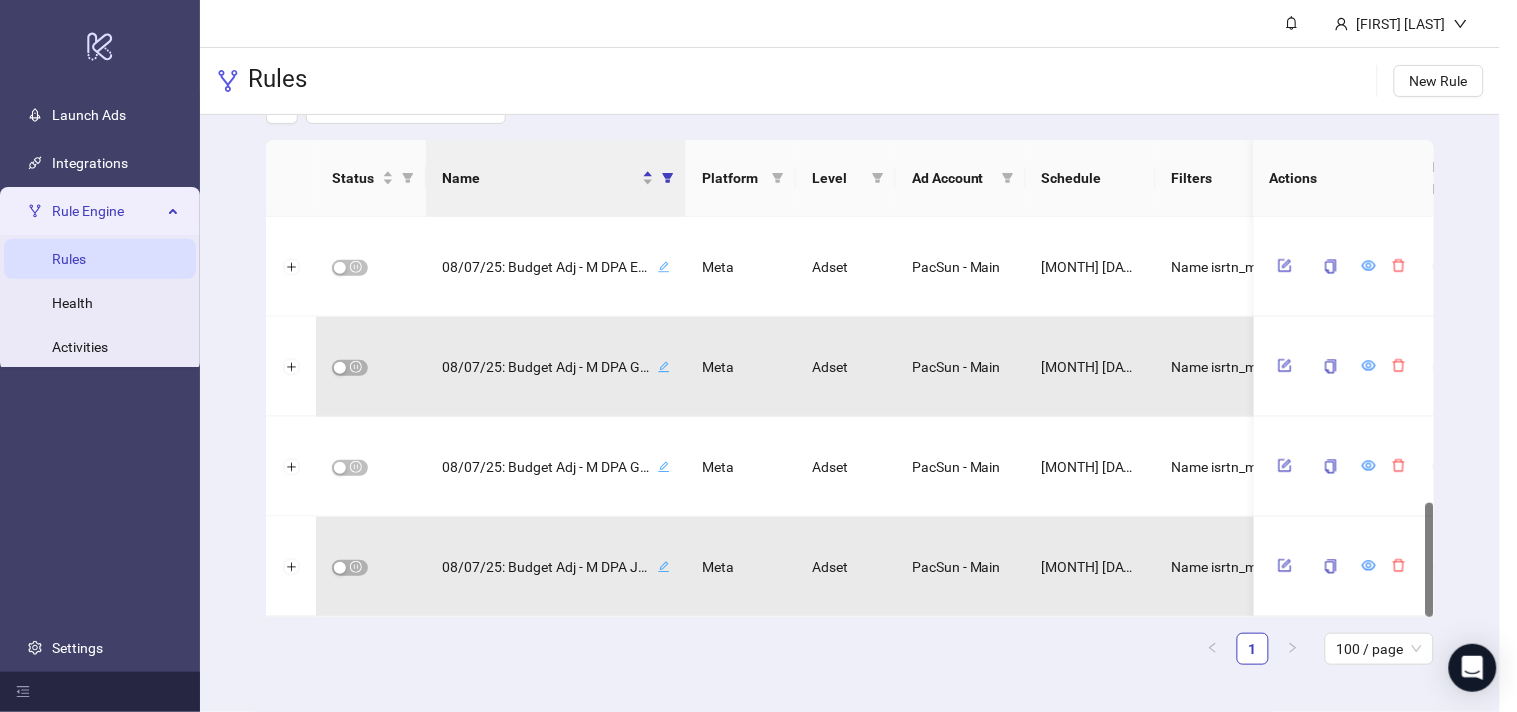 scroll, scrollTop: 1000, scrollLeft: 0, axis: vertical 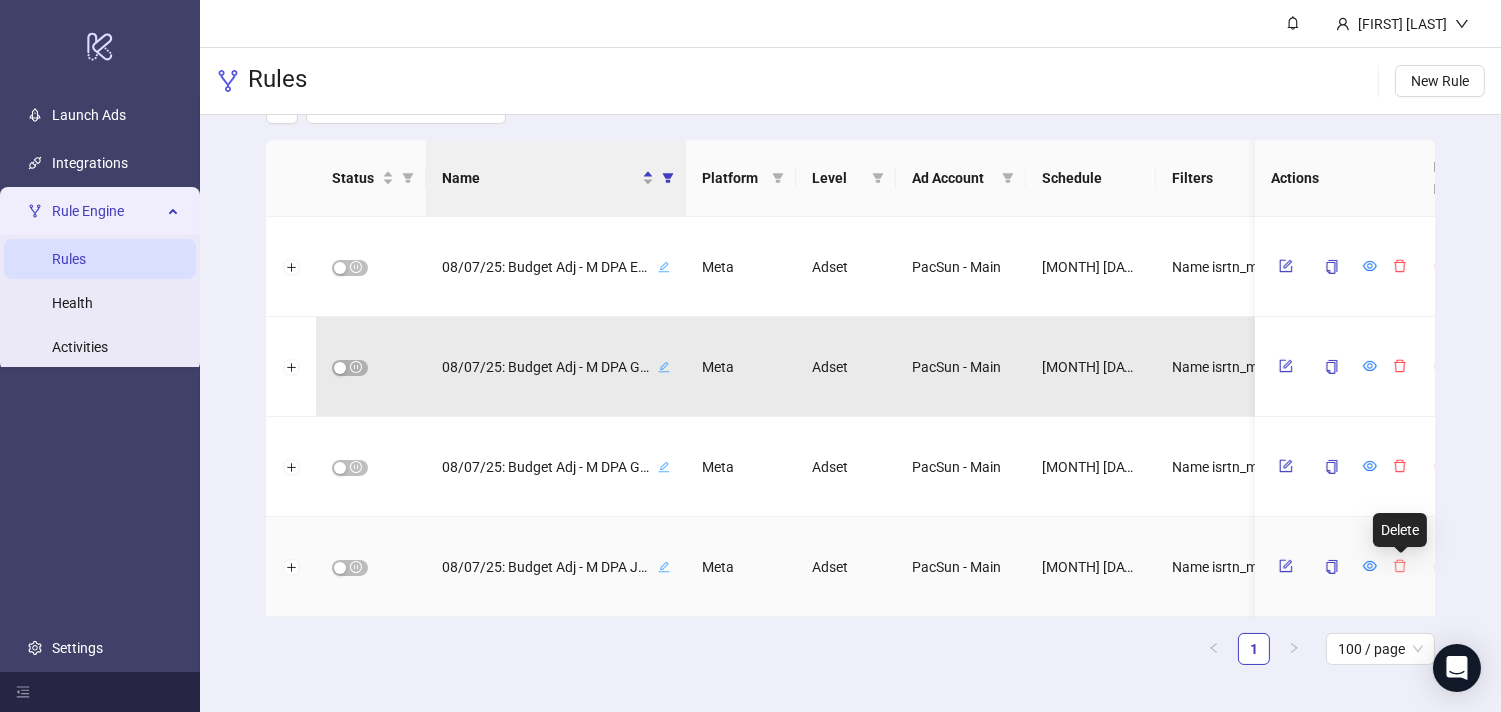 click 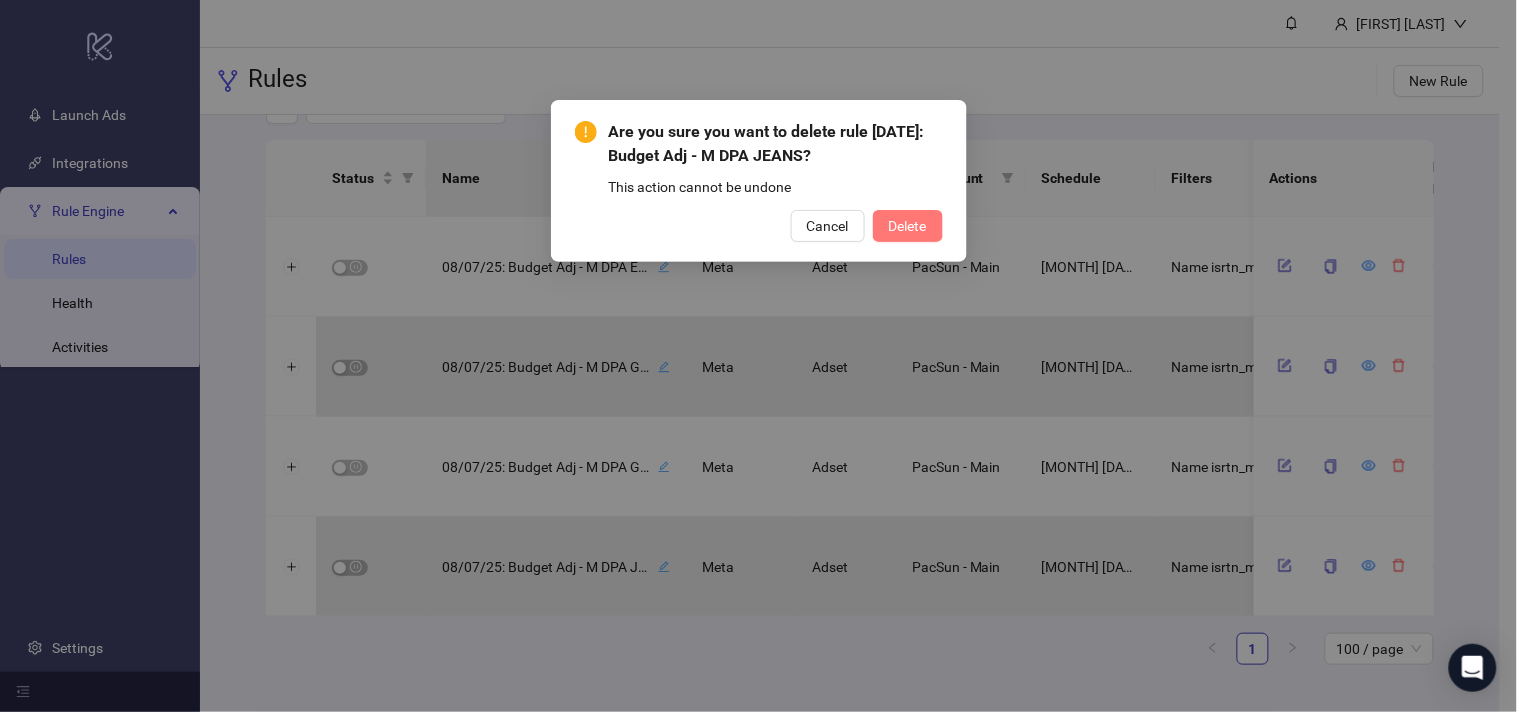 click on "Delete" at bounding box center [908, 226] 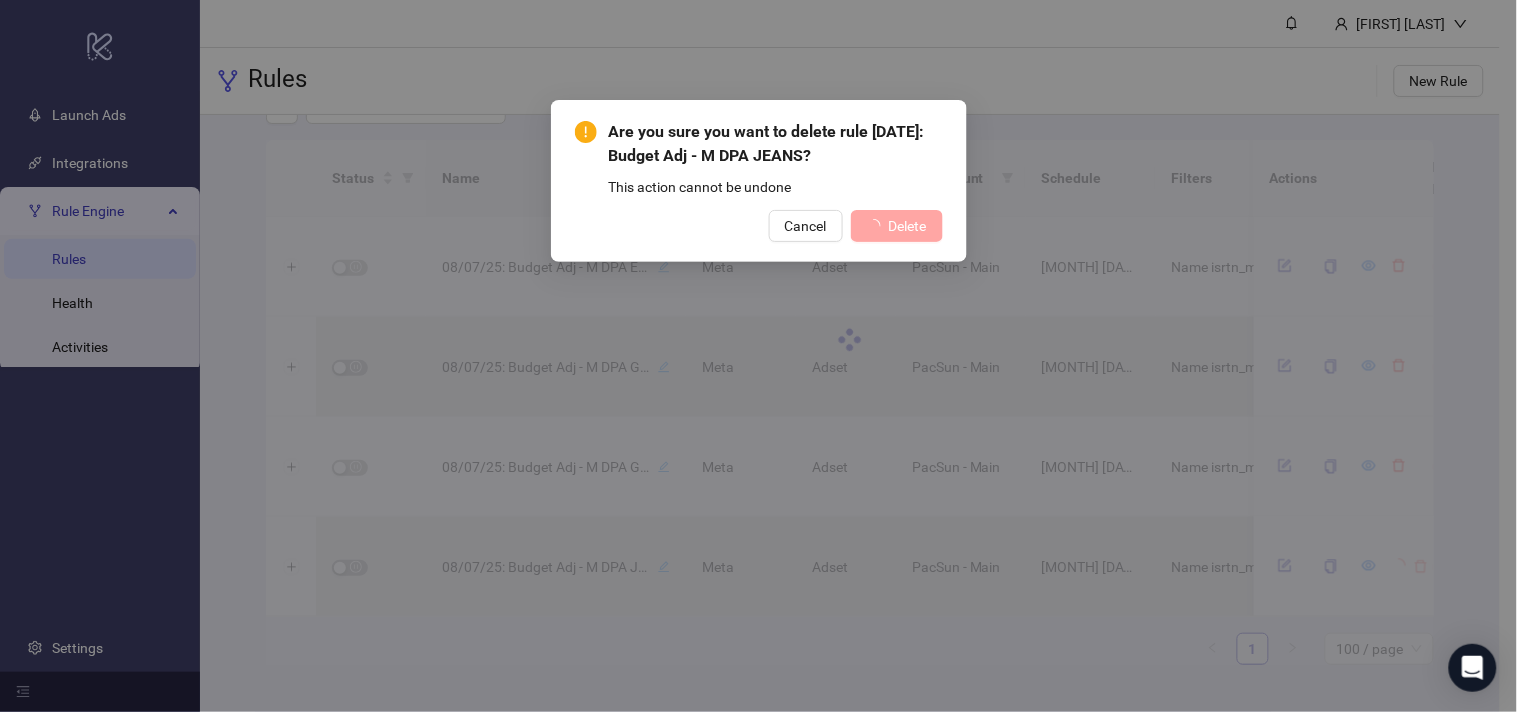 scroll, scrollTop: 900, scrollLeft: 0, axis: vertical 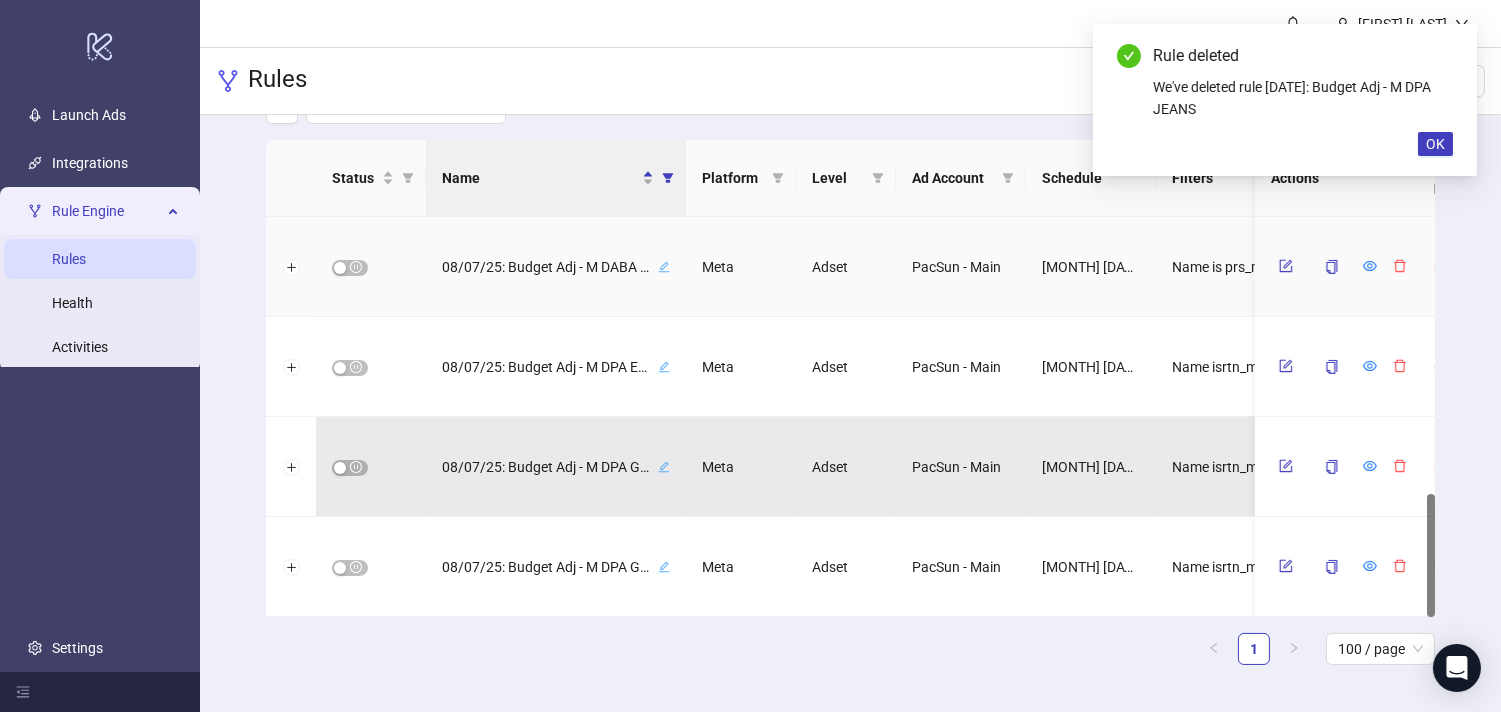 click on "Ad Account" at bounding box center [961, 178] 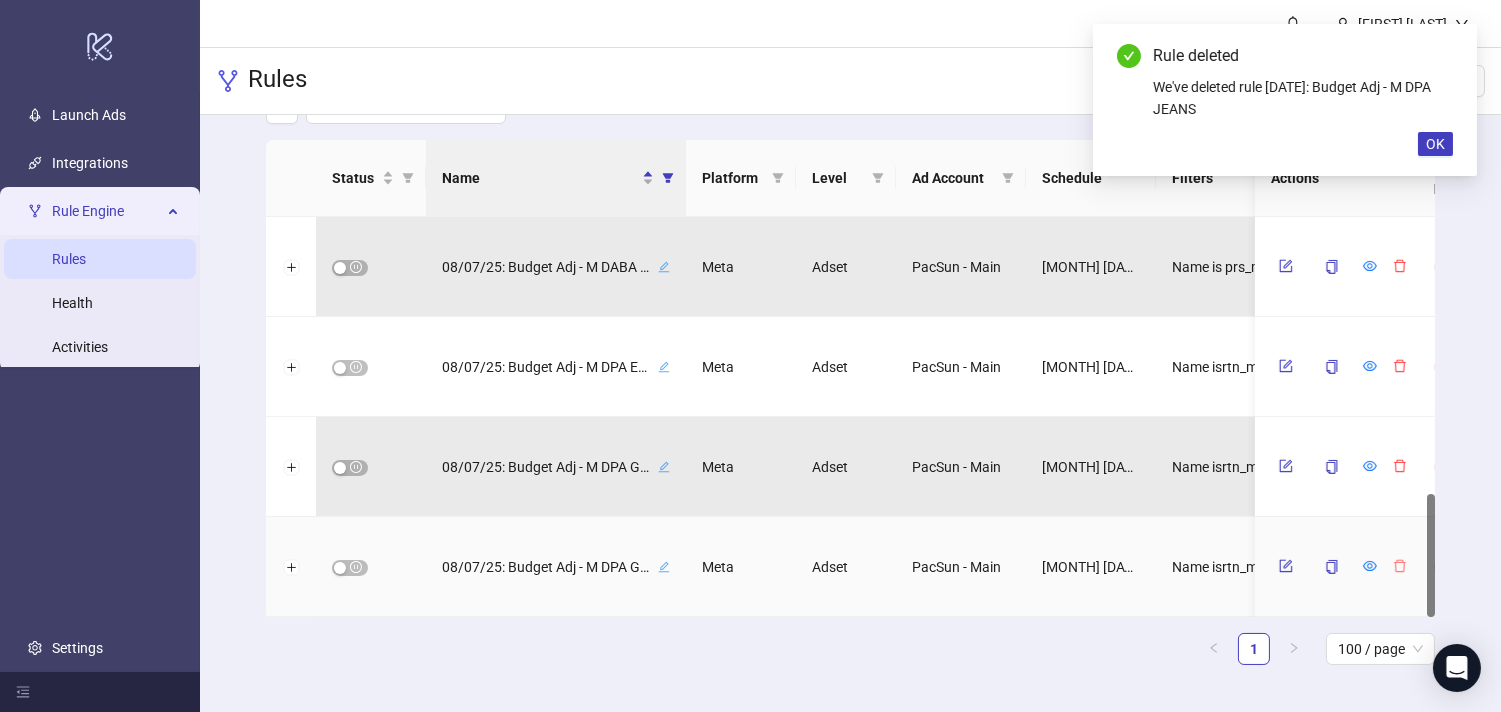 click 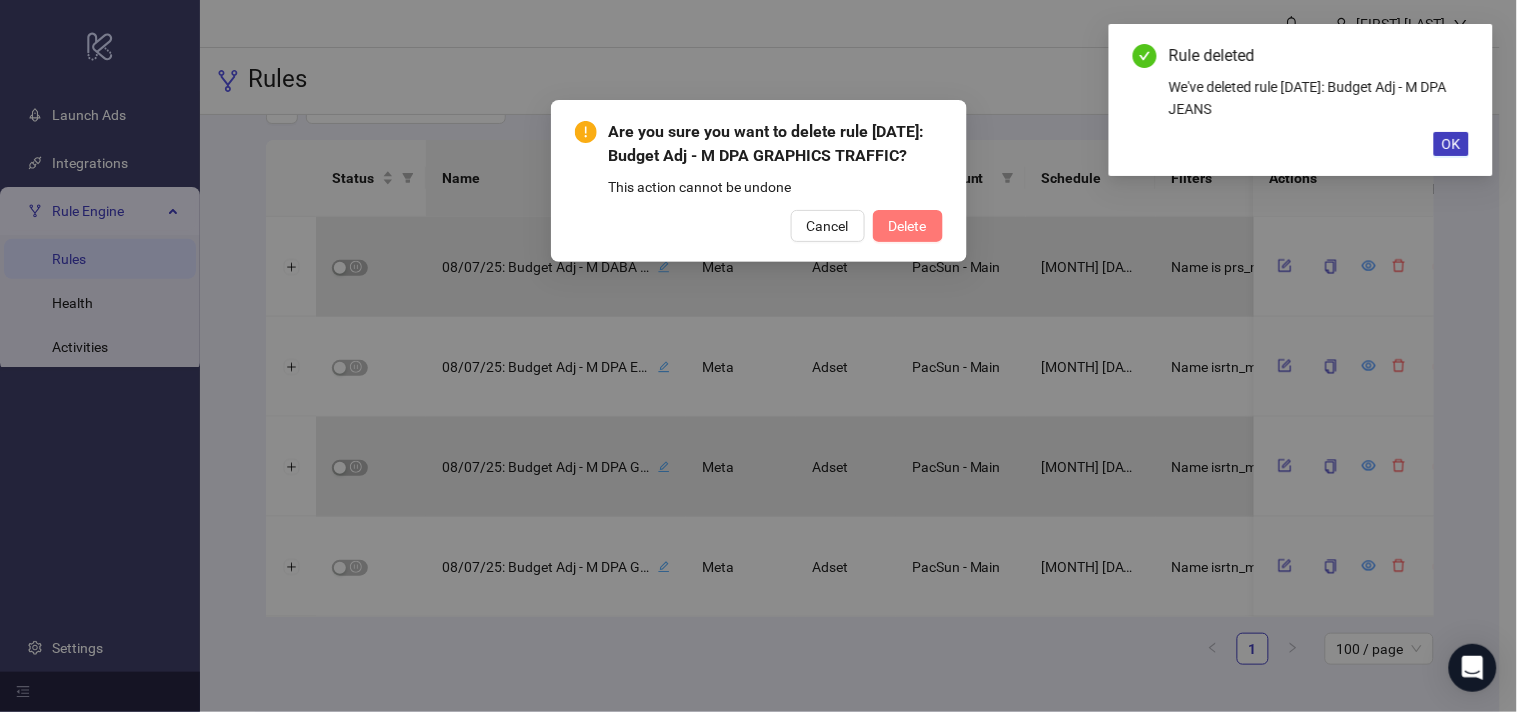 click on "Delete" at bounding box center [908, 226] 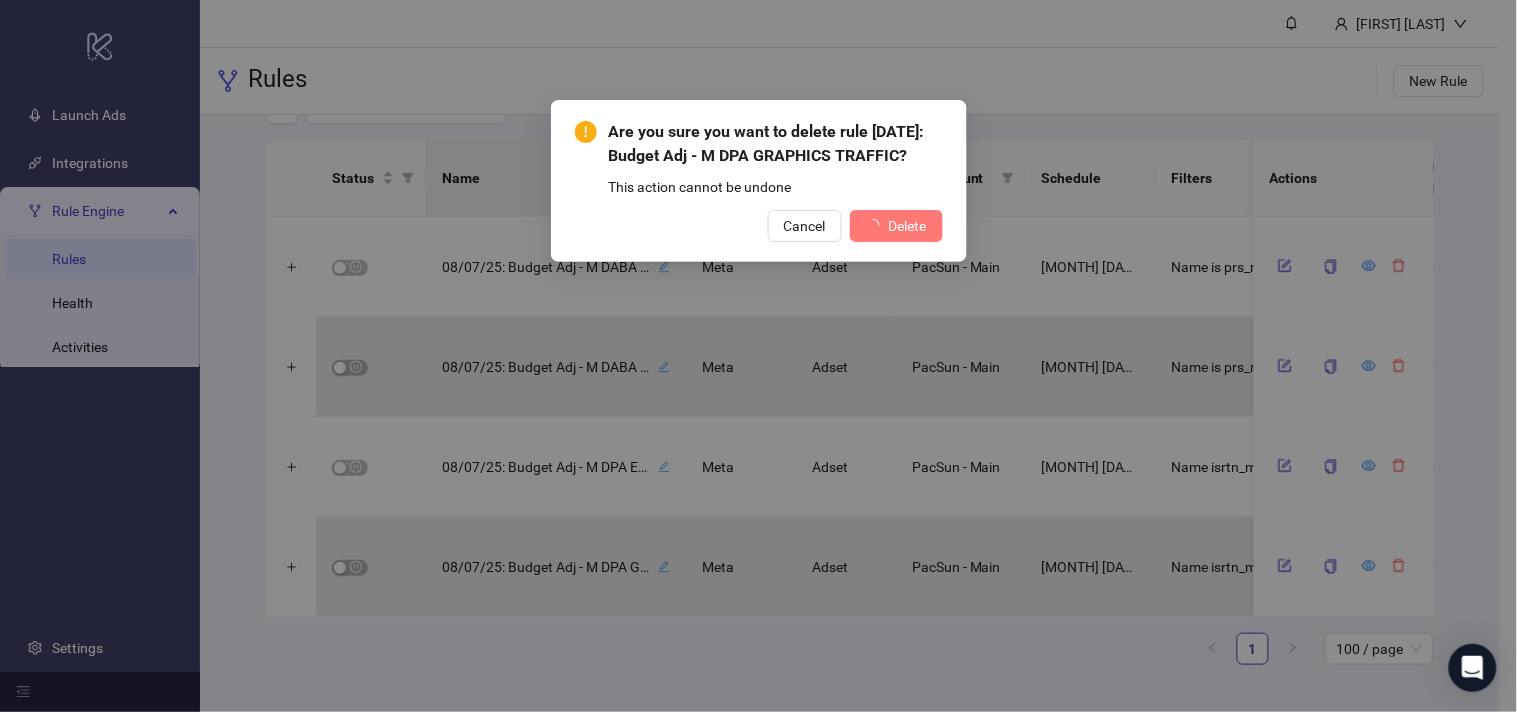 scroll, scrollTop: 800, scrollLeft: 0, axis: vertical 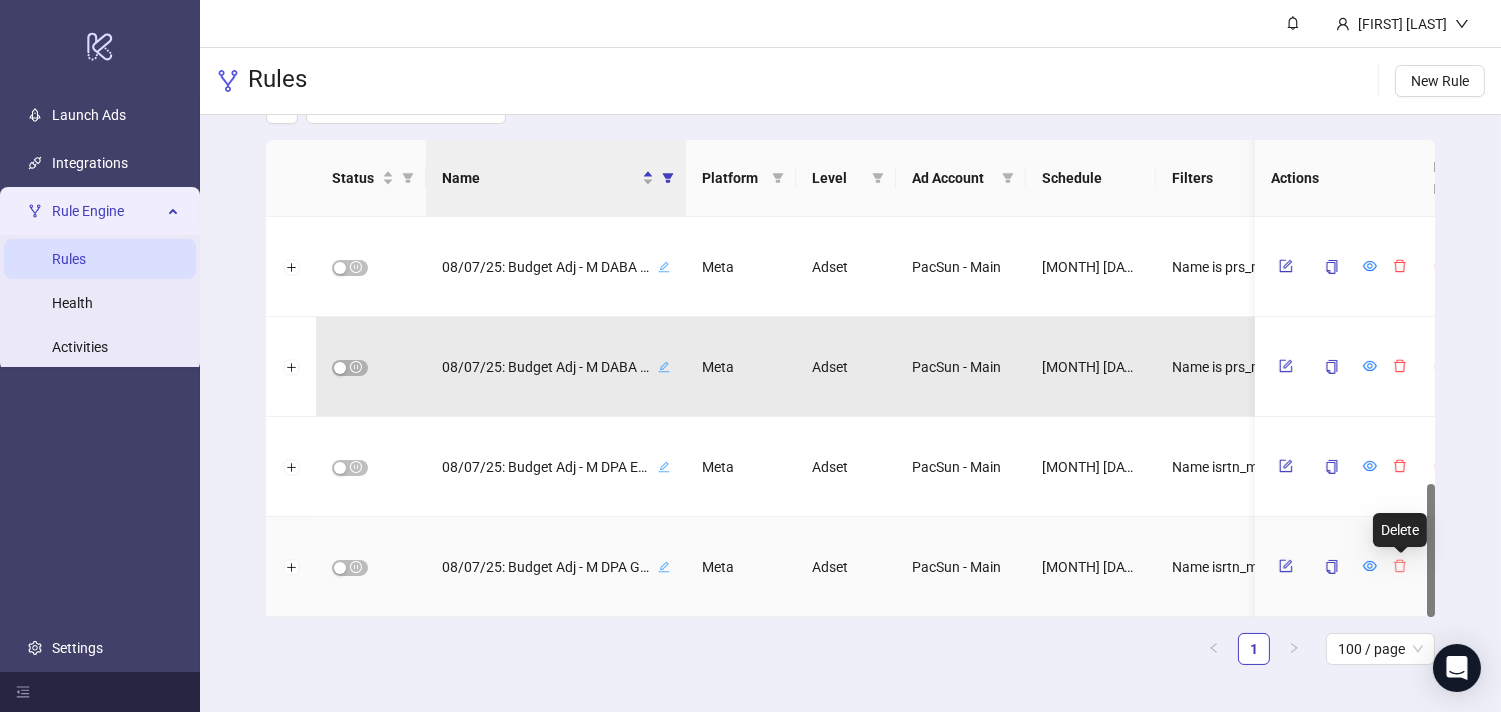 click 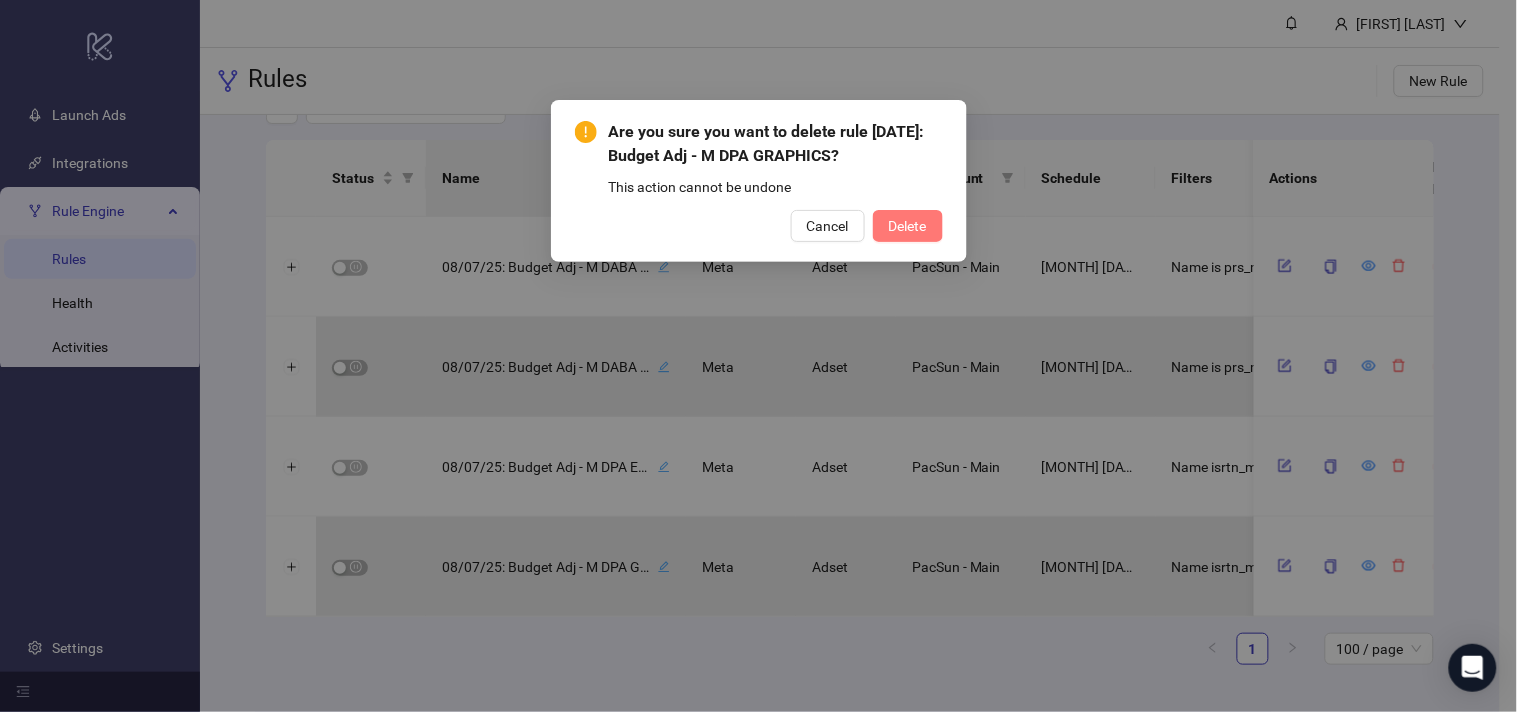 click on "Delete" at bounding box center [908, 226] 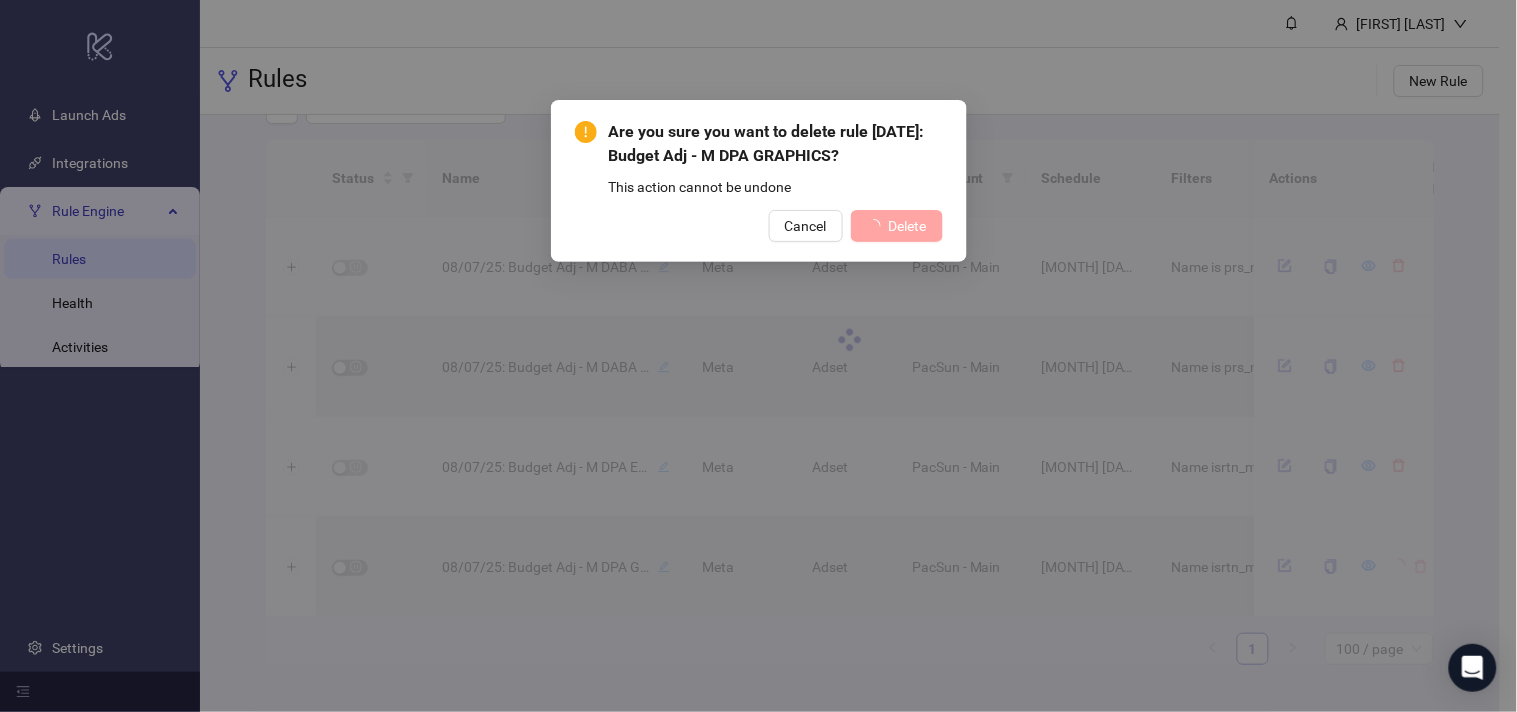 scroll, scrollTop: 700, scrollLeft: 0, axis: vertical 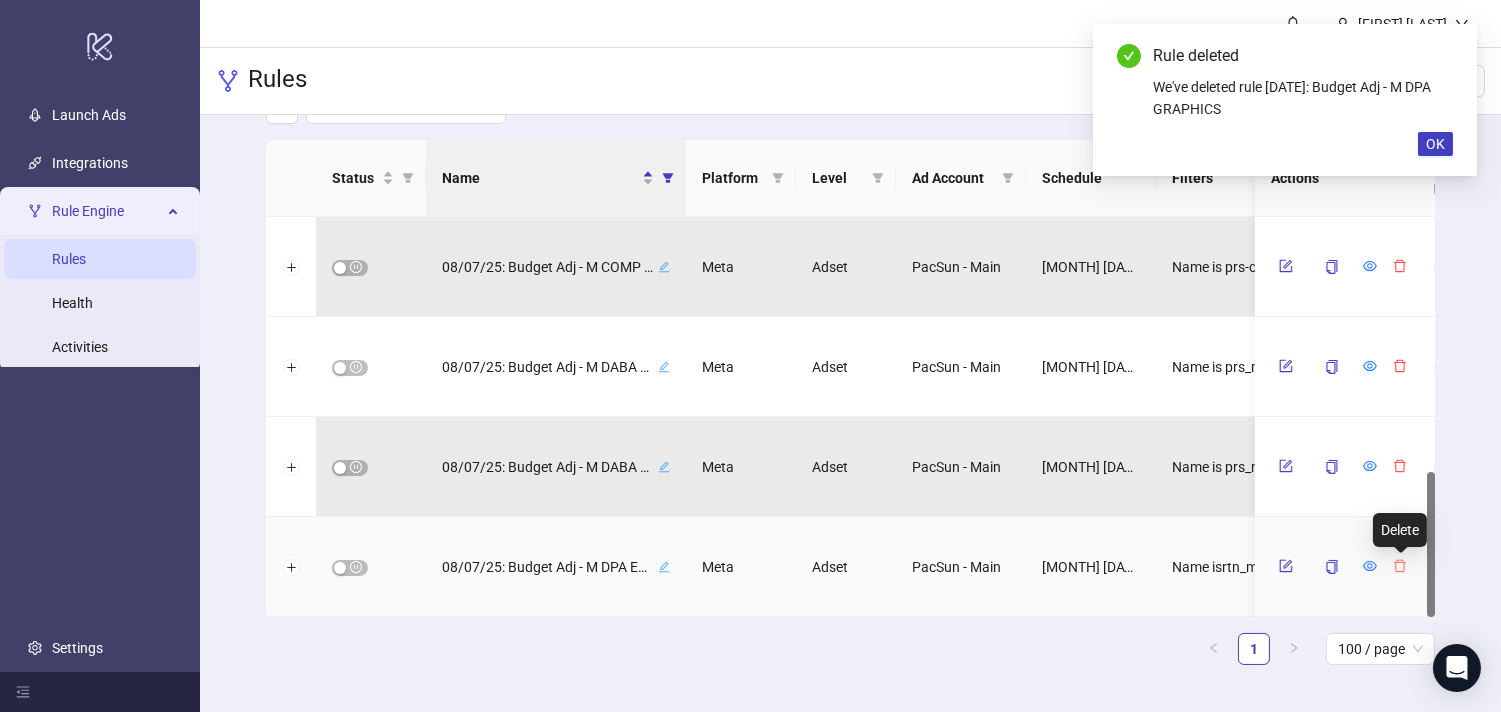 click 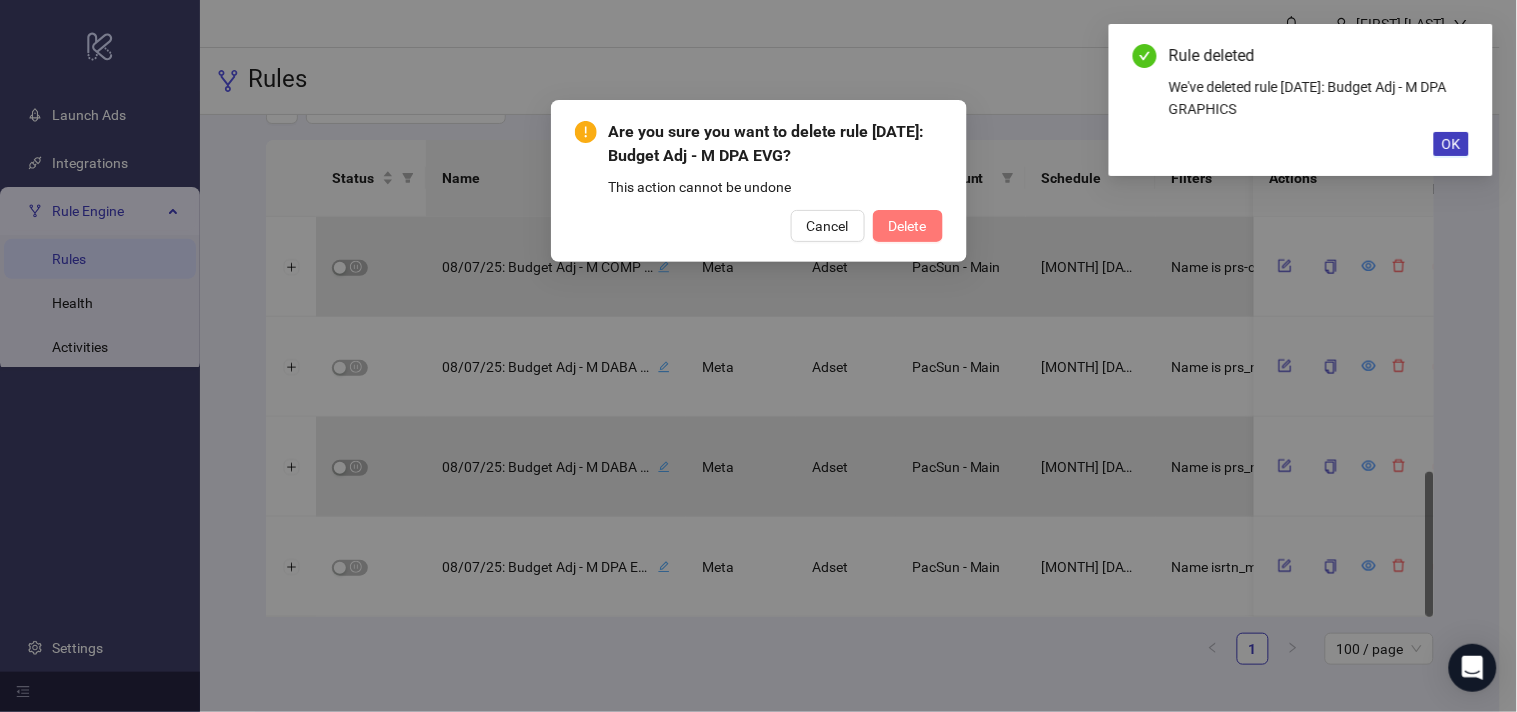 click on "Delete" at bounding box center (908, 226) 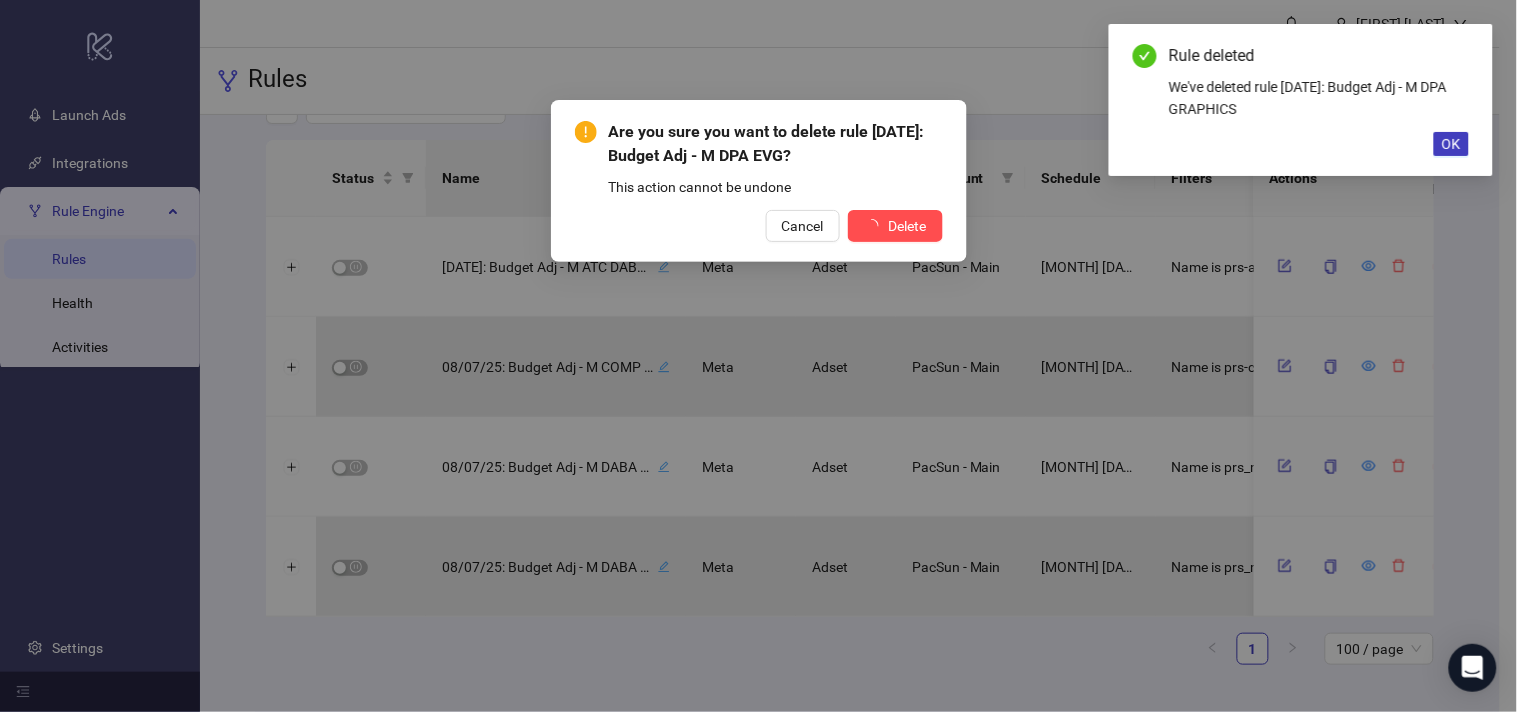 scroll, scrollTop: 600, scrollLeft: 0, axis: vertical 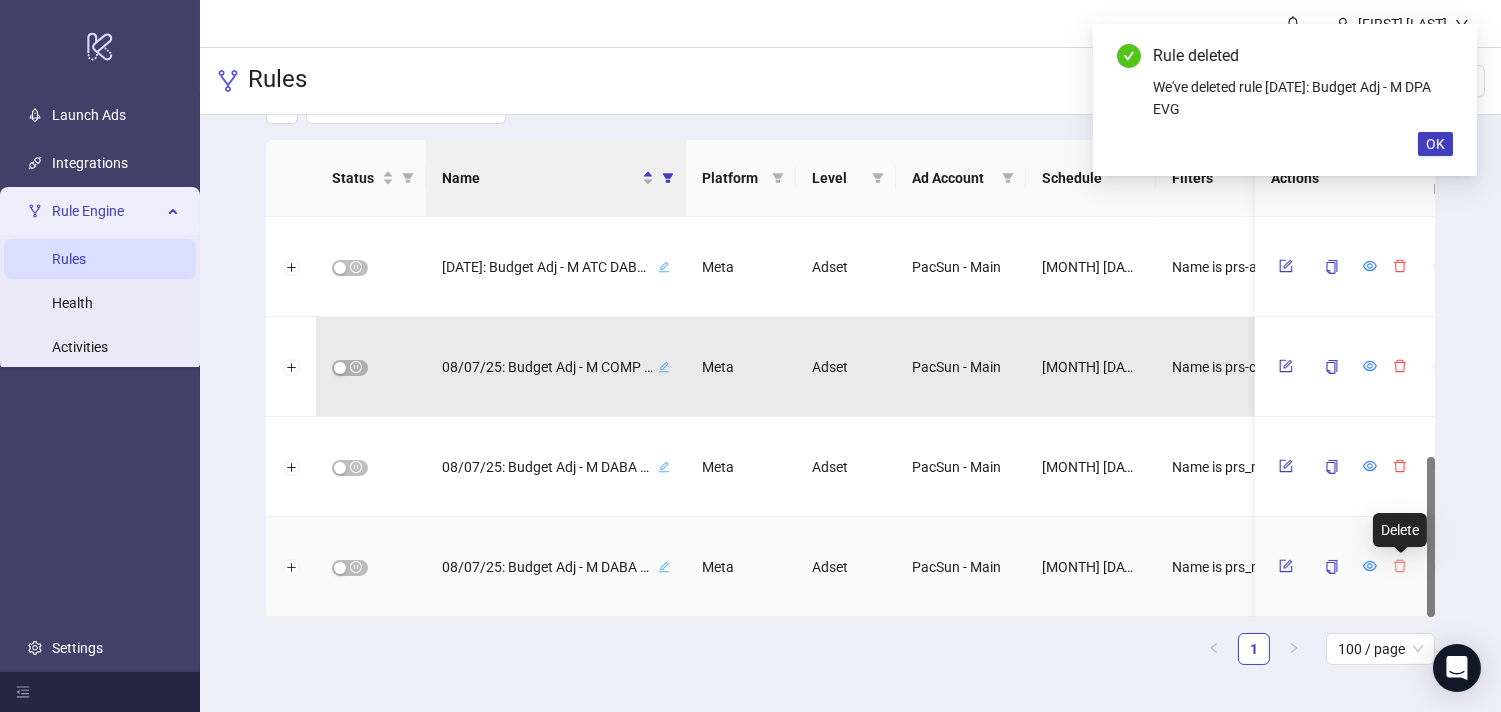 click 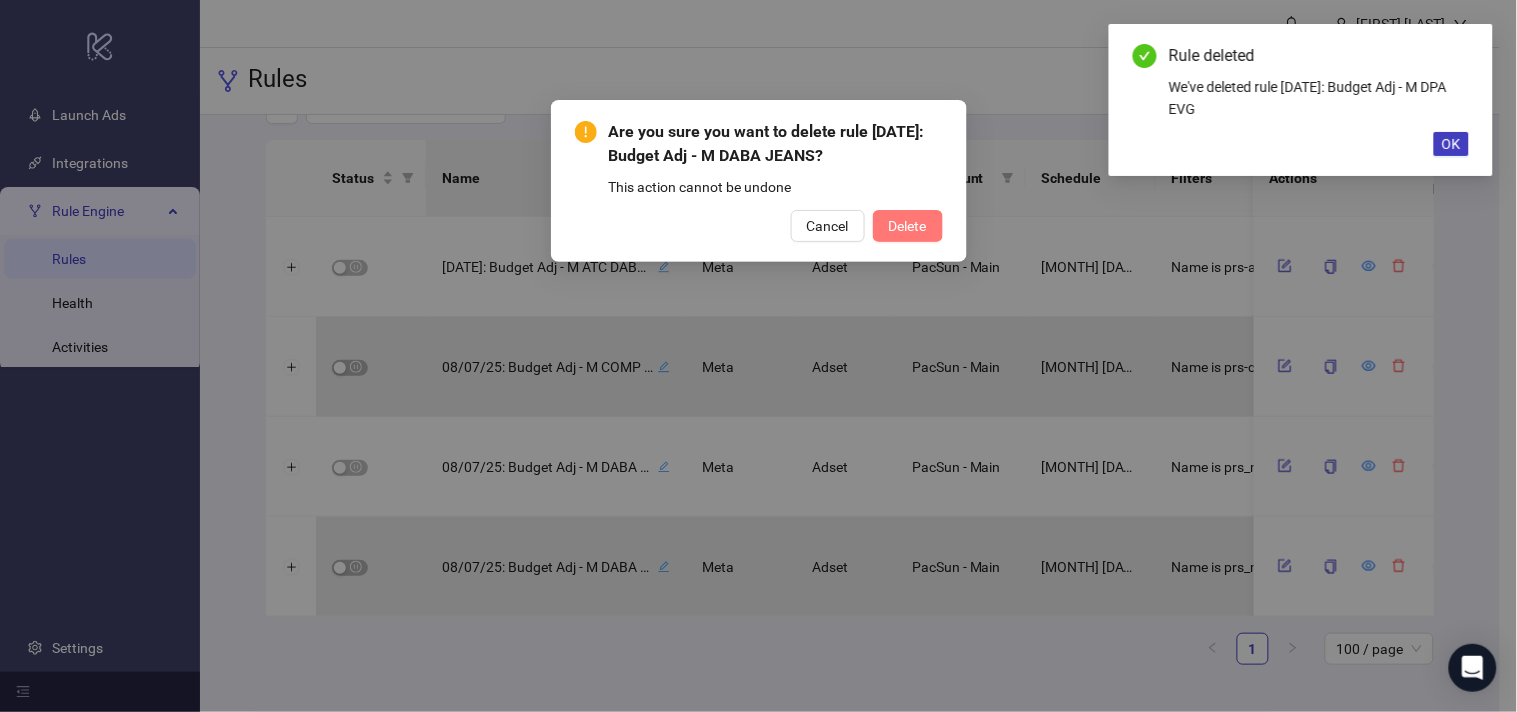click on "Delete" at bounding box center (908, 226) 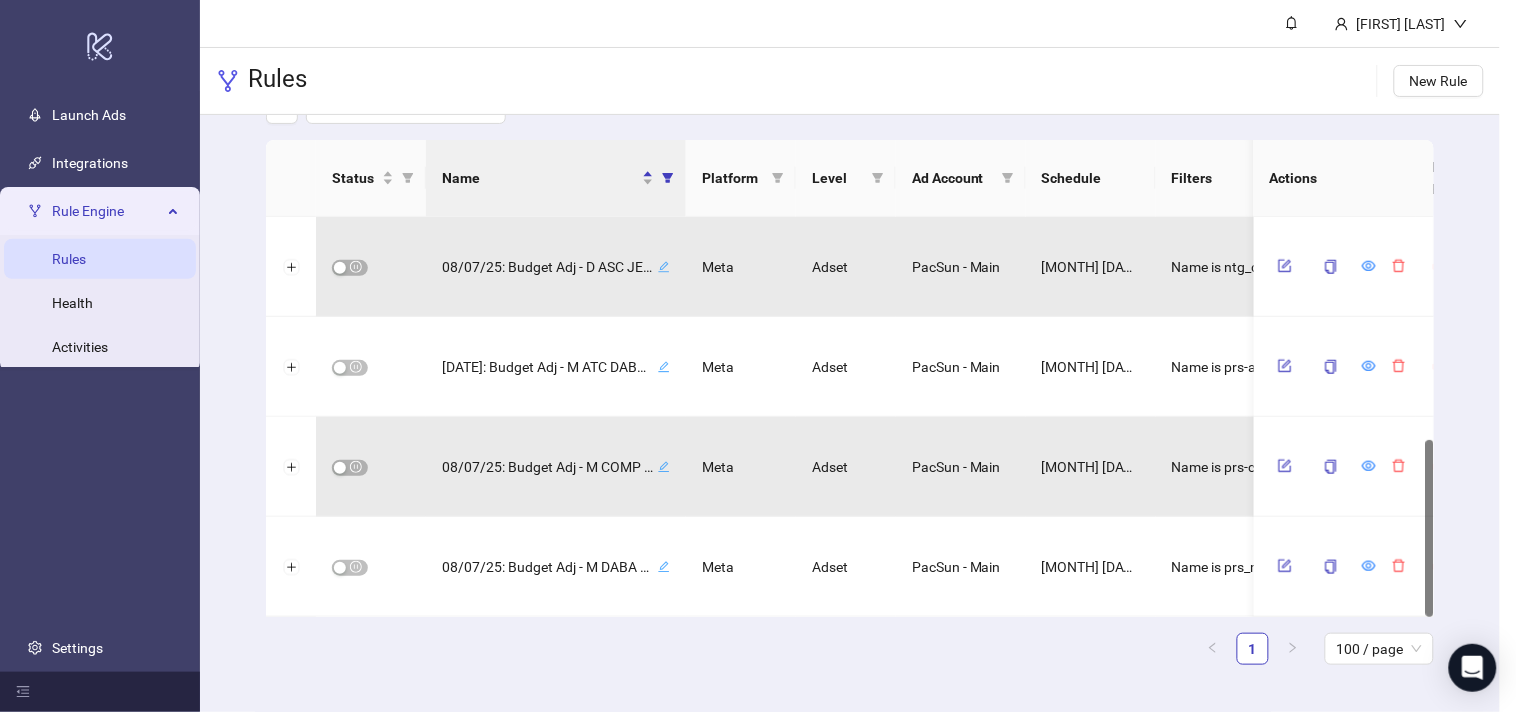 scroll, scrollTop: 500, scrollLeft: 0, axis: vertical 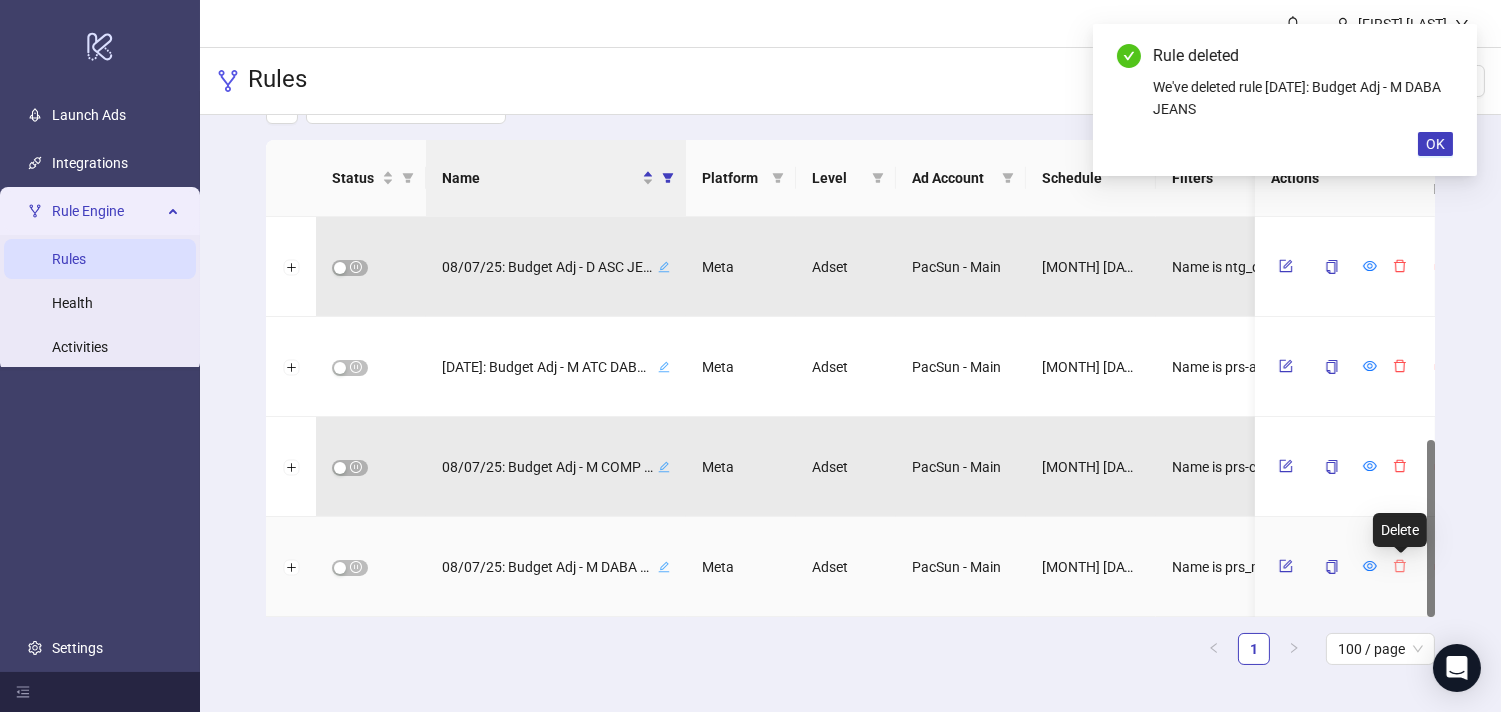 click 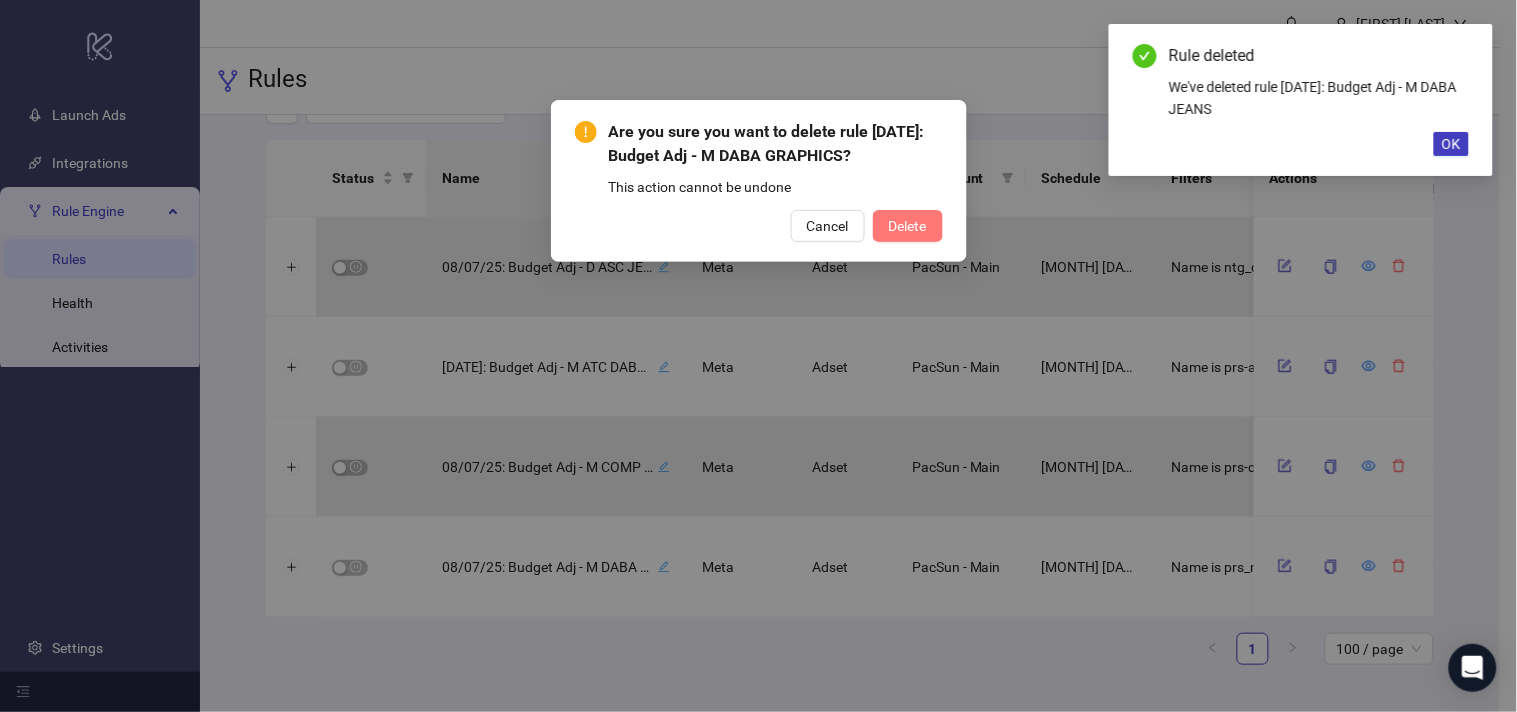 click on "Delete" at bounding box center [908, 226] 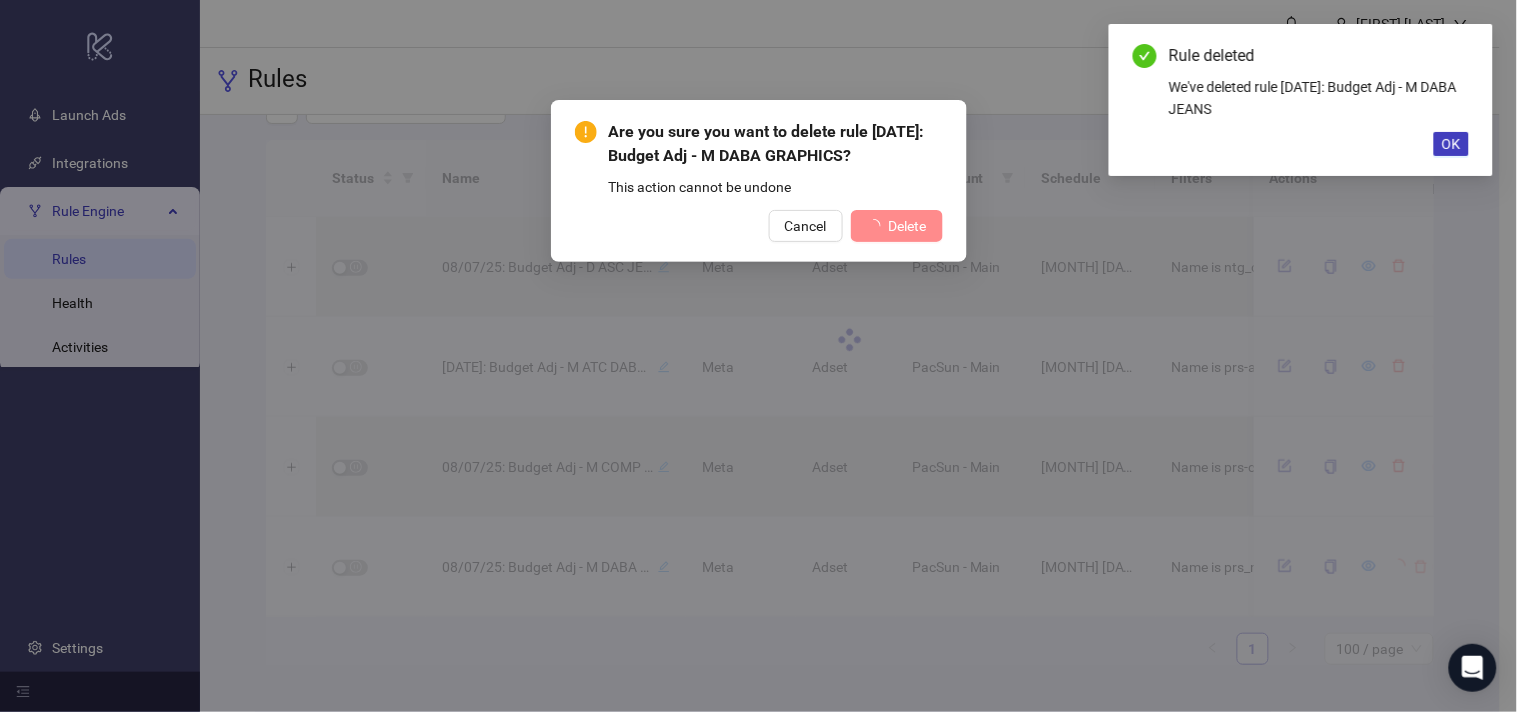 scroll, scrollTop: 400, scrollLeft: 0, axis: vertical 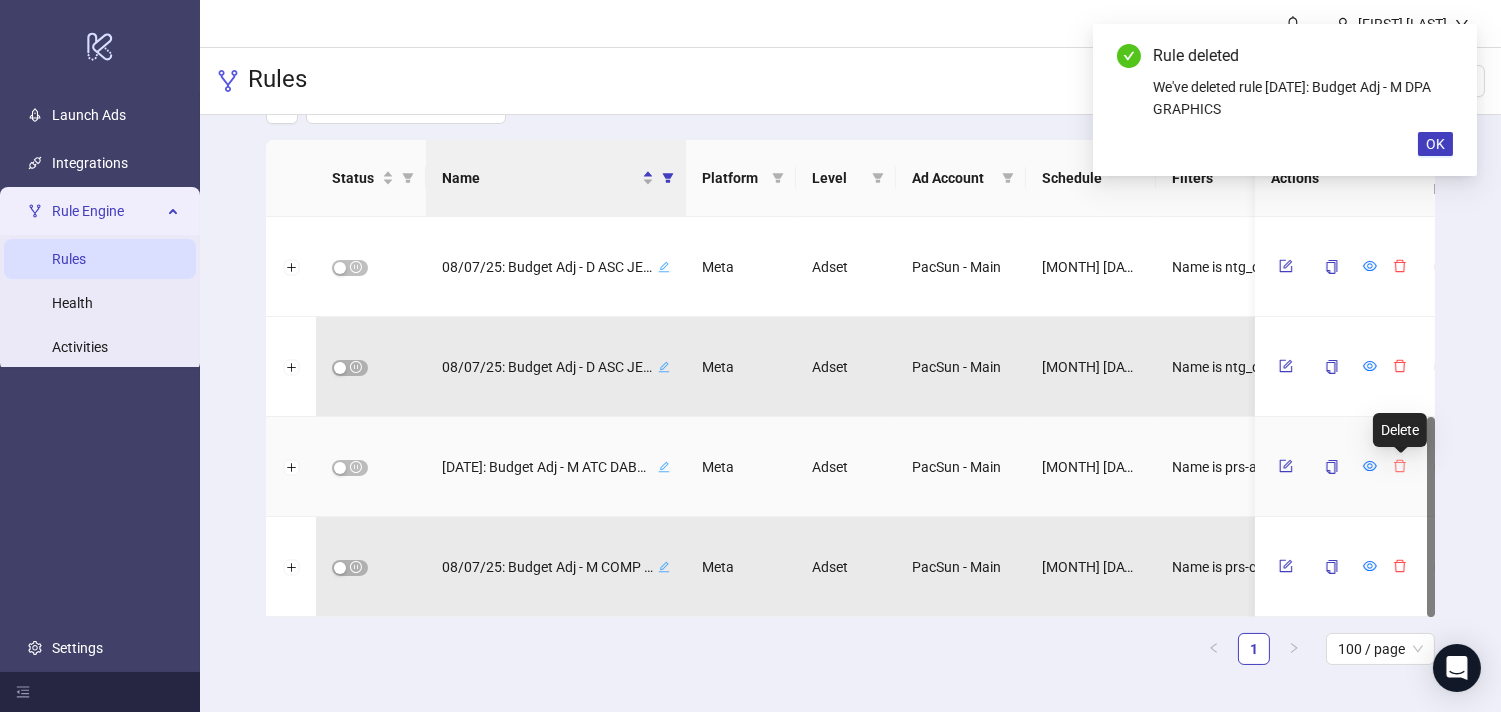 click 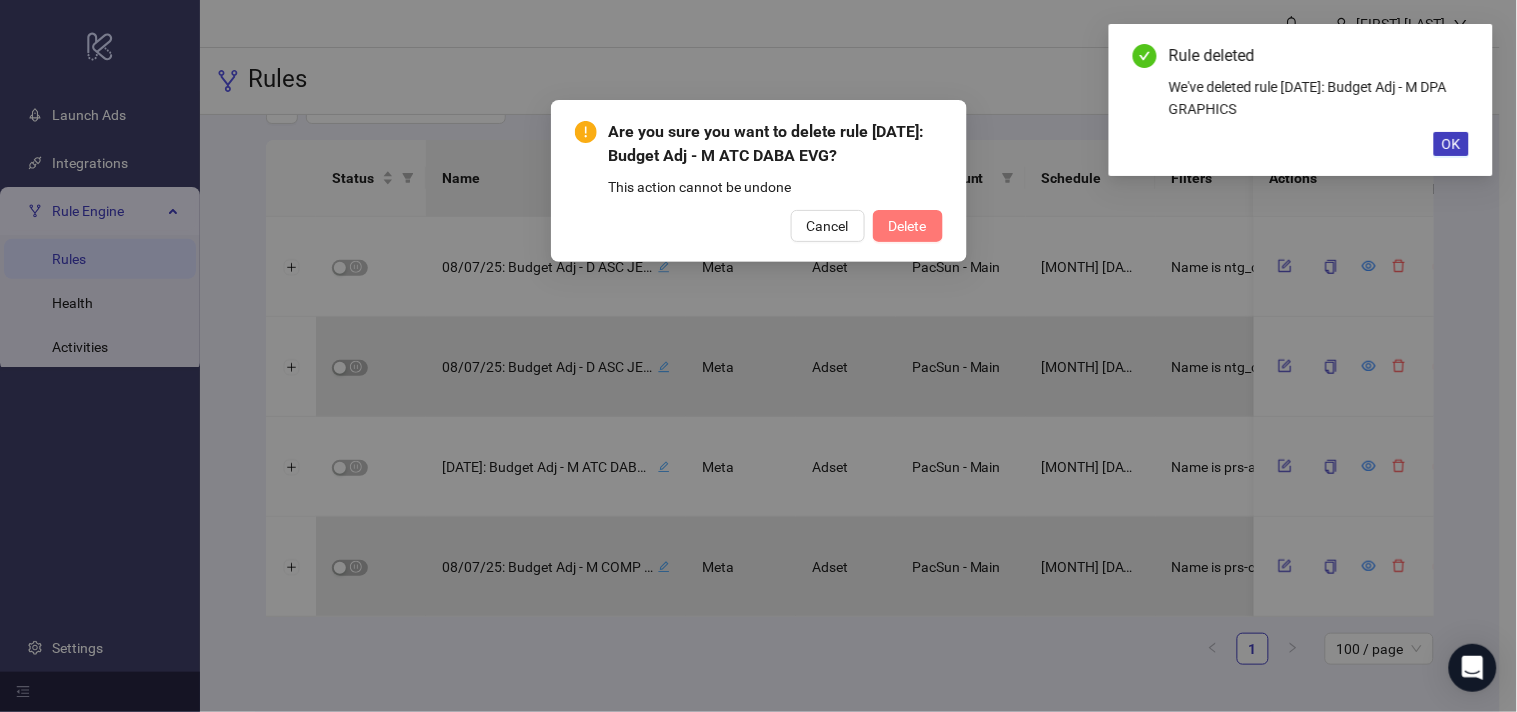 click on "Delete" at bounding box center (908, 226) 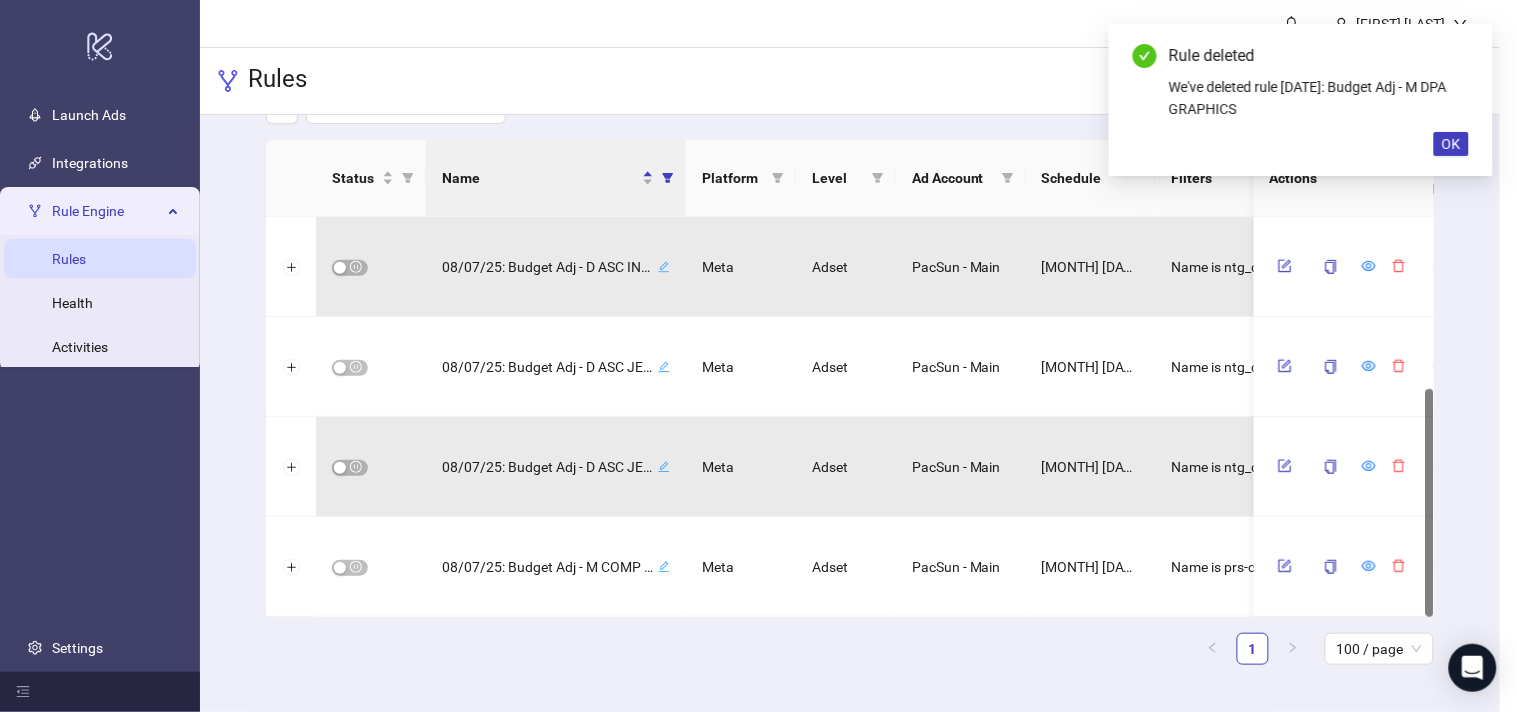 scroll, scrollTop: 300, scrollLeft: 0, axis: vertical 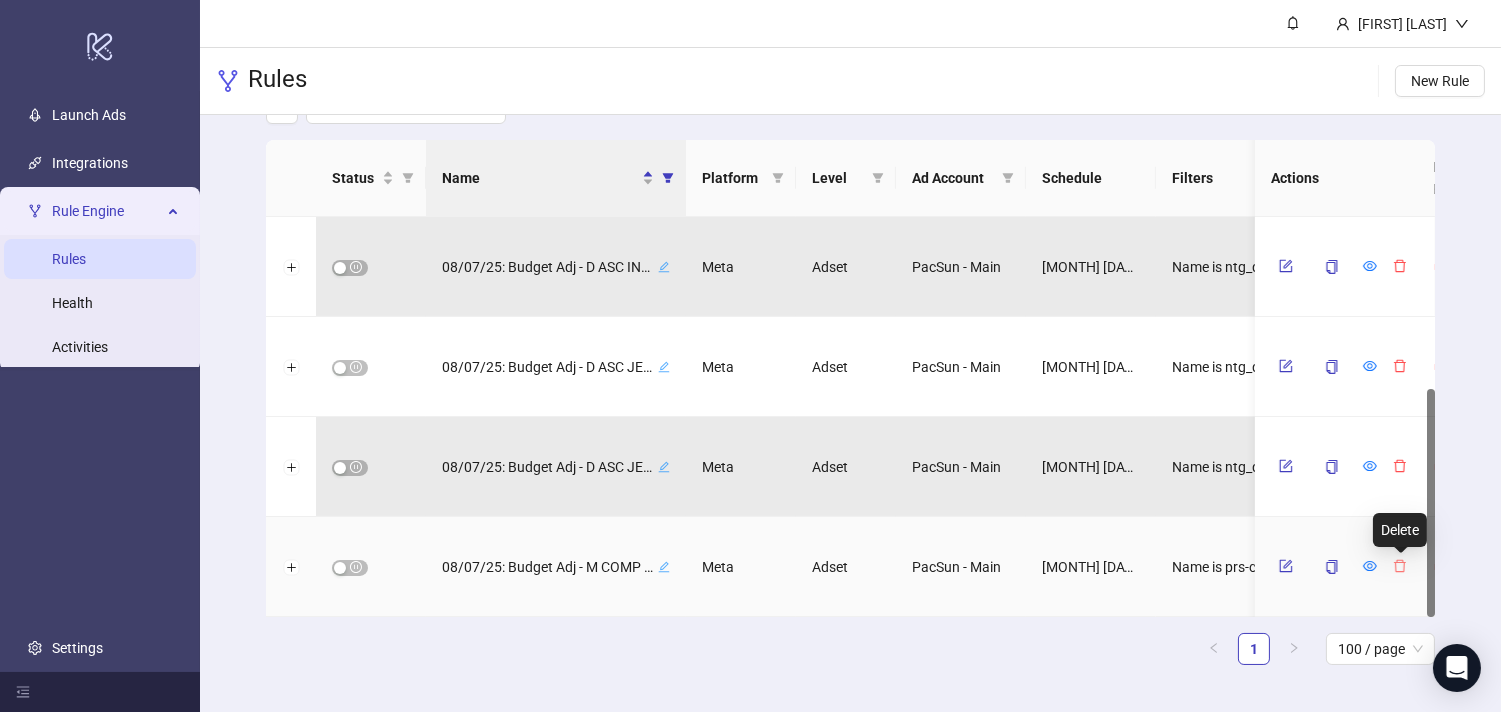 click 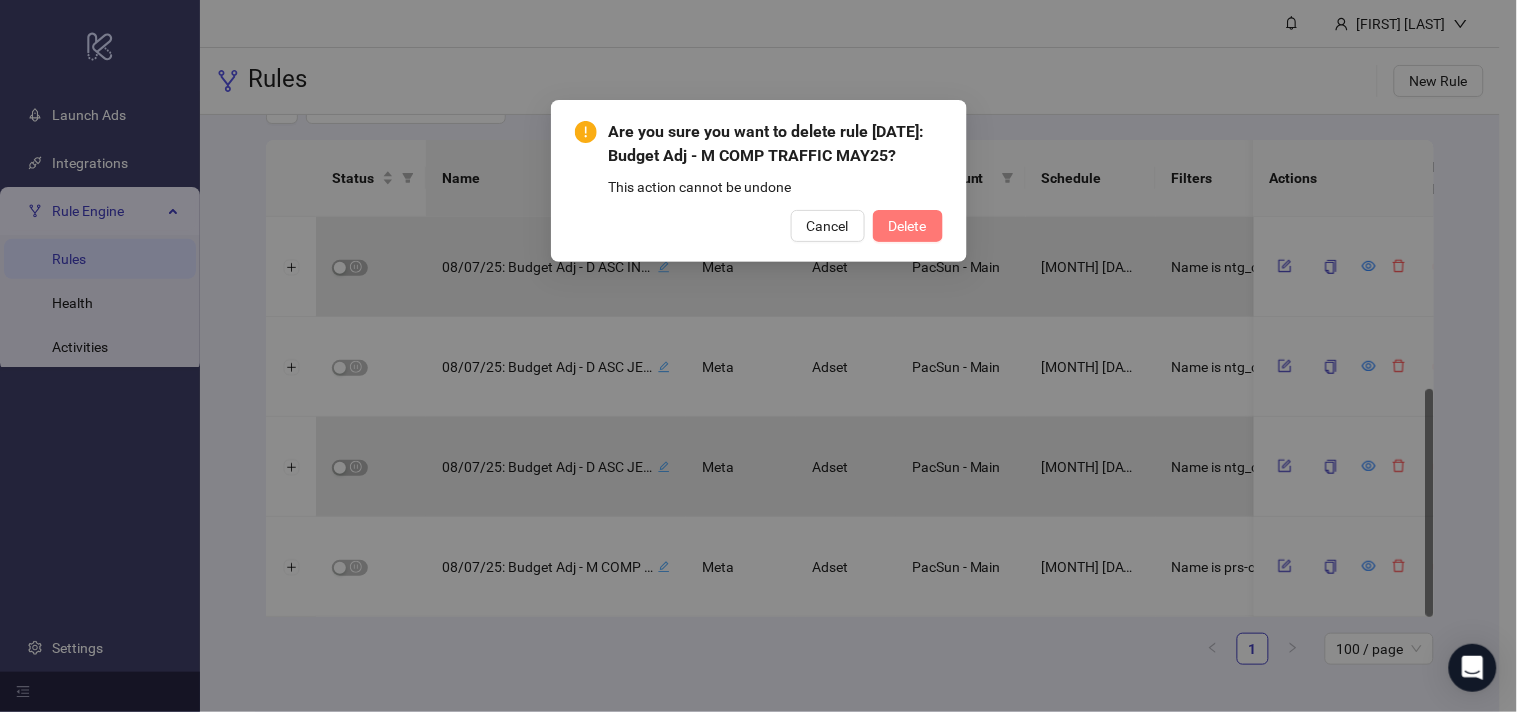 click on "Delete" at bounding box center (908, 226) 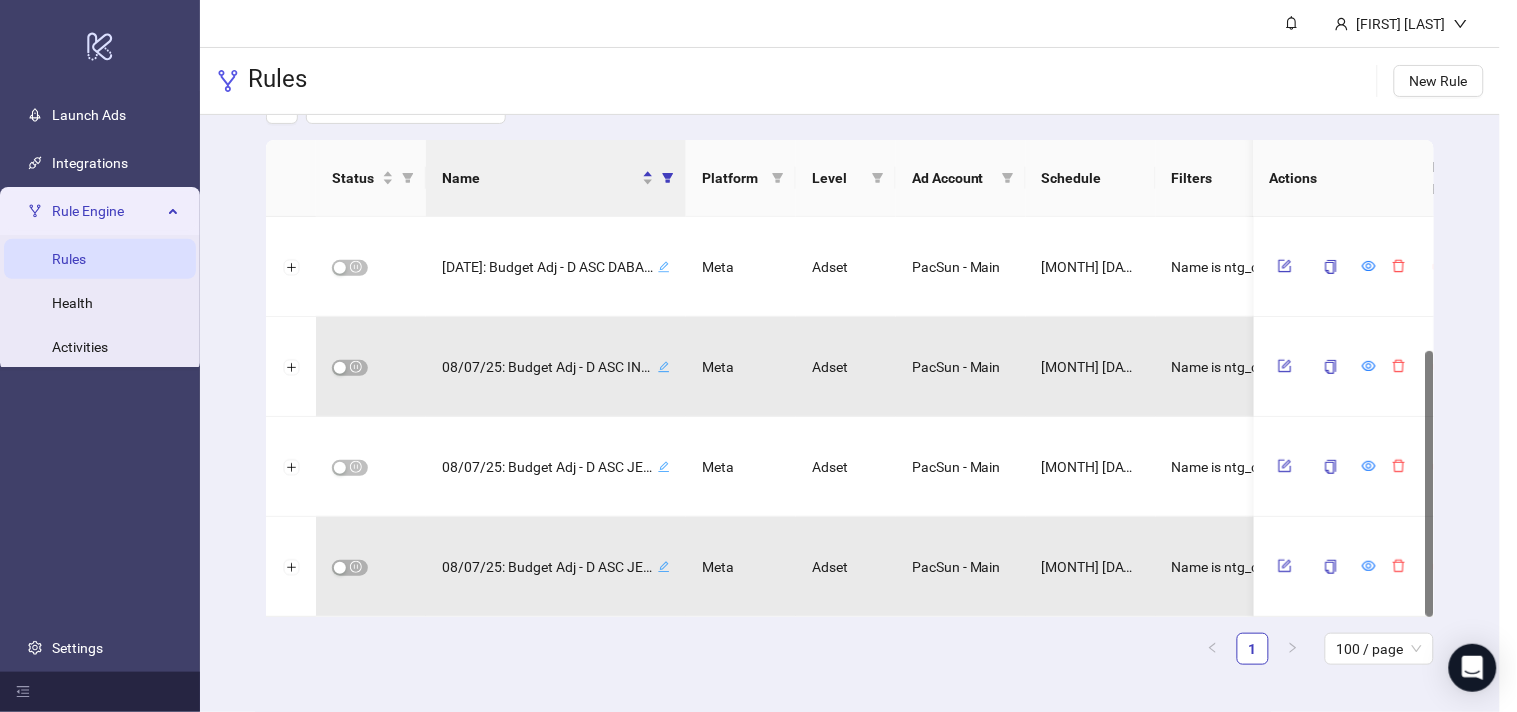 scroll, scrollTop: 200, scrollLeft: 0, axis: vertical 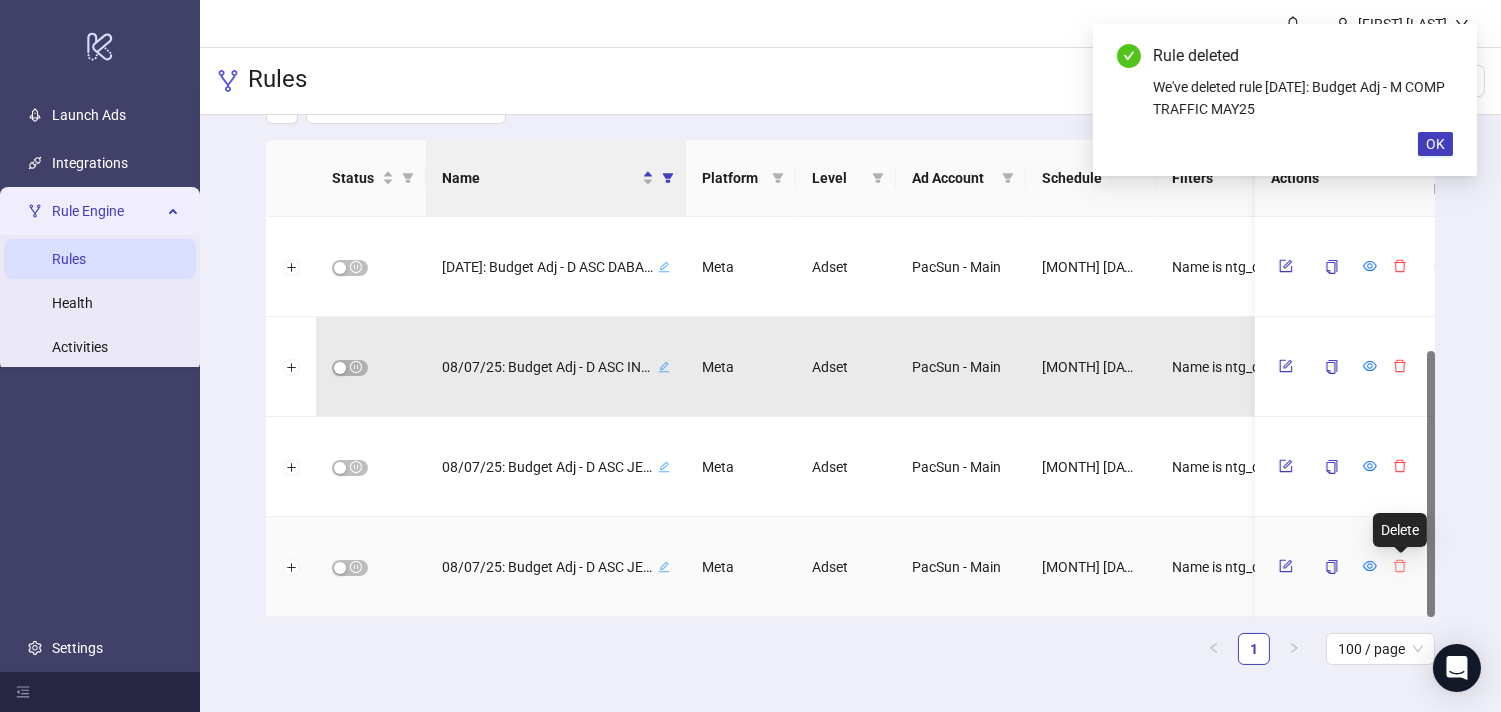 click 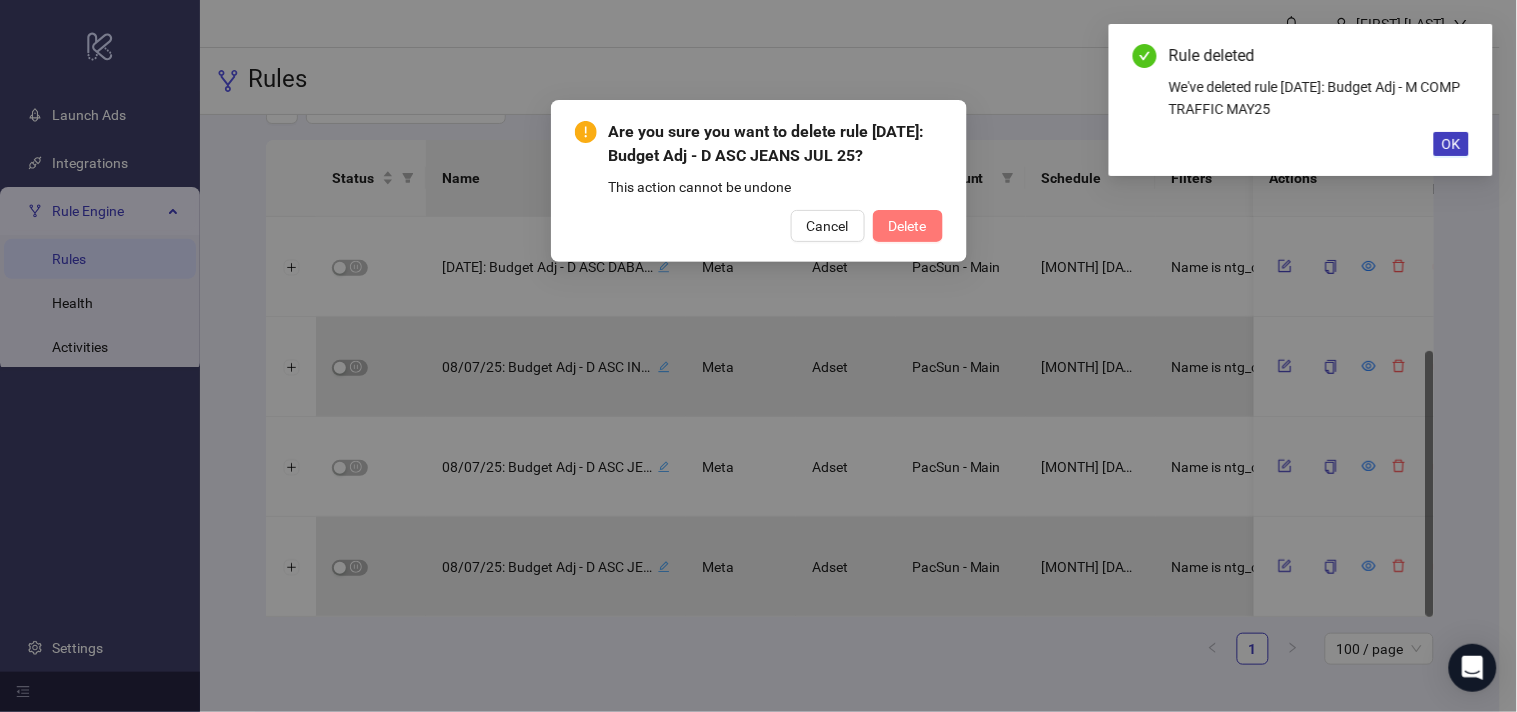 click on "Delete" at bounding box center (908, 226) 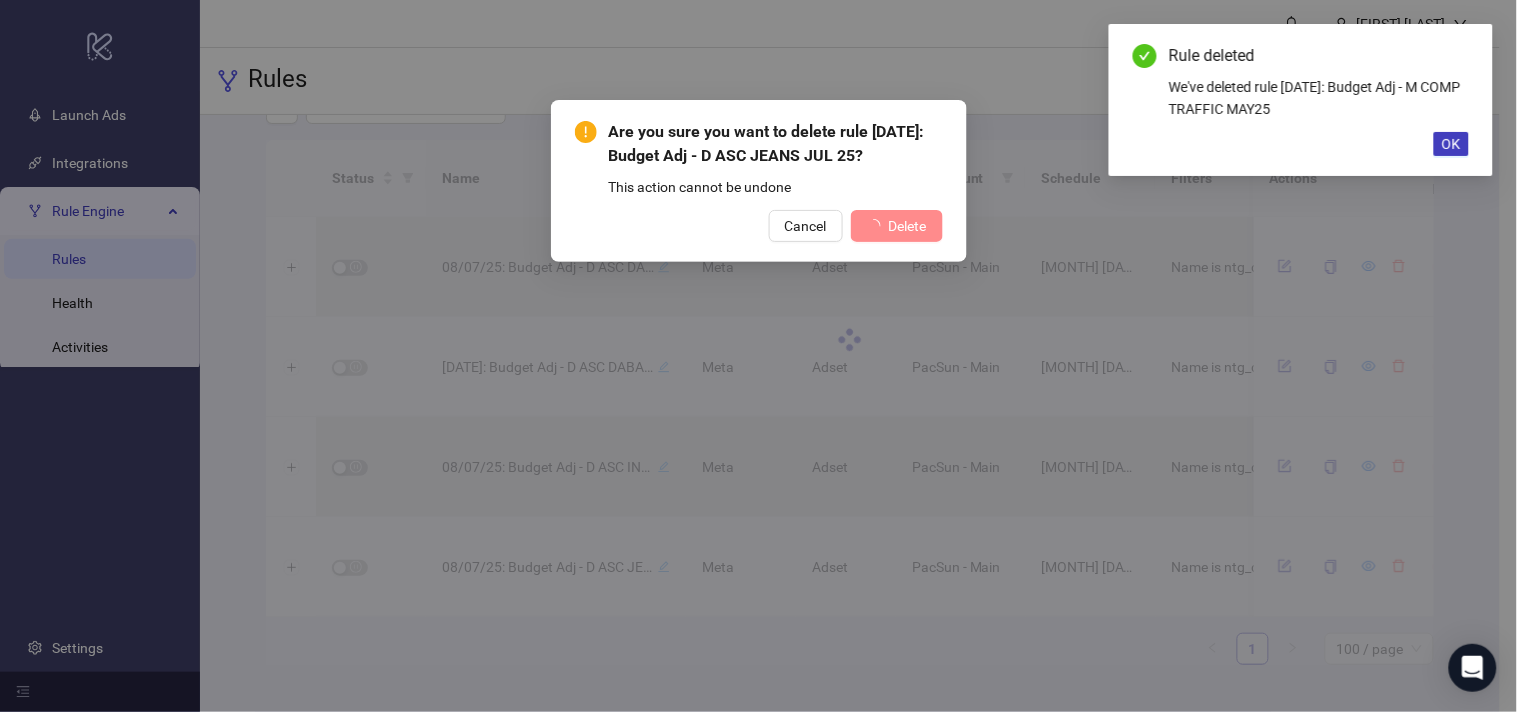 scroll, scrollTop: 100, scrollLeft: 0, axis: vertical 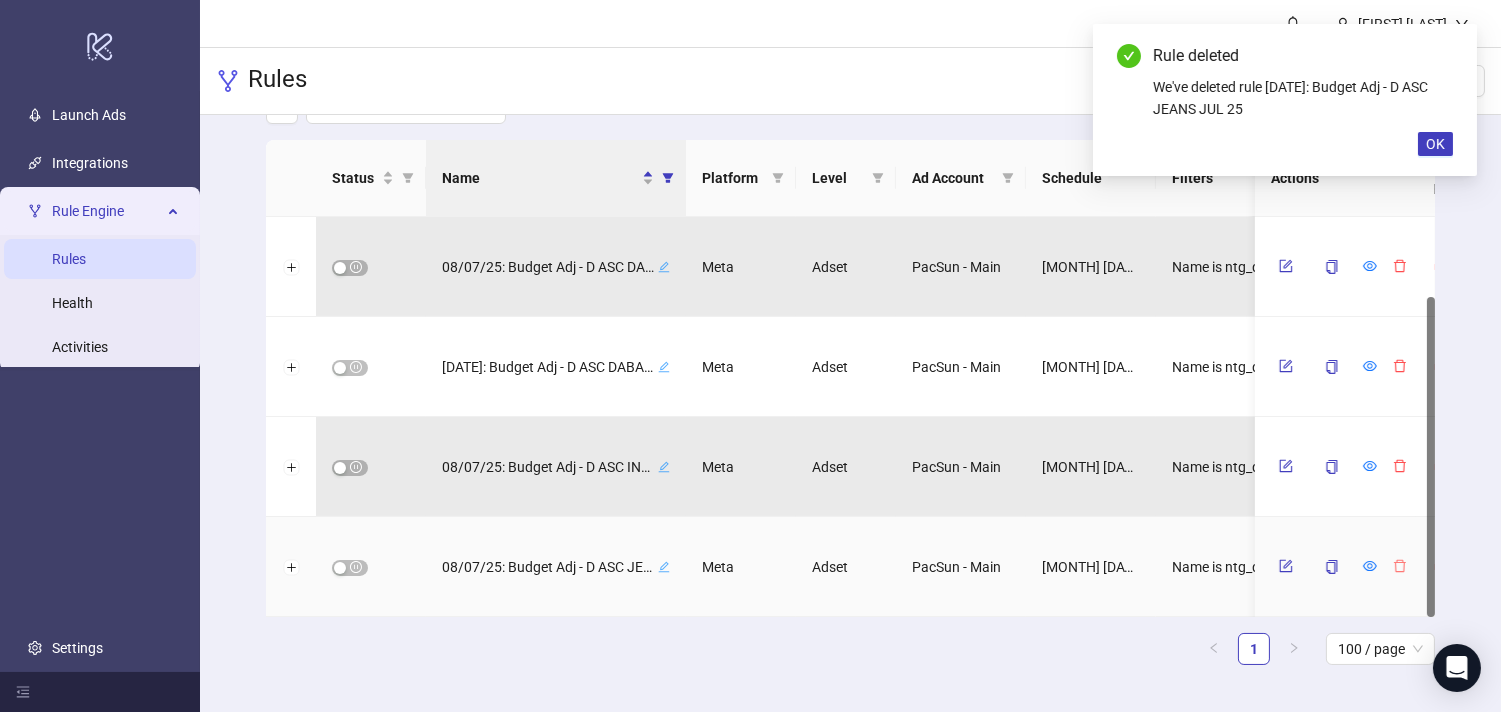 click 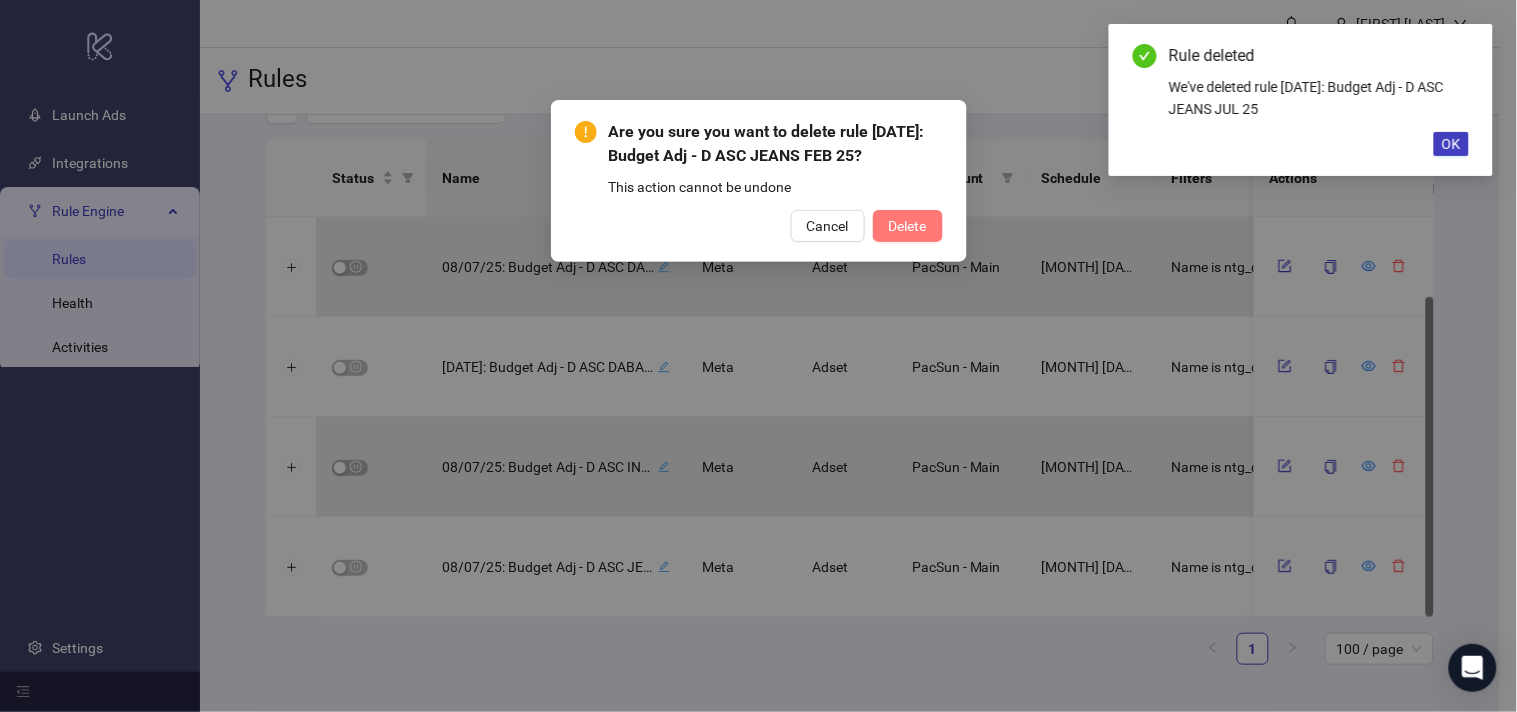 click on "Delete" at bounding box center (908, 226) 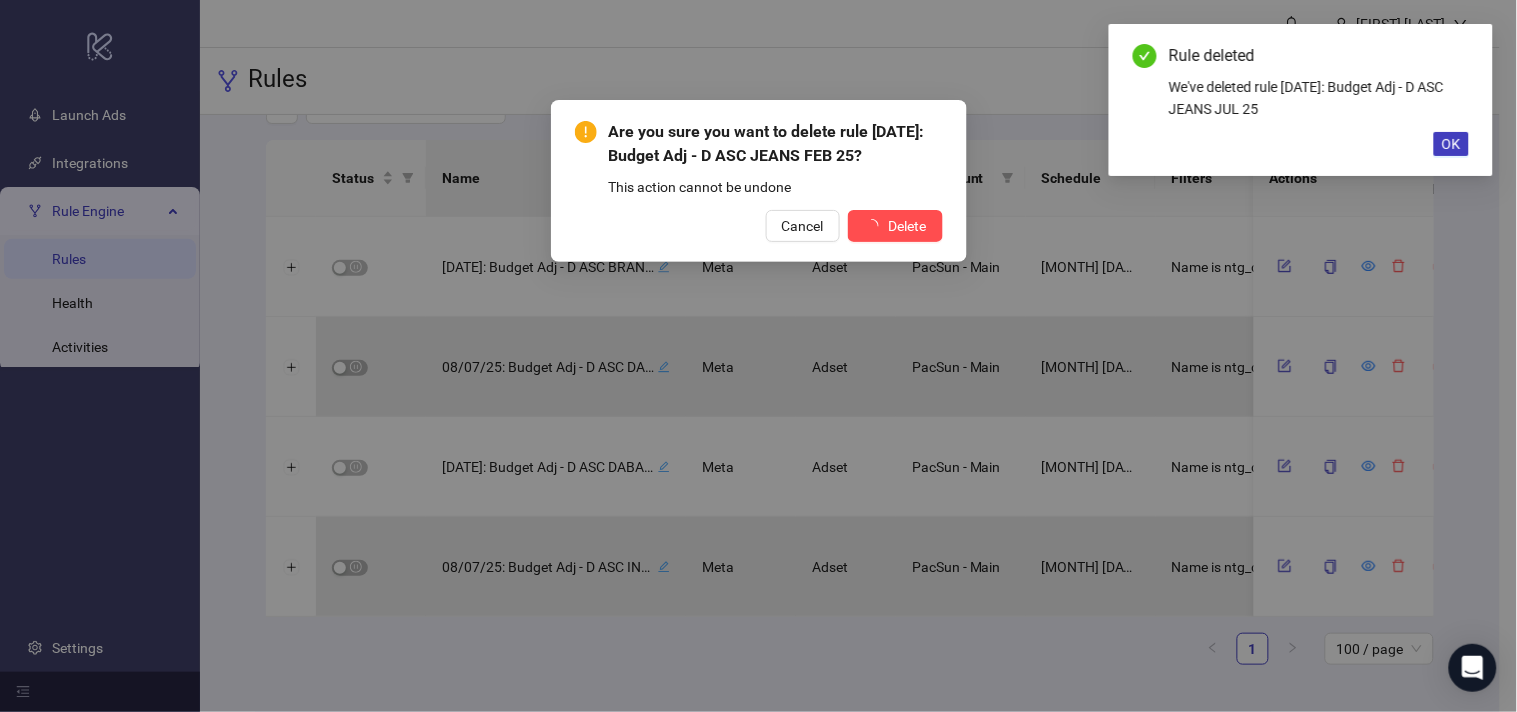 scroll, scrollTop: 0, scrollLeft: 0, axis: both 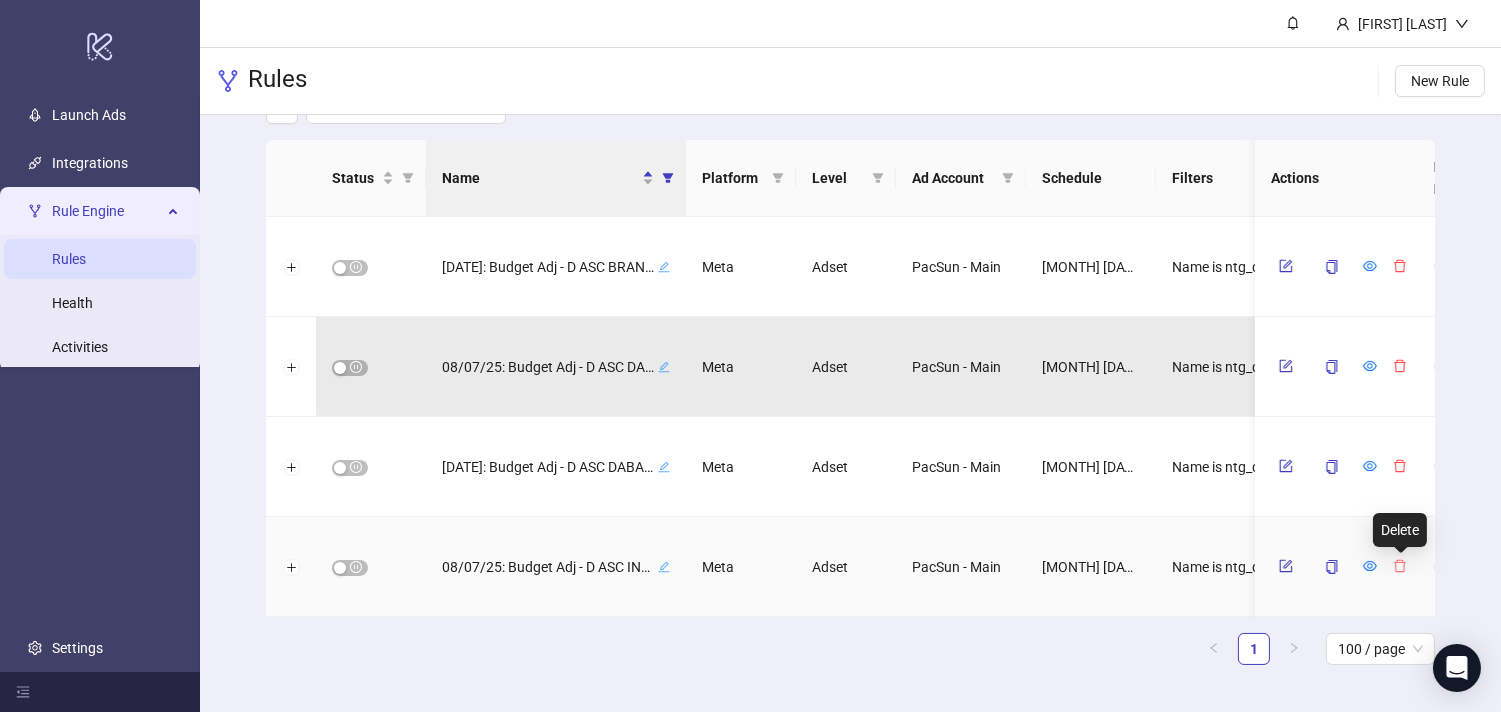click 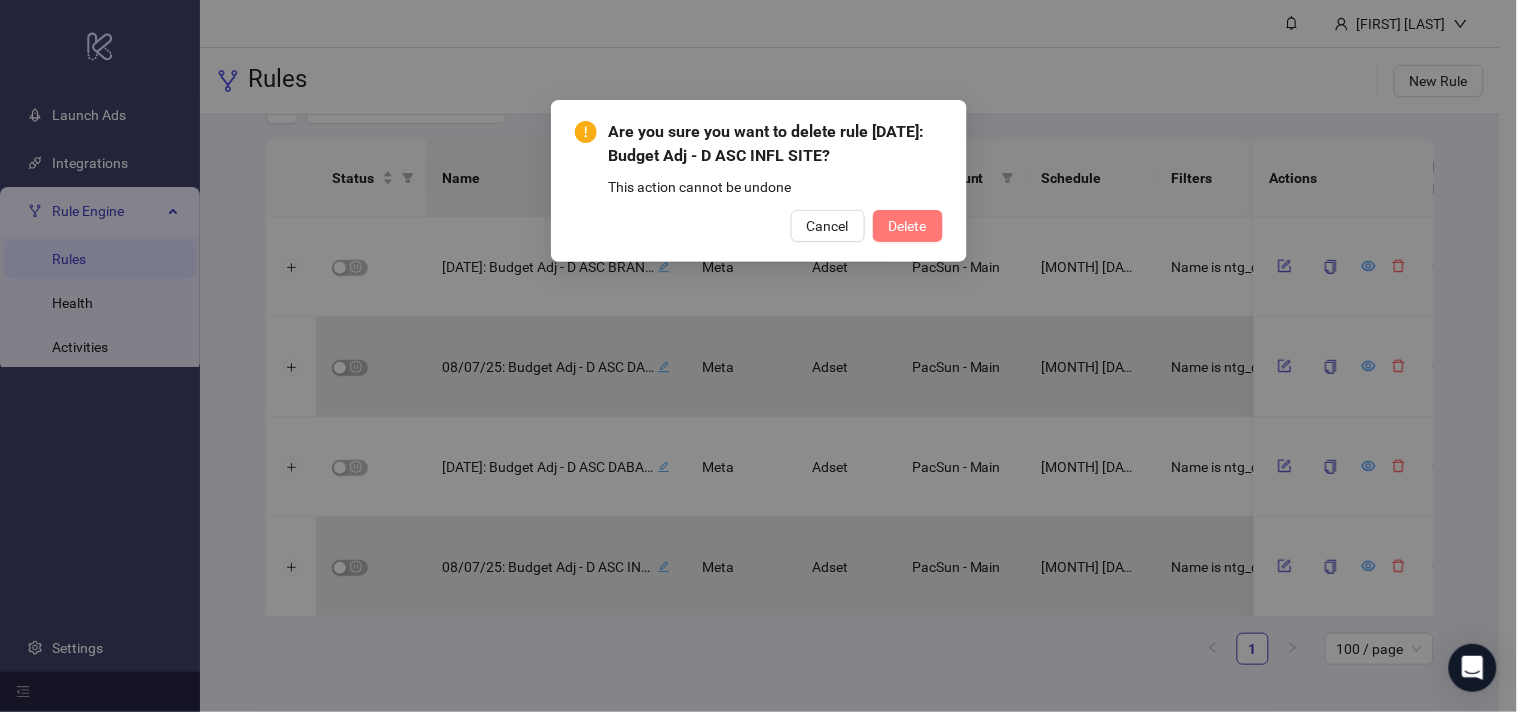 click on "Delete" at bounding box center (908, 226) 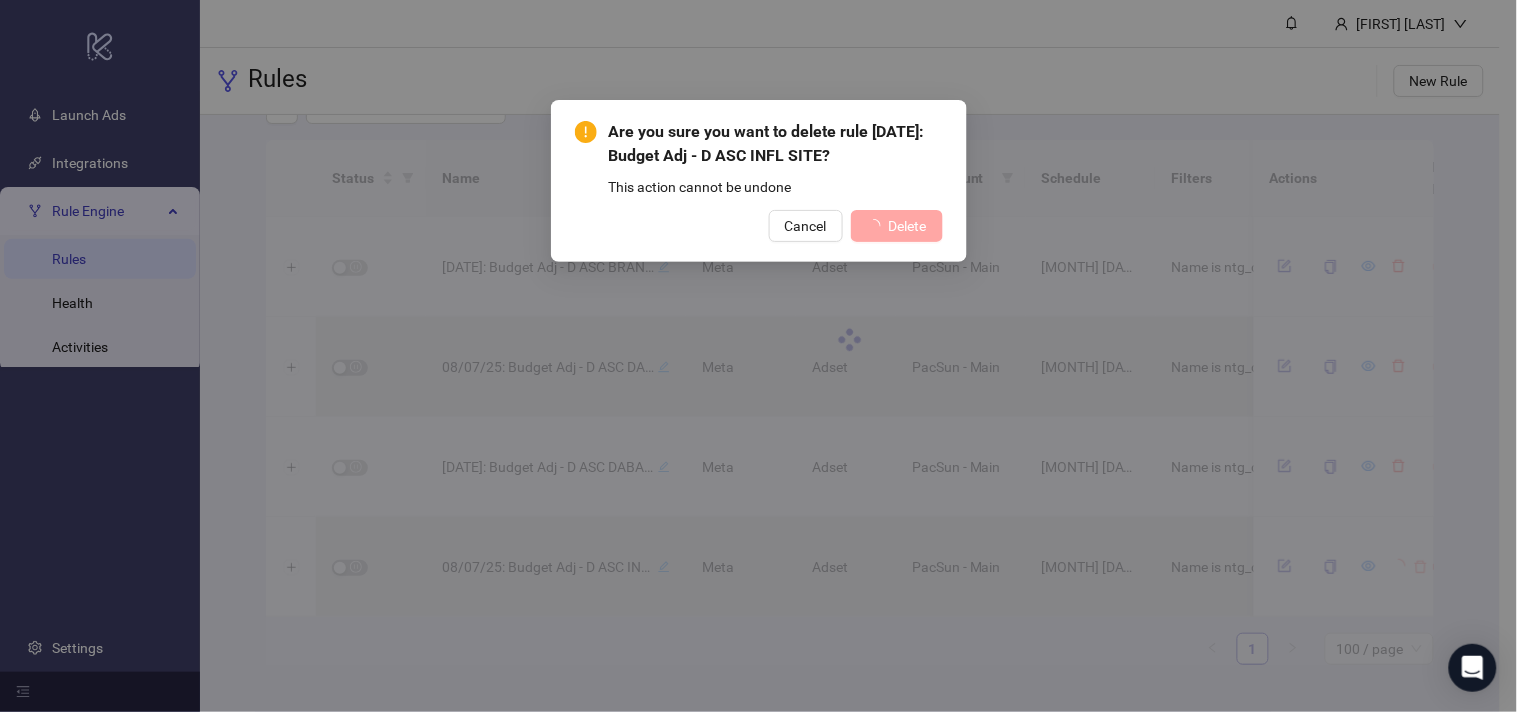 scroll, scrollTop: 0, scrollLeft: 0, axis: both 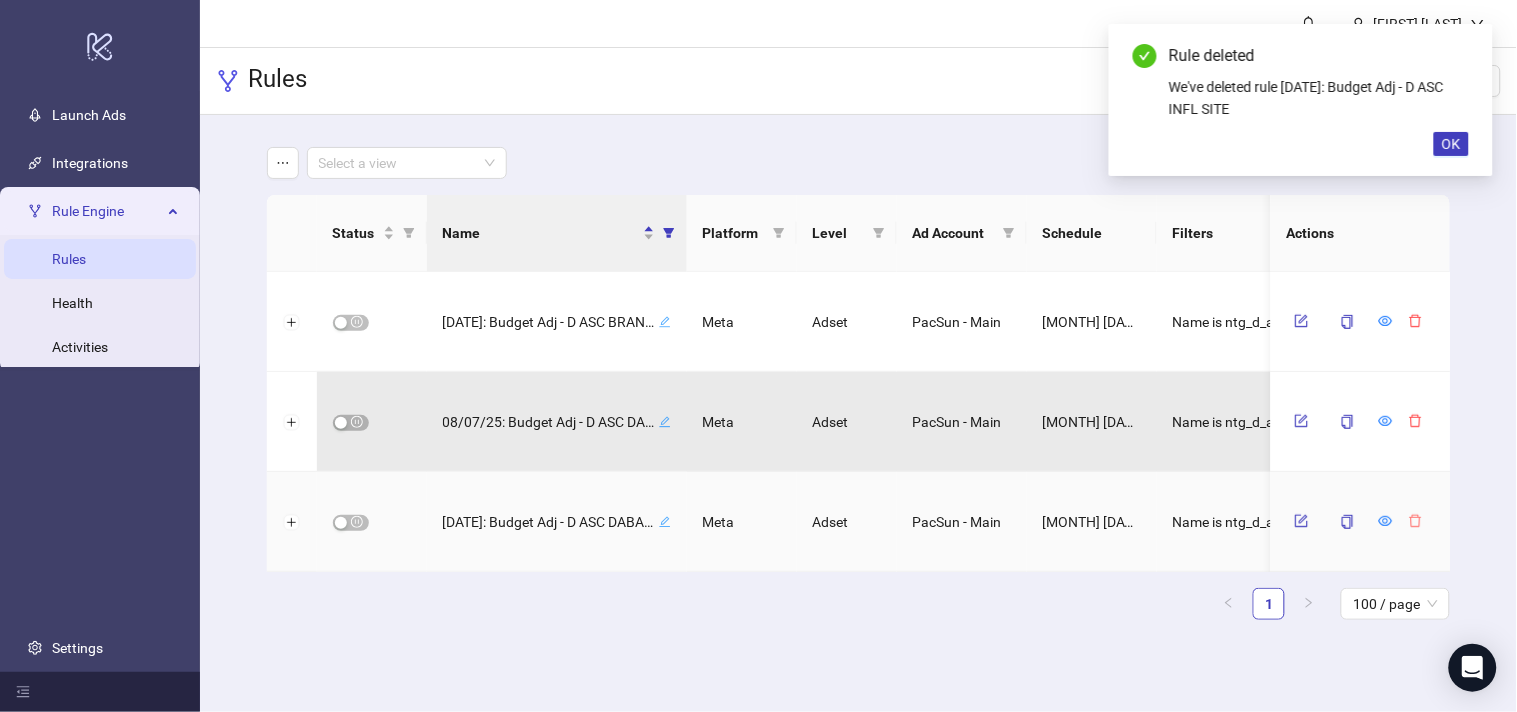 click at bounding box center (1415, 521) 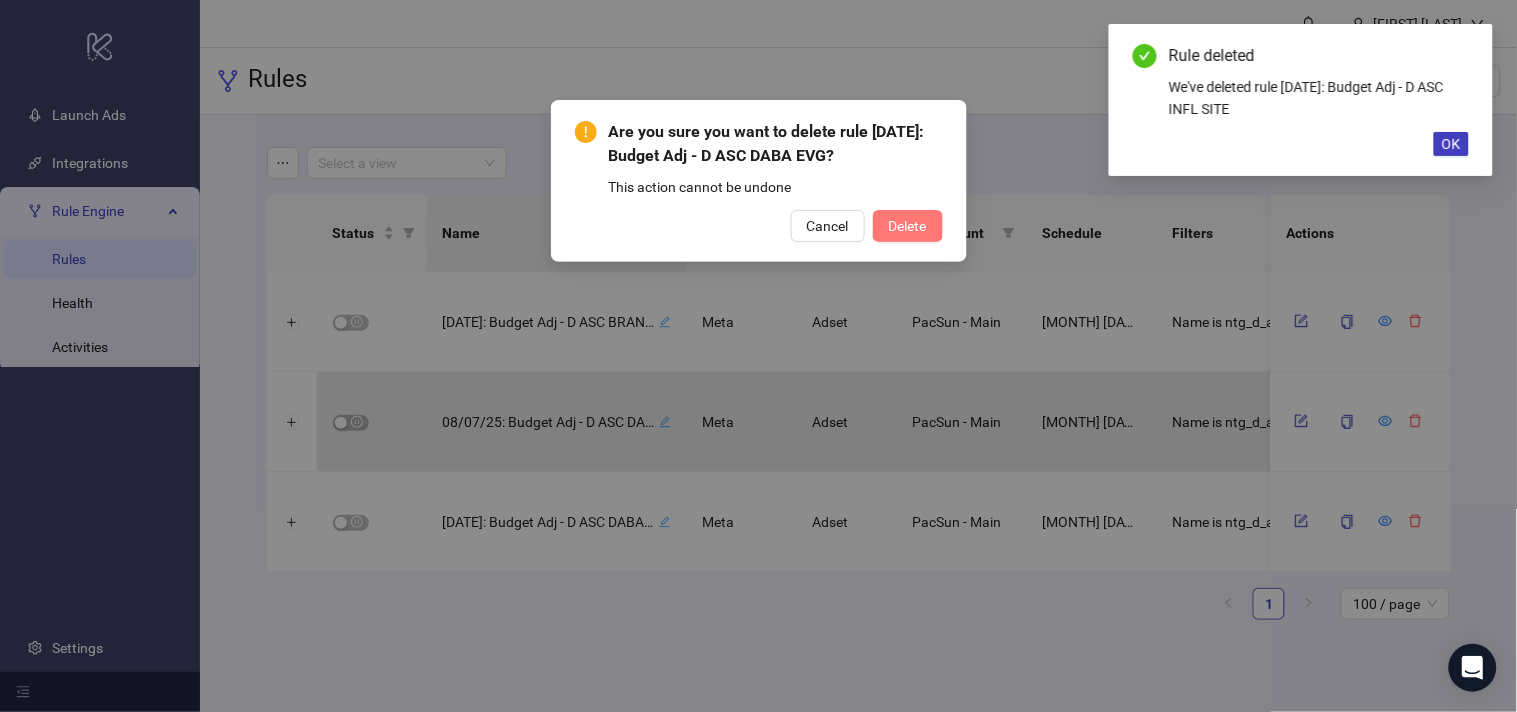 click on "Delete" at bounding box center [908, 226] 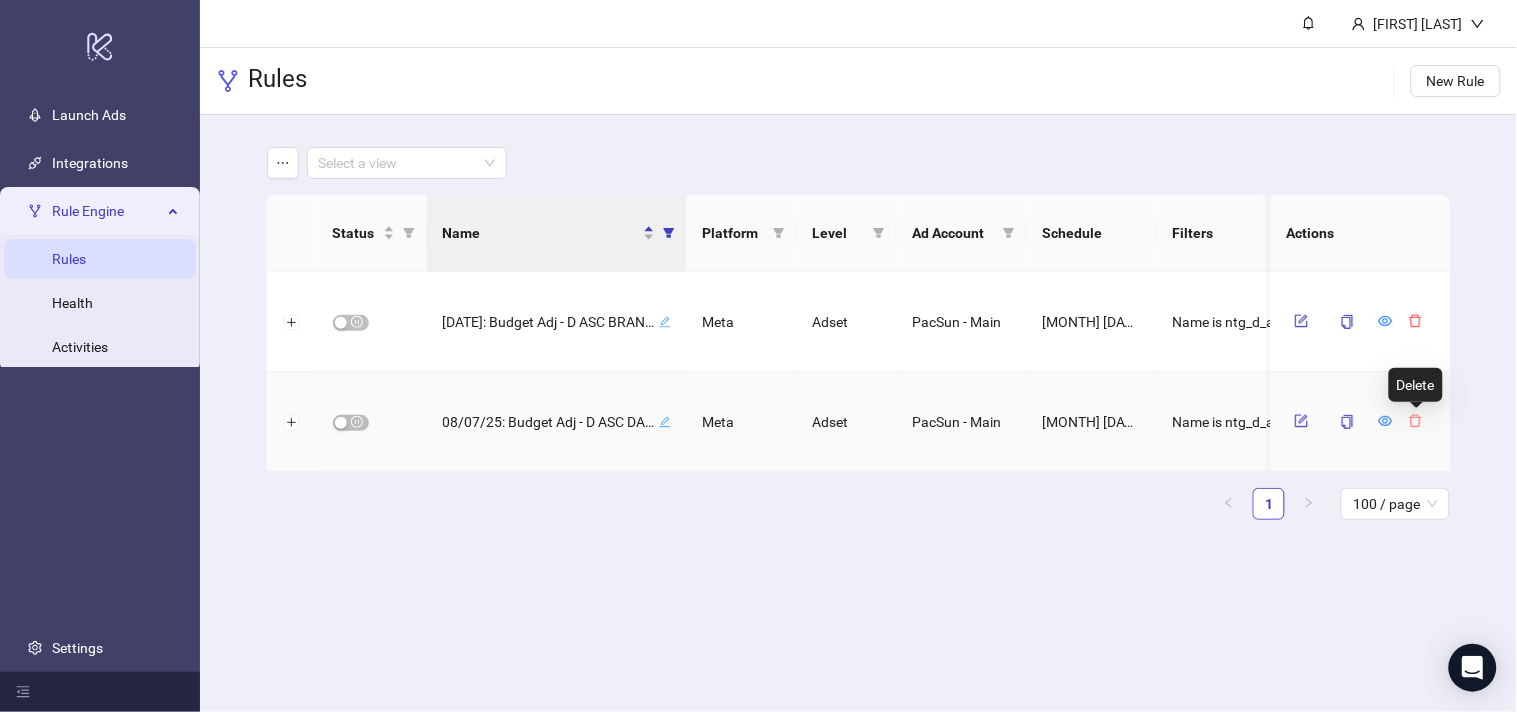 click 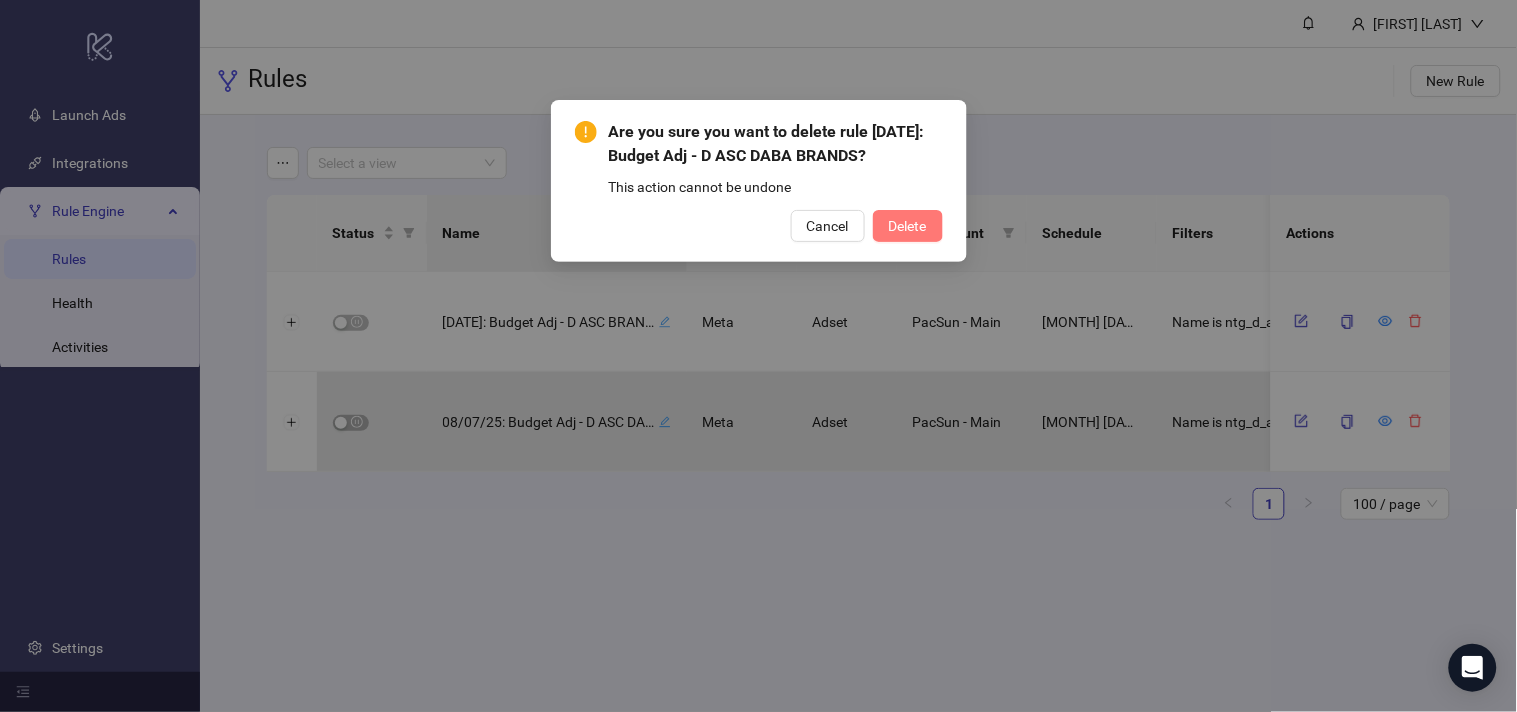 click on "Delete" at bounding box center (908, 226) 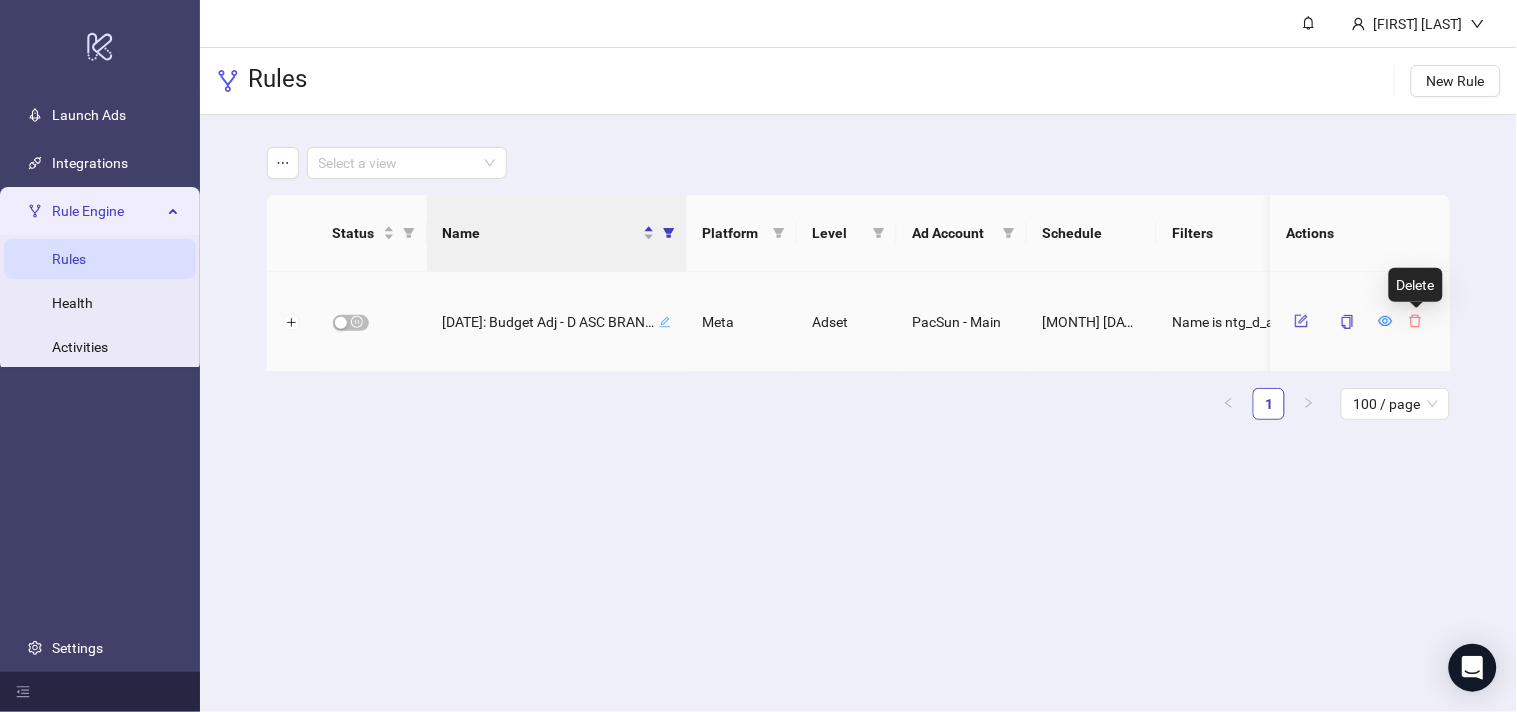 click 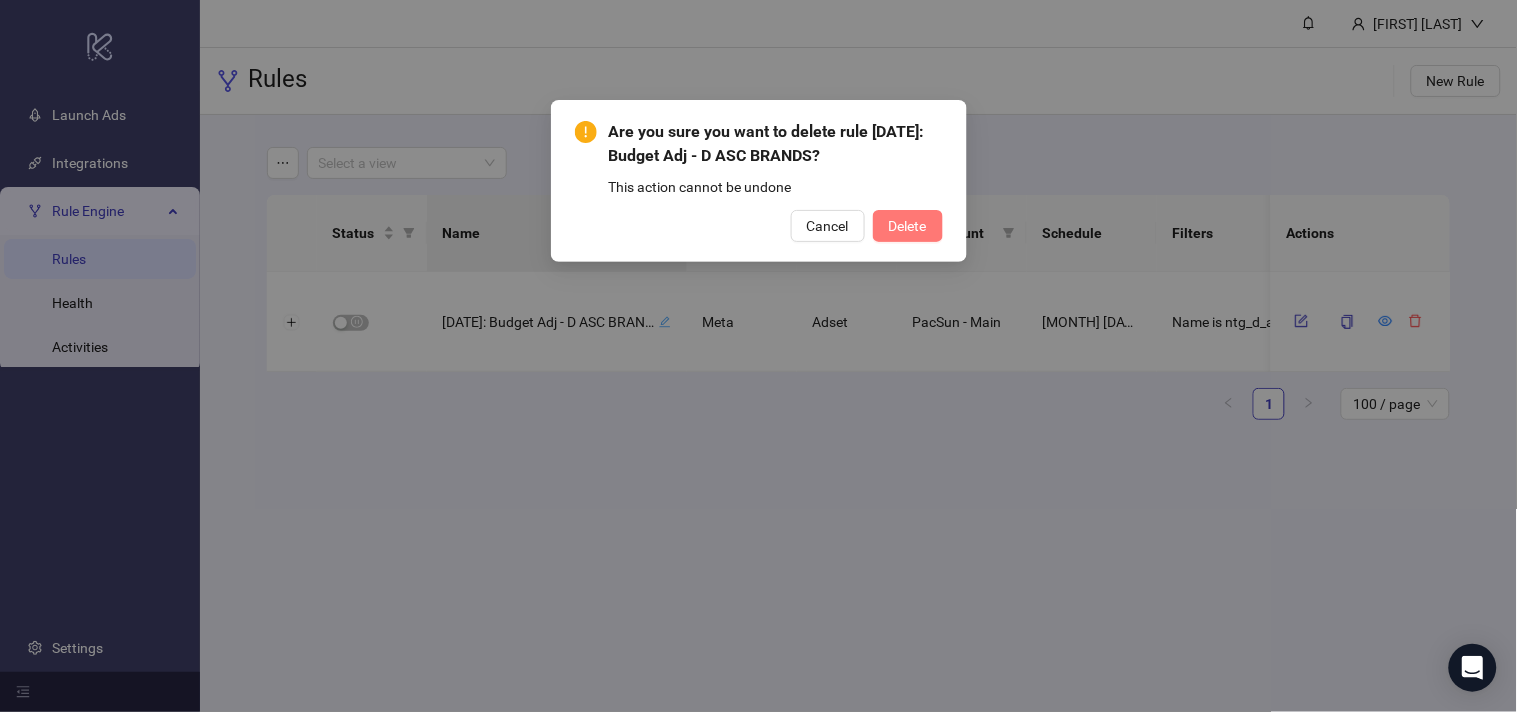 click on "Delete" at bounding box center [908, 226] 